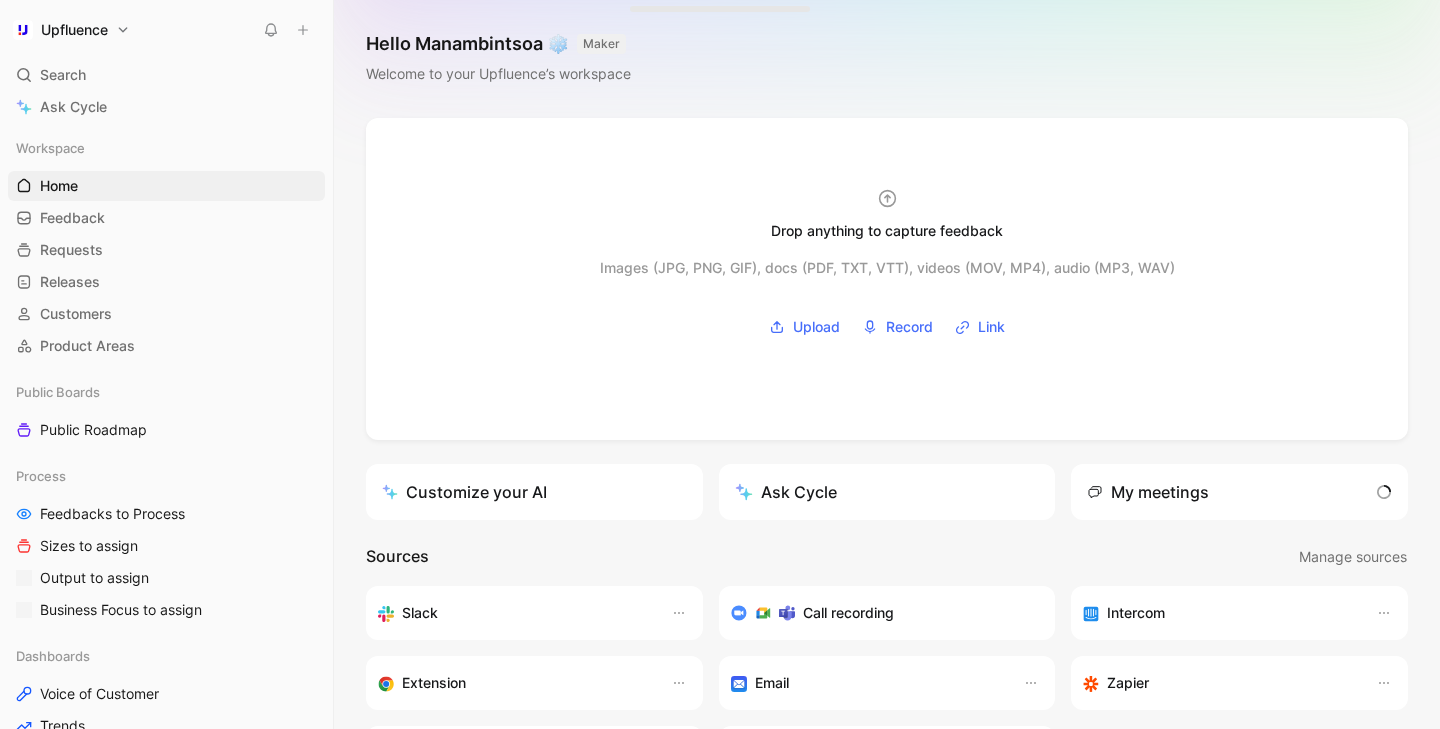 scroll, scrollTop: 0, scrollLeft: 0, axis: both 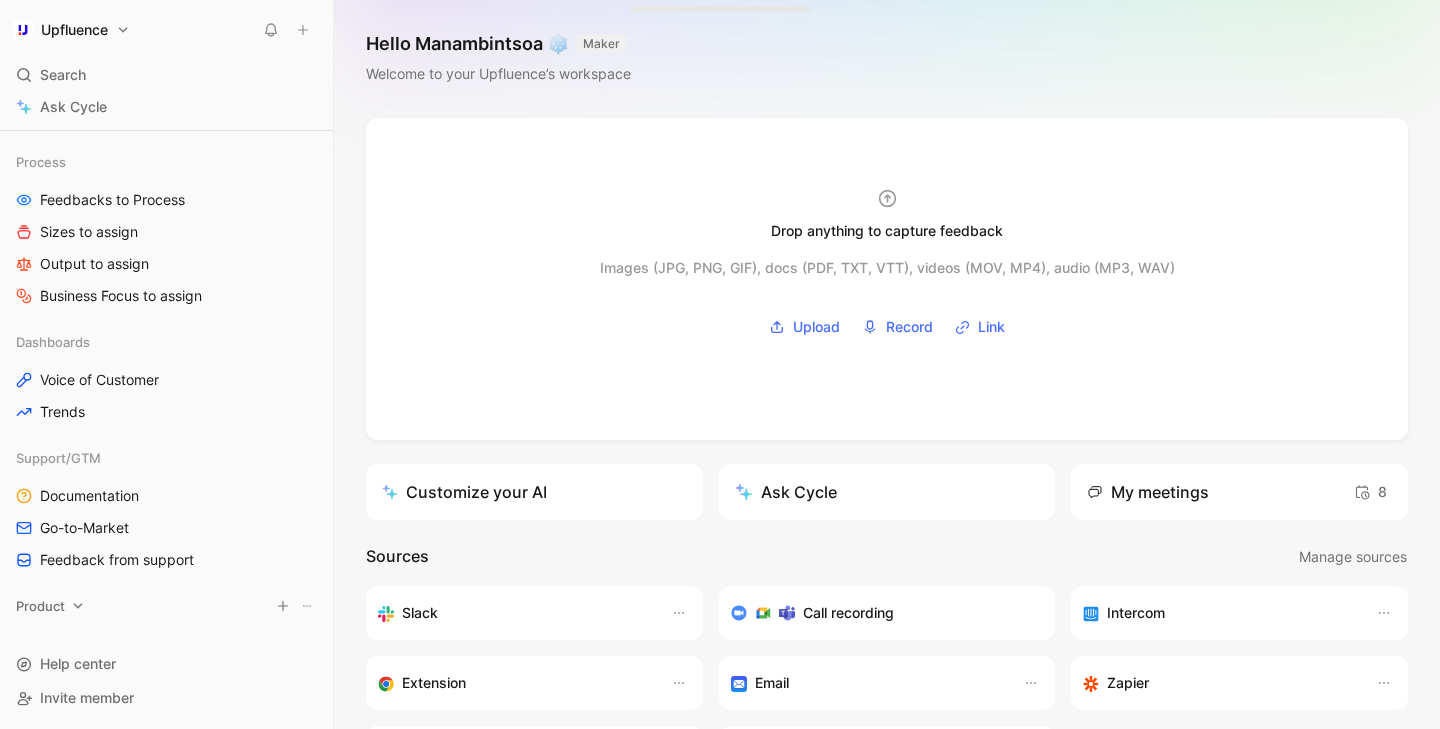 click on "Product" at bounding box center [166, 606] 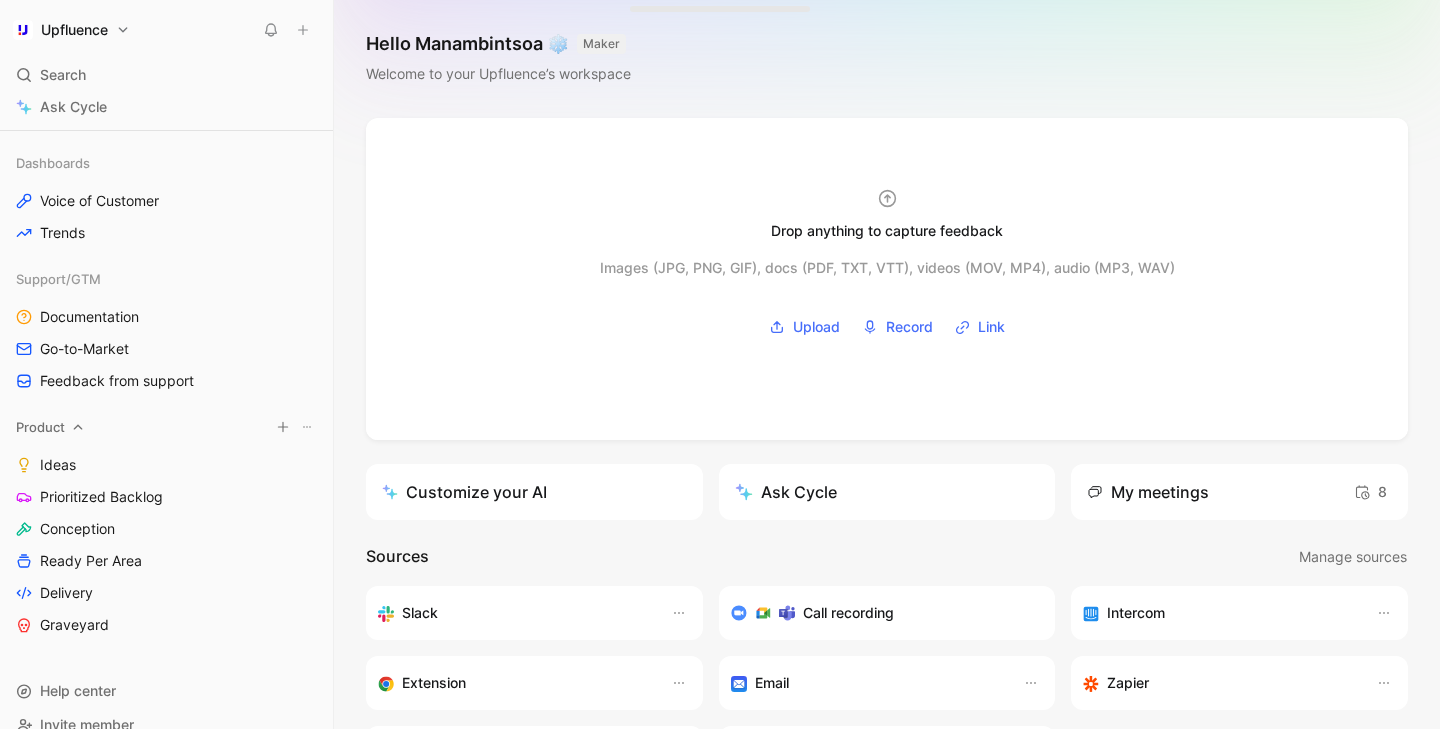 scroll, scrollTop: 520, scrollLeft: 0, axis: vertical 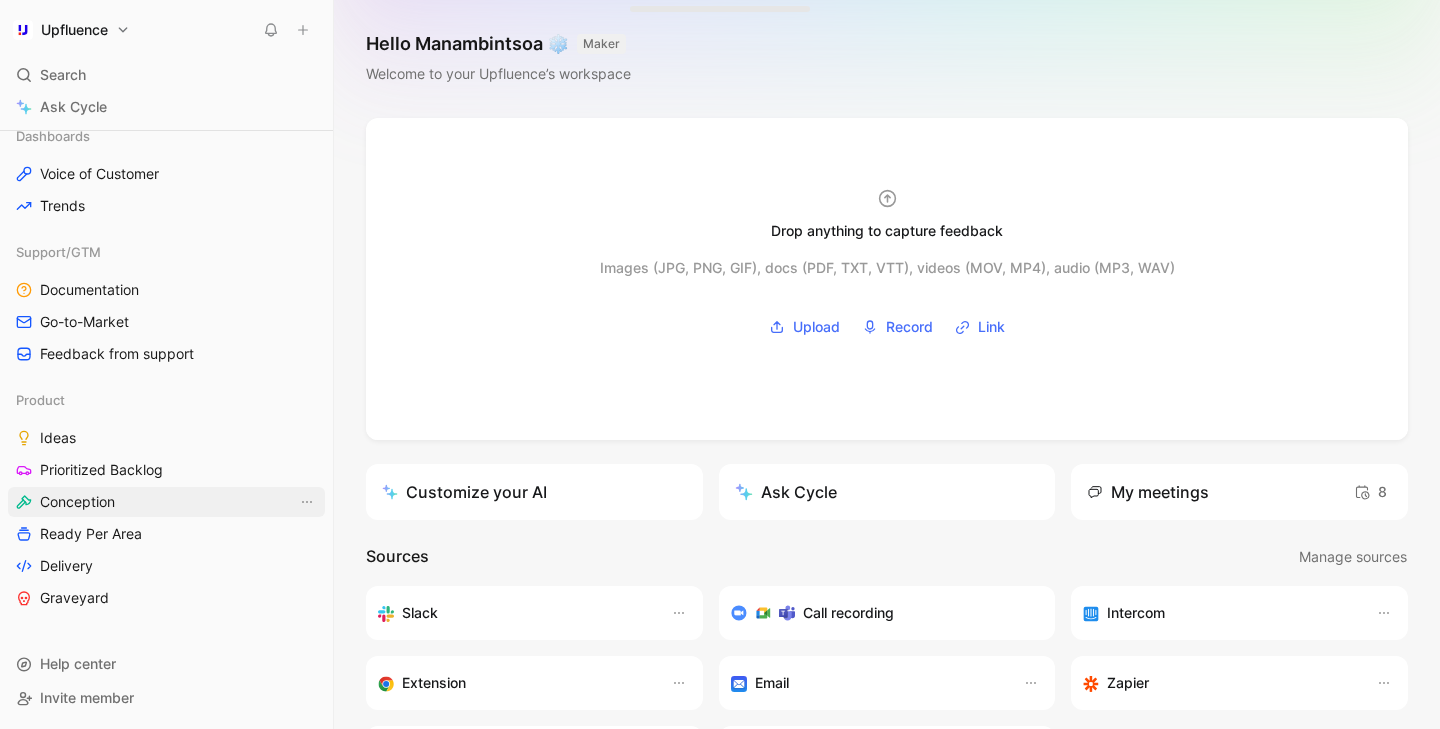 click on "Conception" at bounding box center [166, 502] 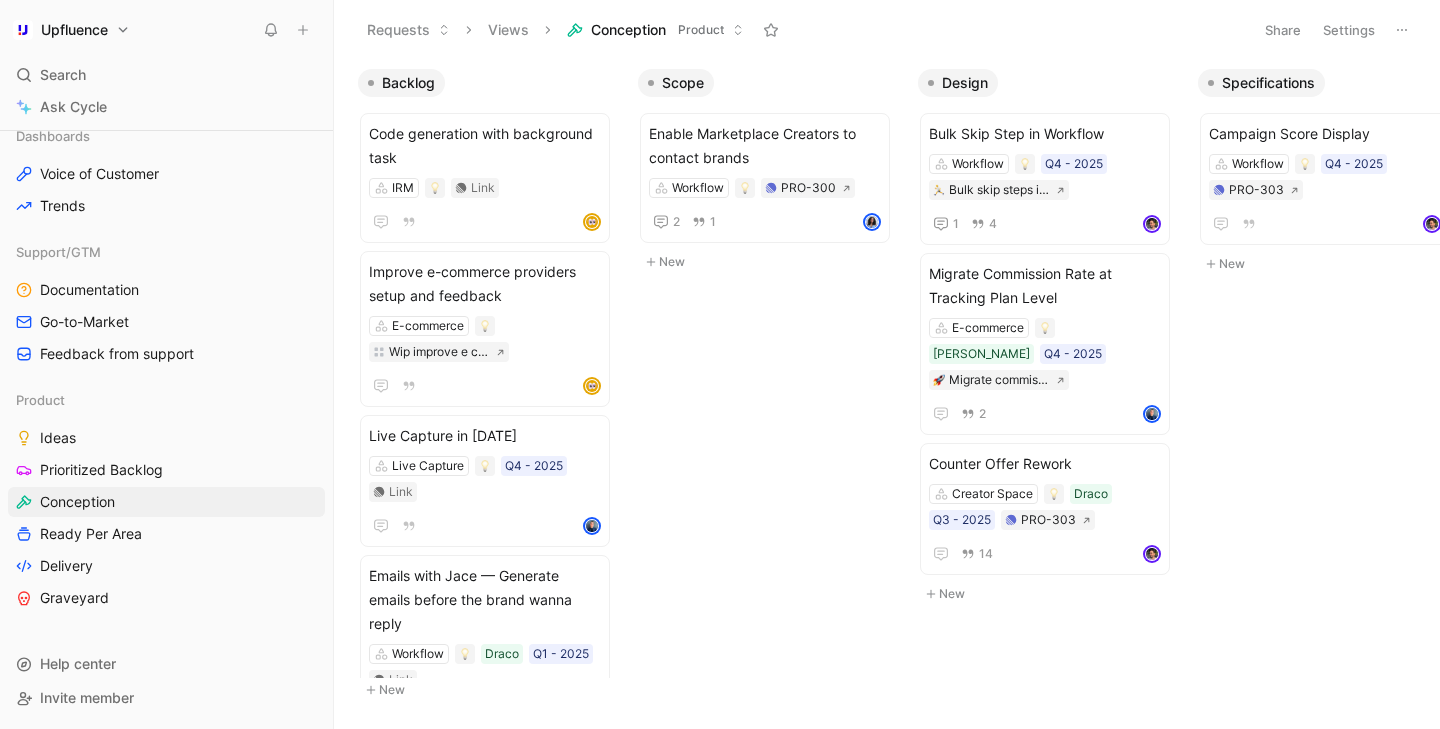click on "New" at bounding box center [770, 262] 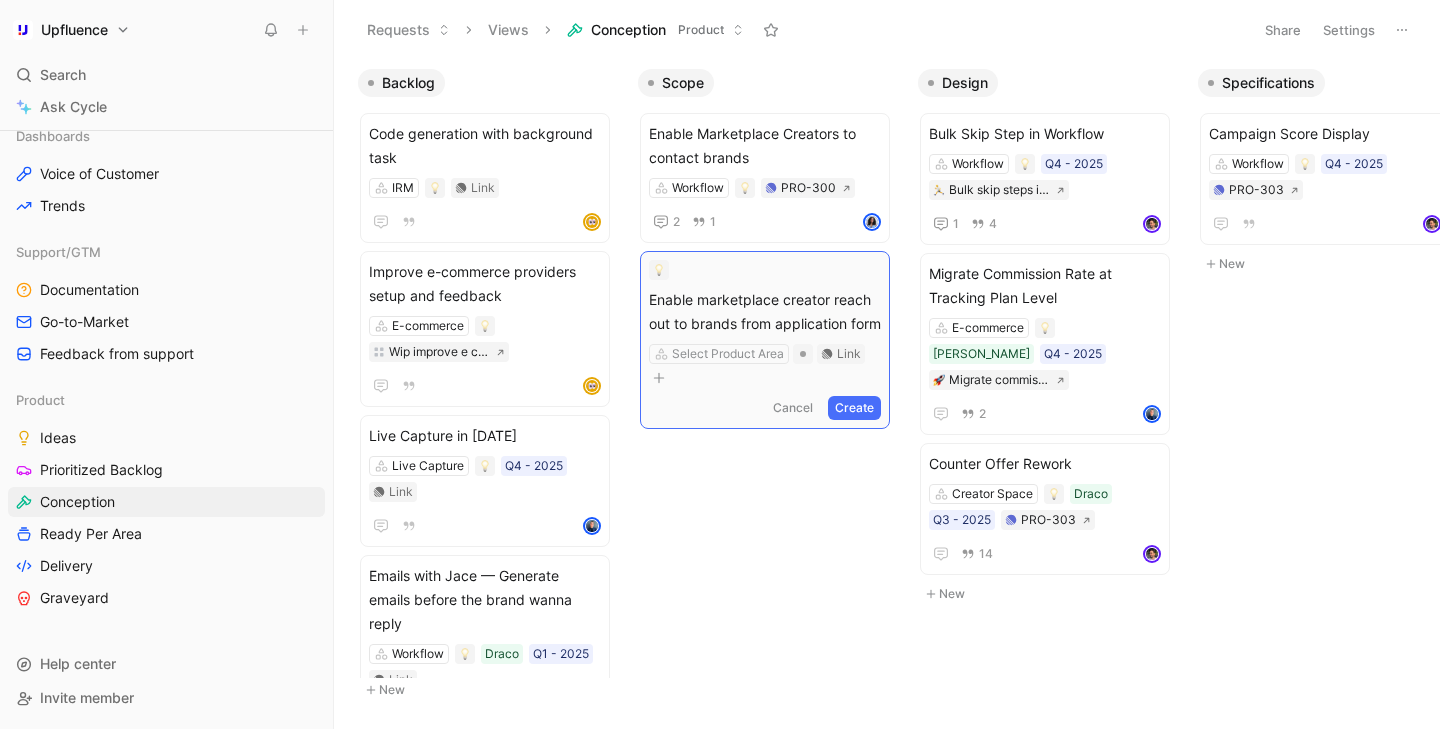 click at bounding box center [659, 270] 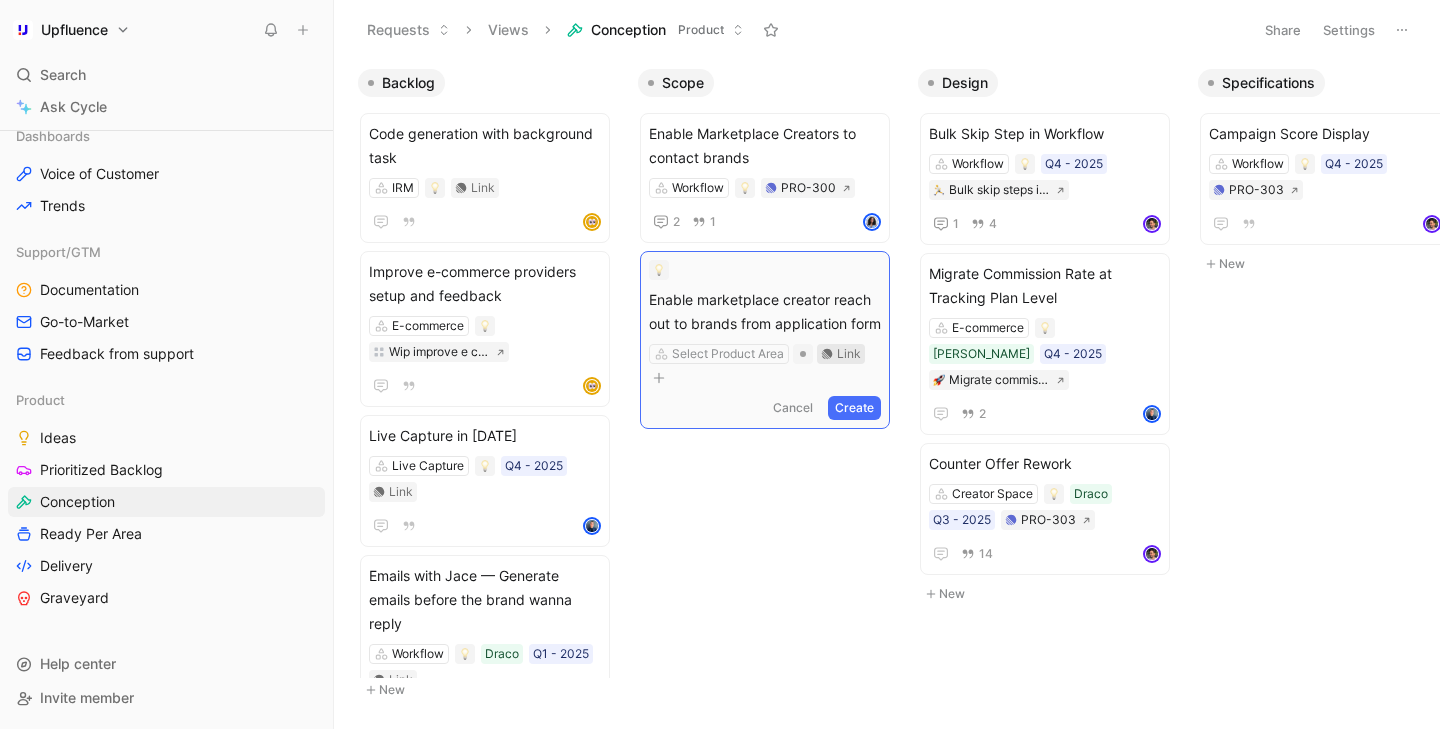 click on "Link" at bounding box center (849, 354) 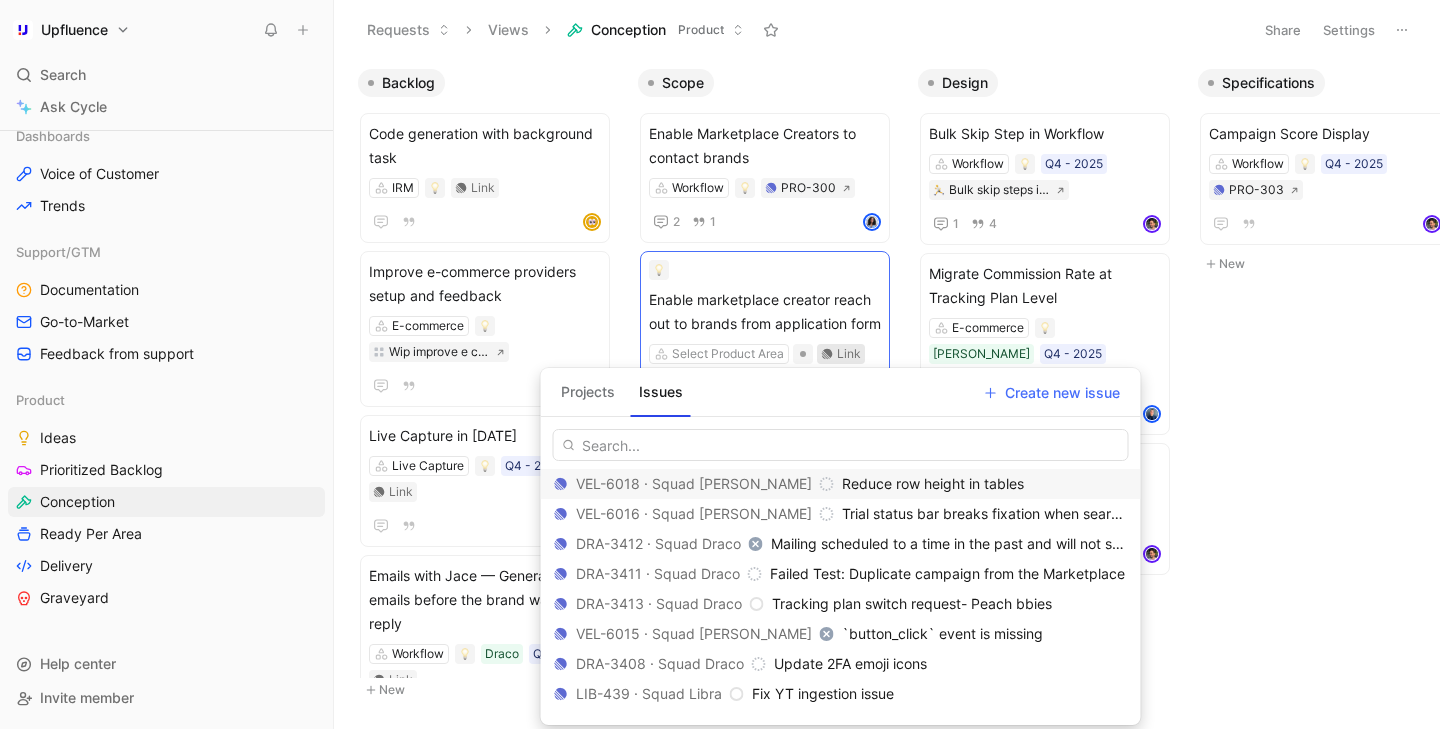 click on "Projects" at bounding box center (588, 392) 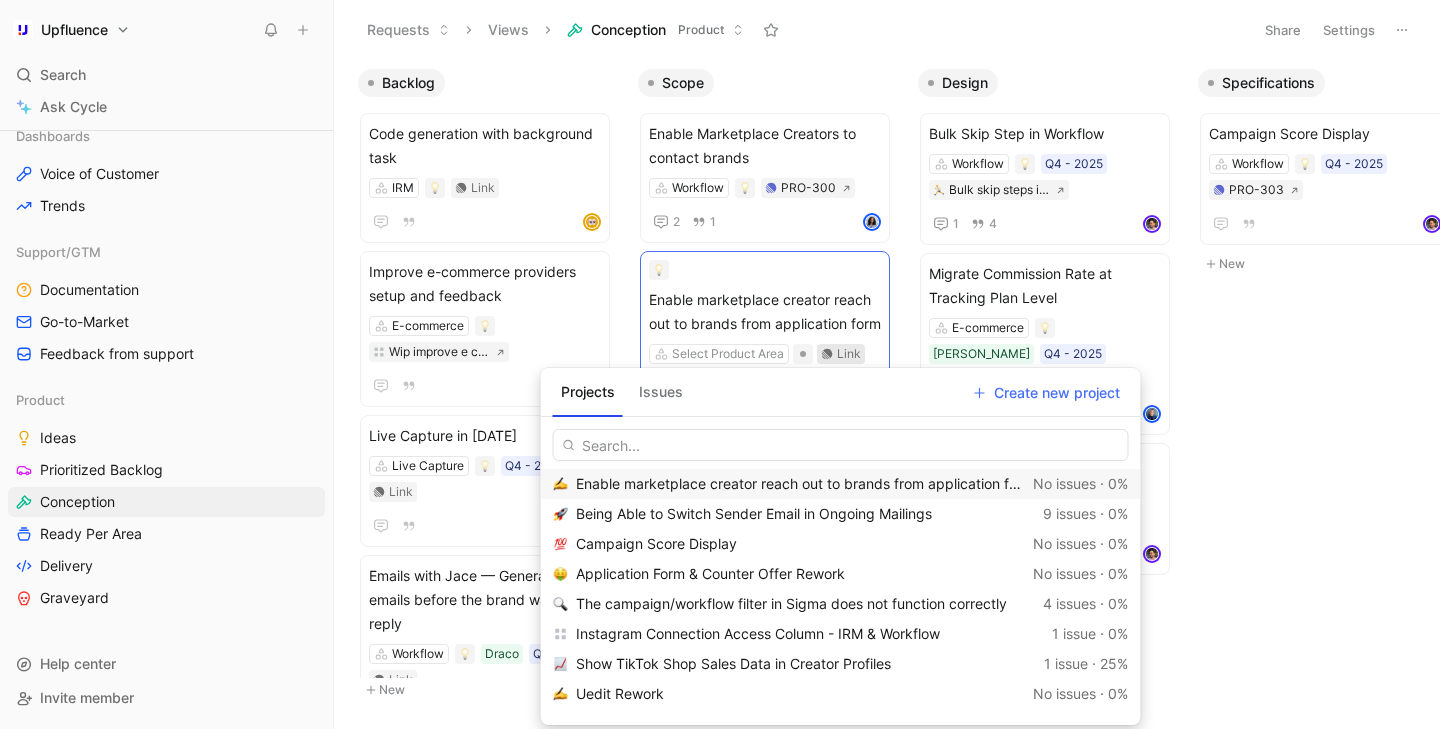 click on "Enable marketplace creator reach out to brands from application form" at bounding box center (805, 483) 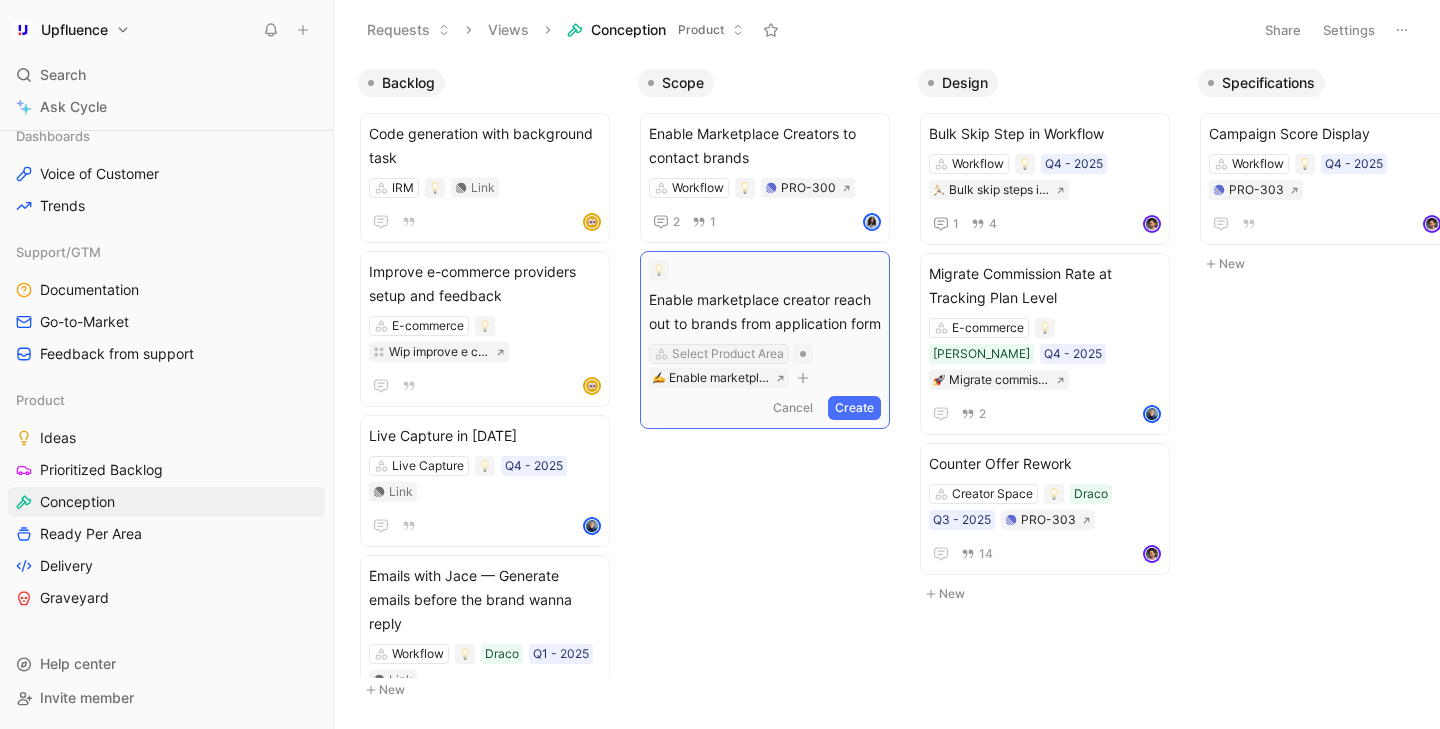 click on "Select Product Area" at bounding box center (728, 354) 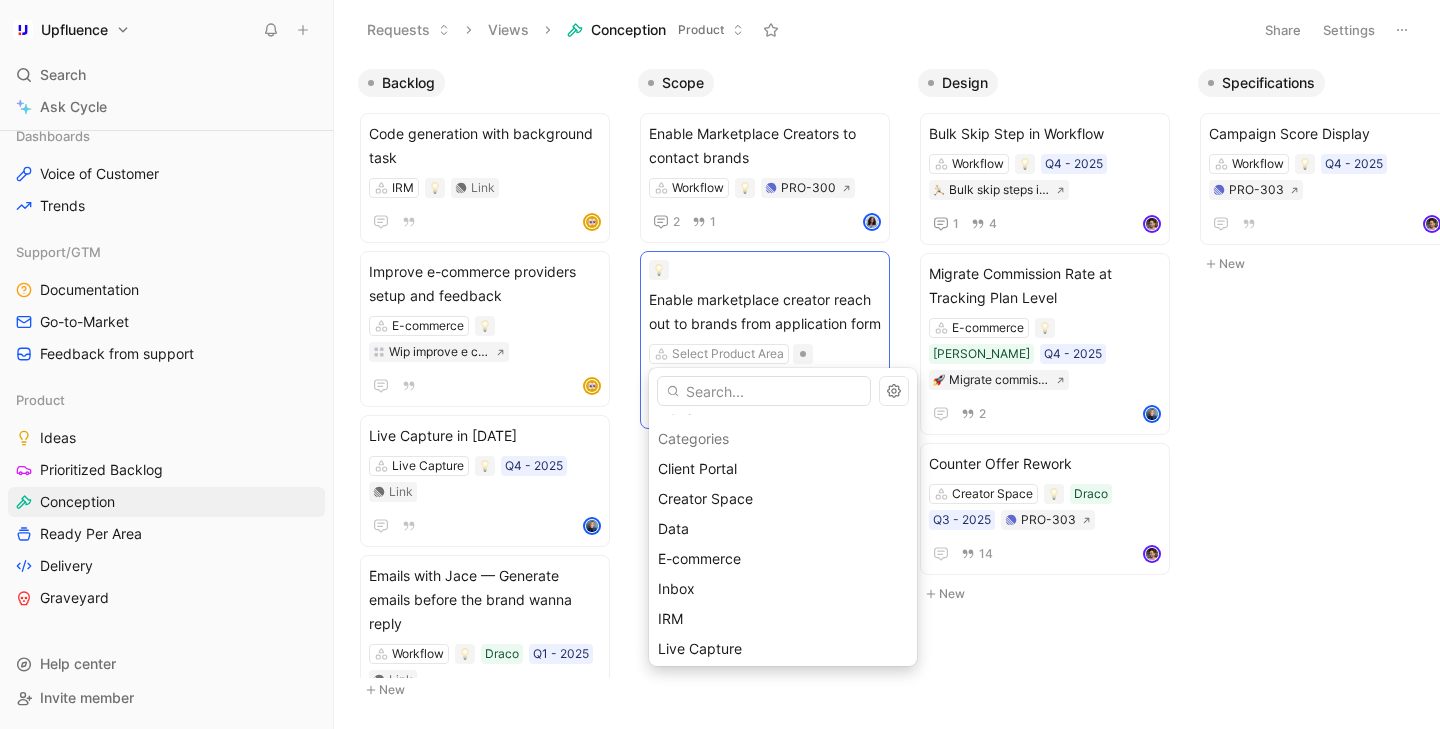 scroll, scrollTop: 9, scrollLeft: 0, axis: vertical 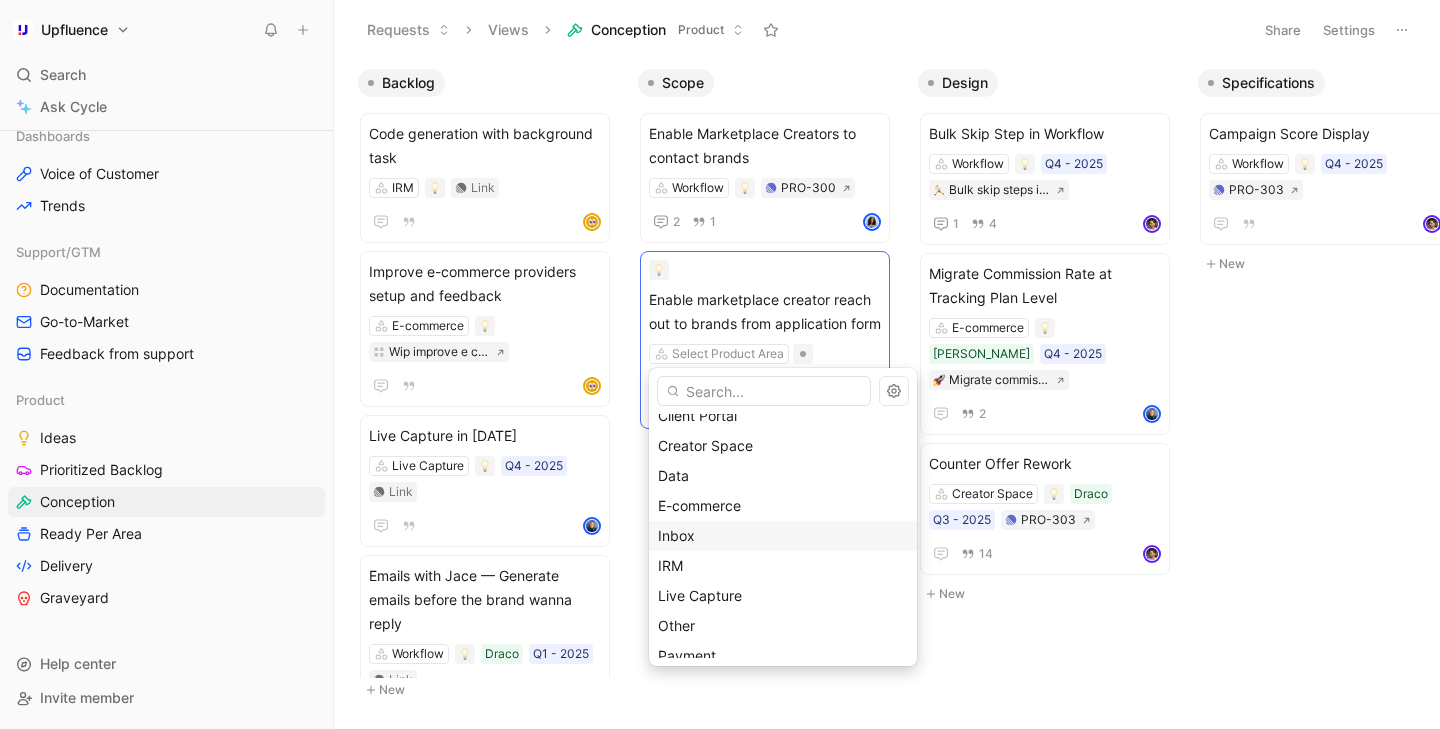 click on "Inbox" at bounding box center [783, 536] 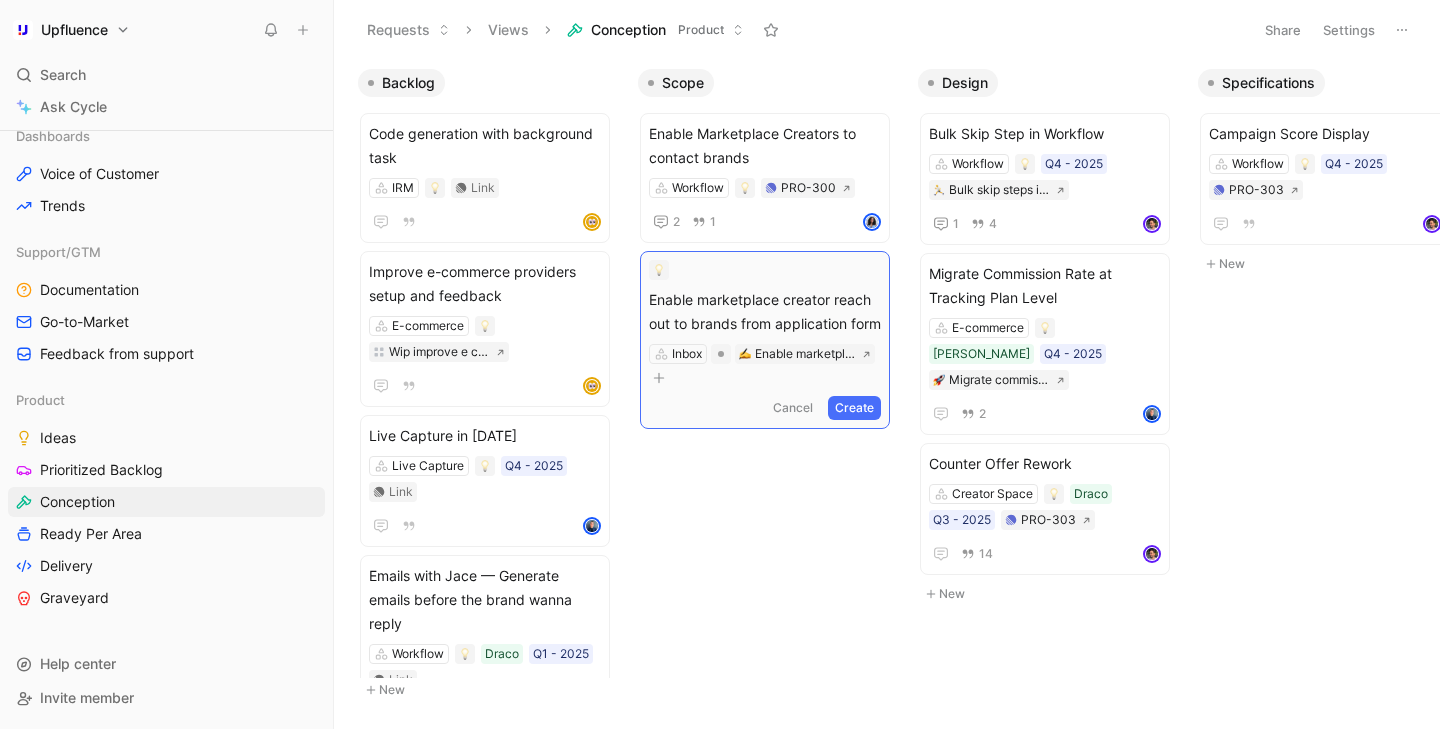 click 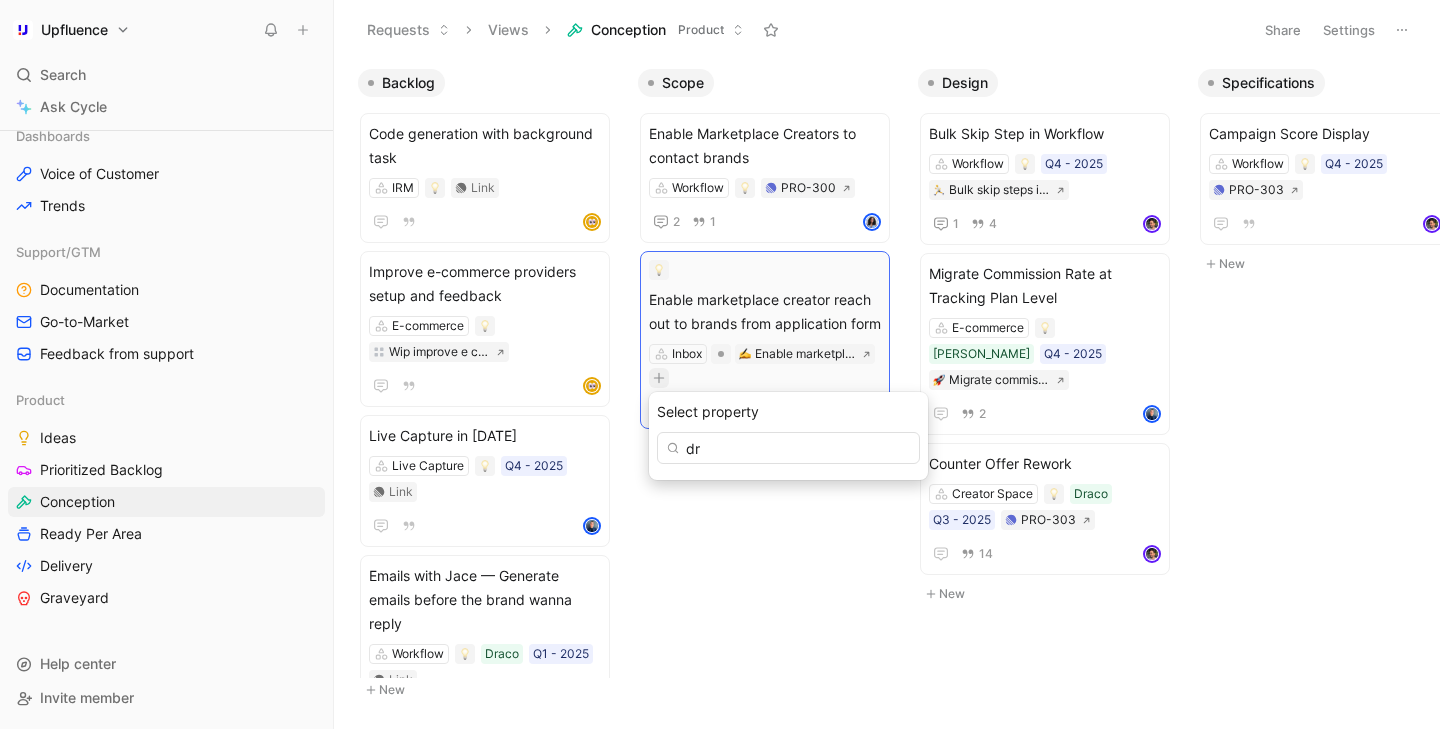 type on "d" 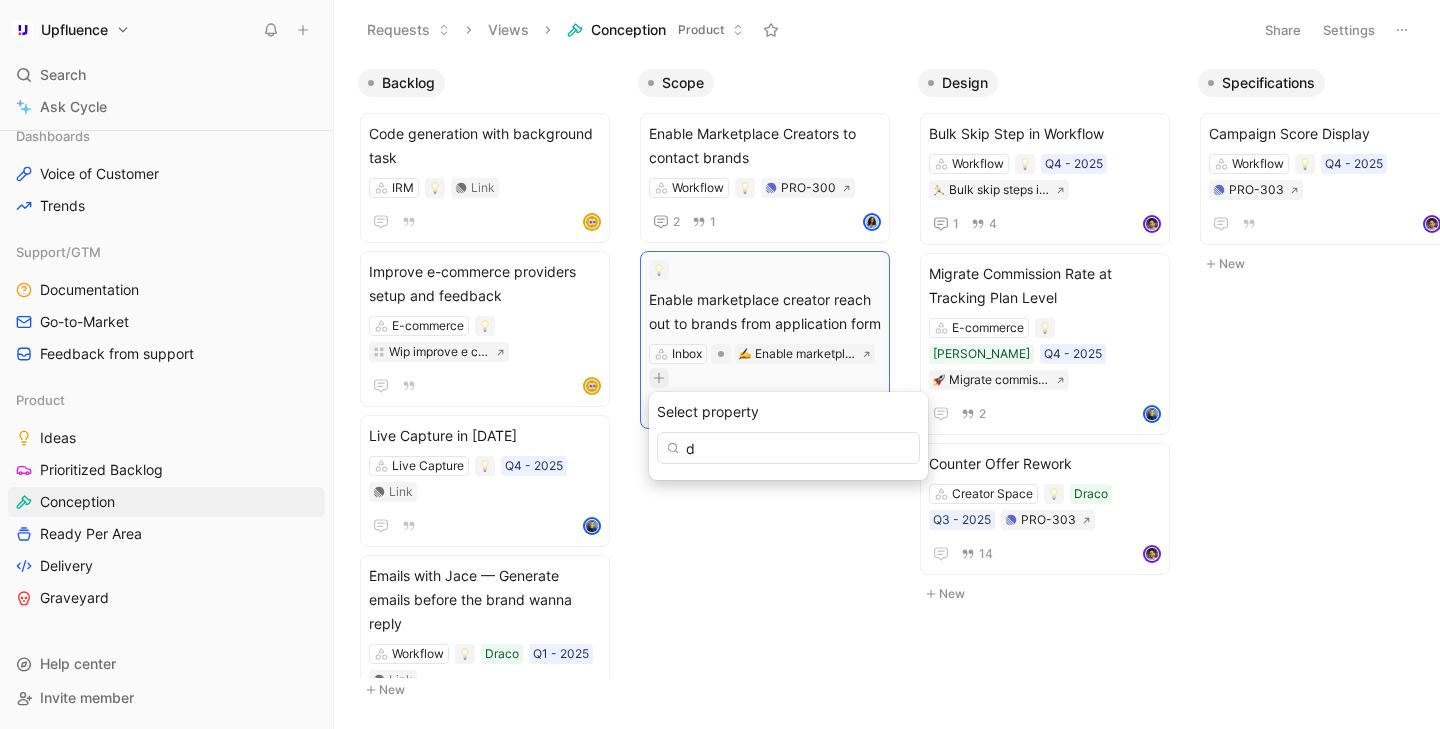 type 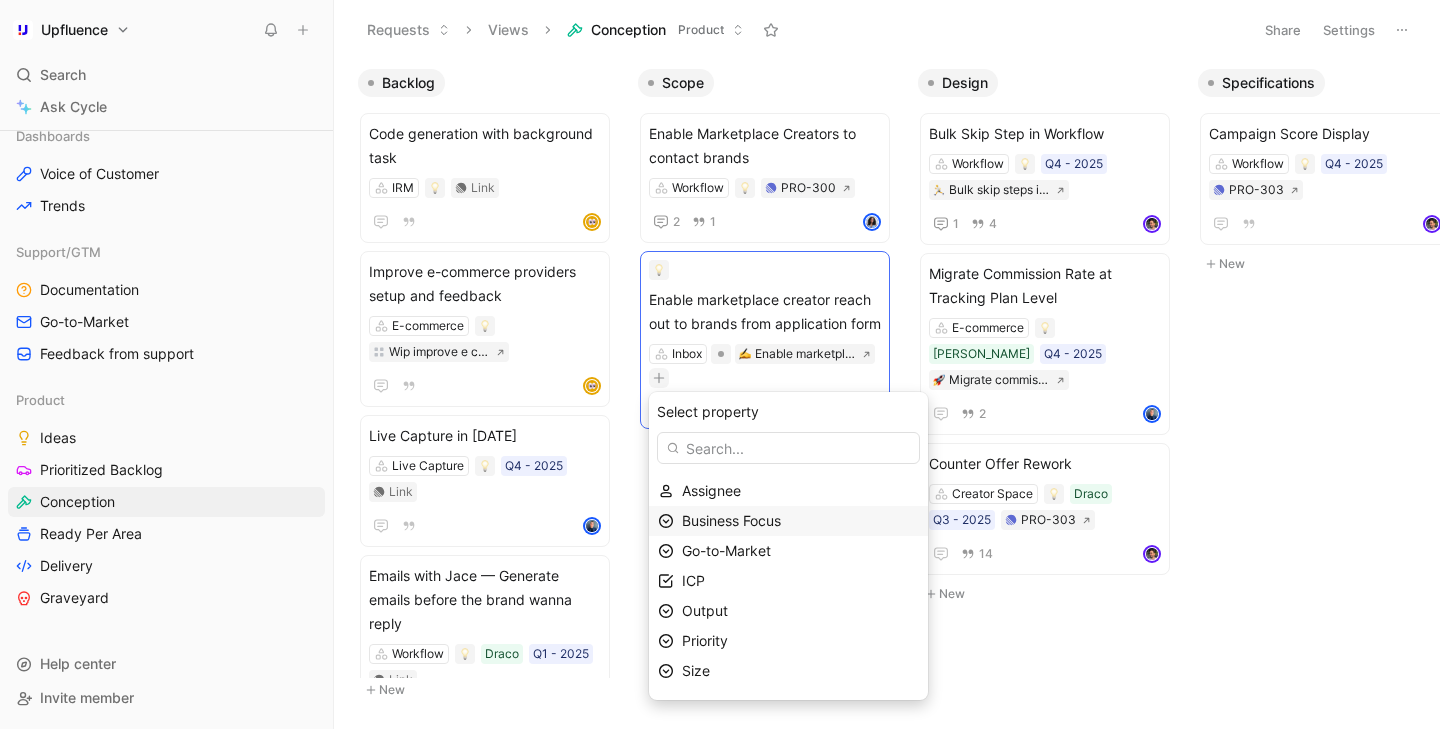 scroll, scrollTop: 140, scrollLeft: 0, axis: vertical 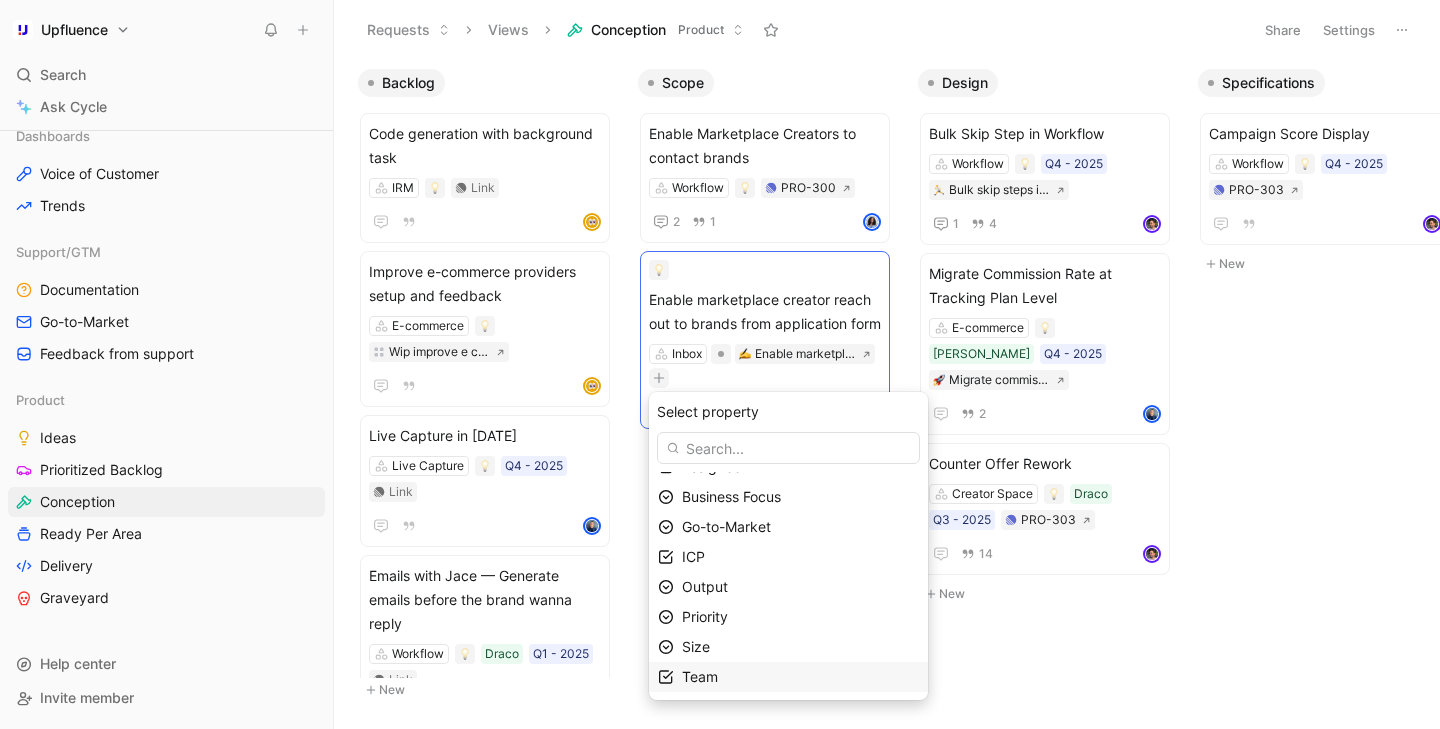 click on "Team" at bounding box center [800, 677] 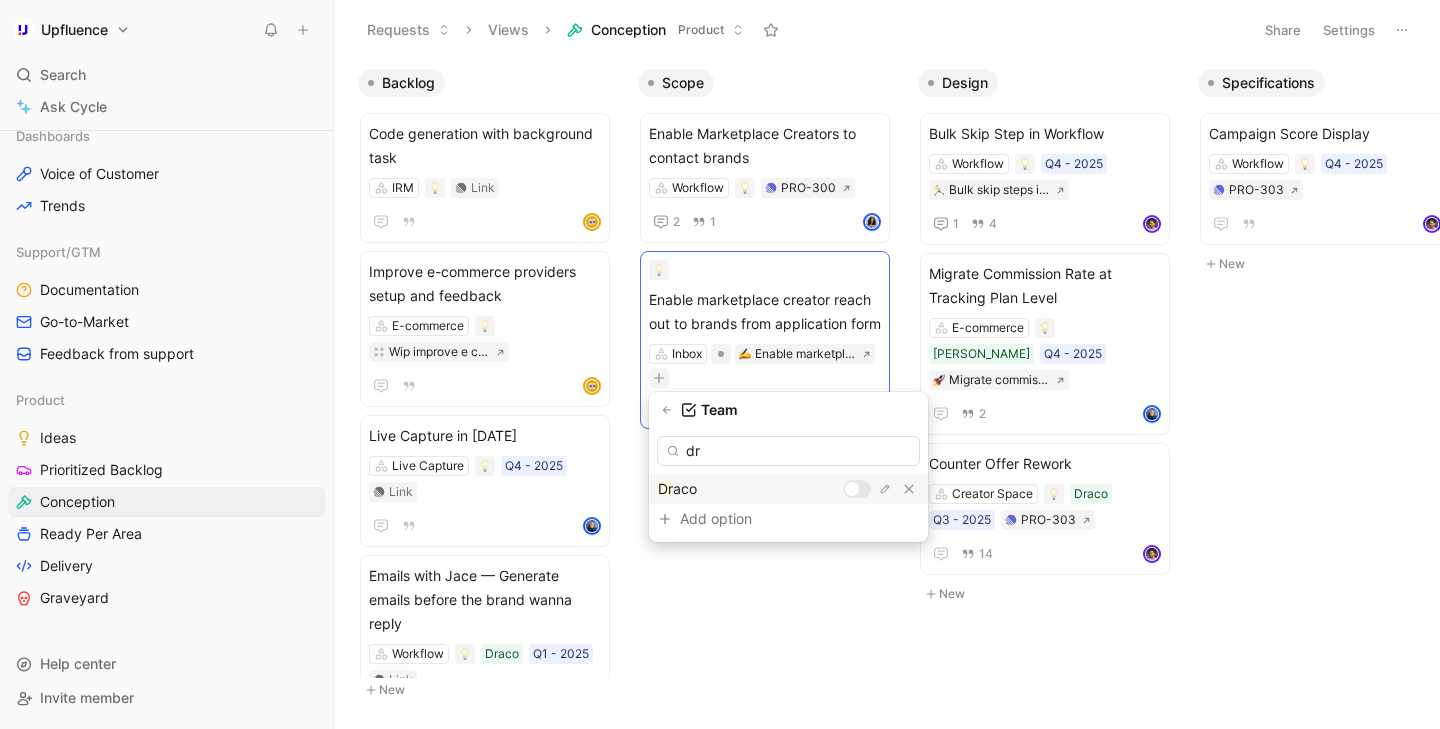 type on "dr" 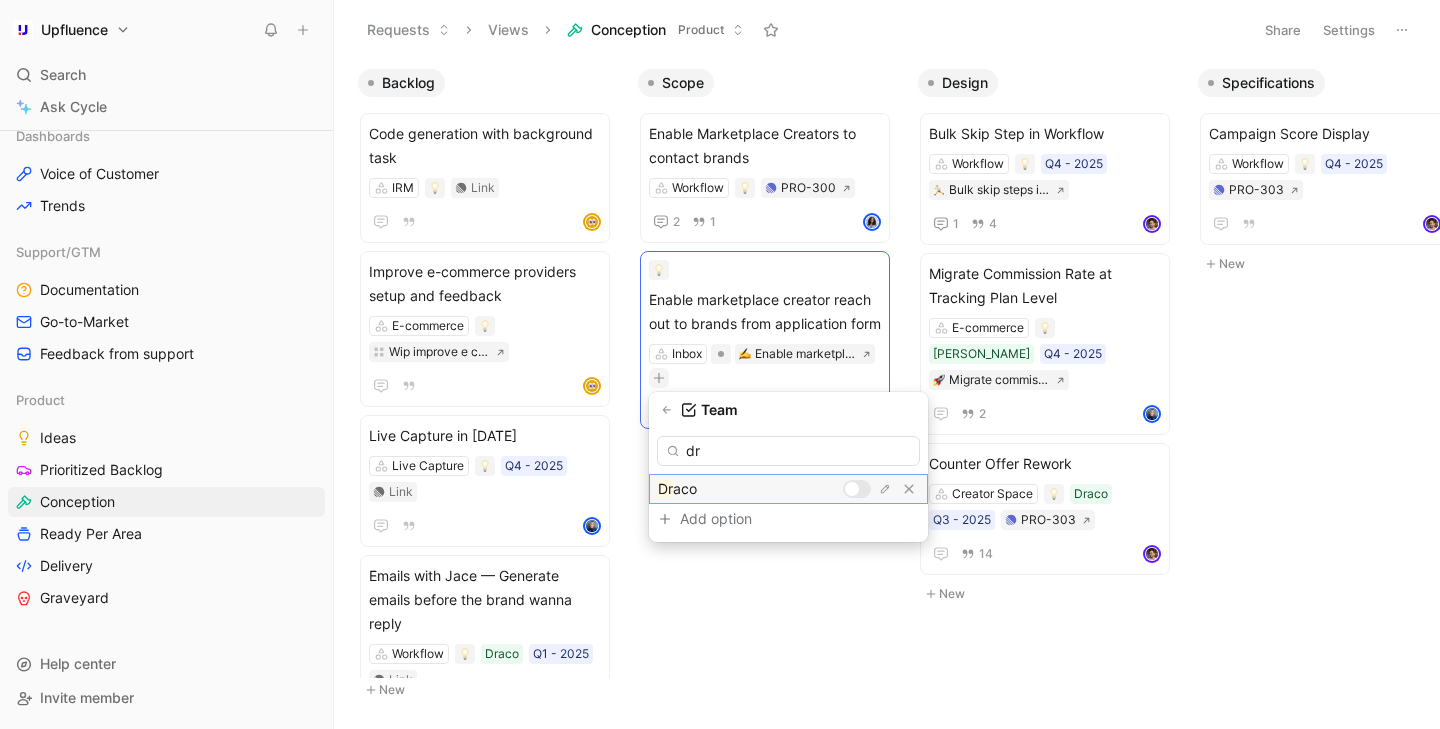 click on "Dr [PERSON_NAME]" at bounding box center [733, 489] 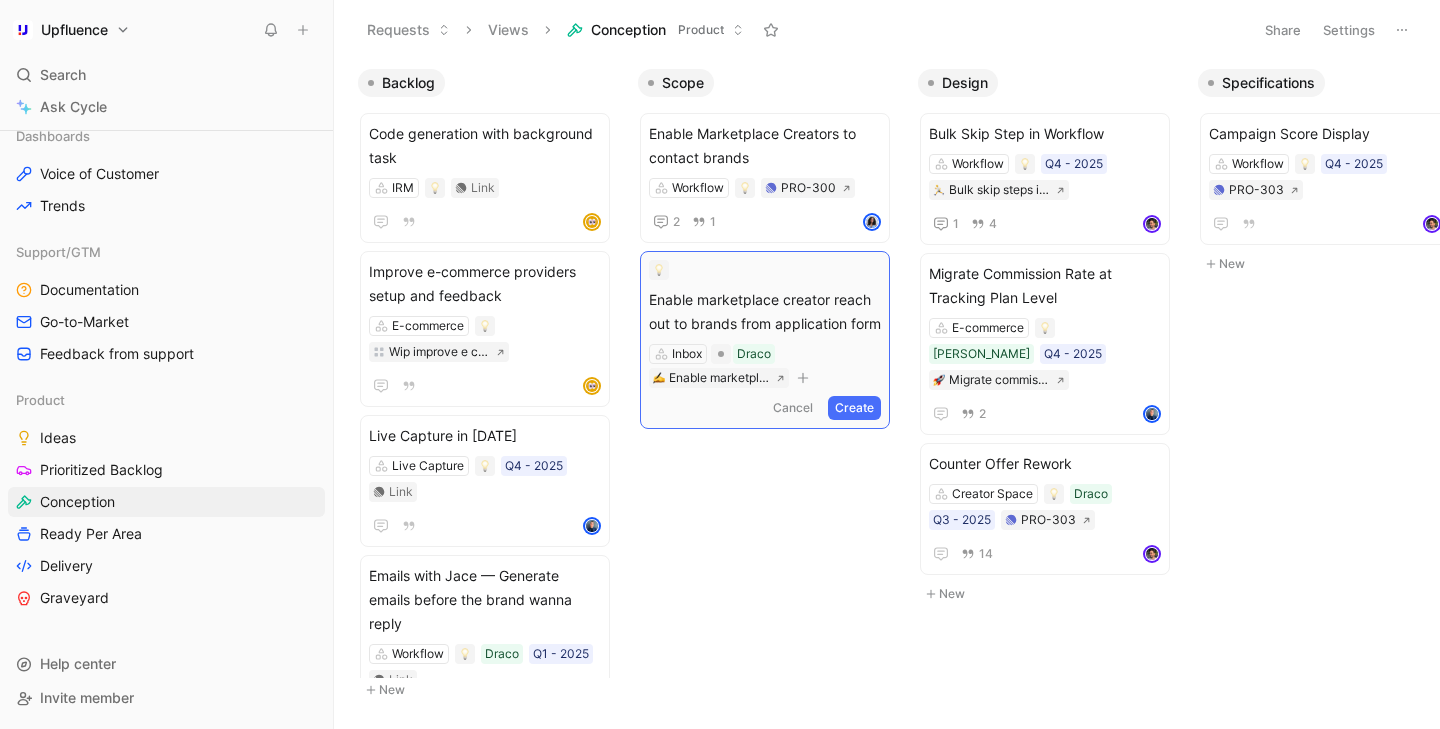 click 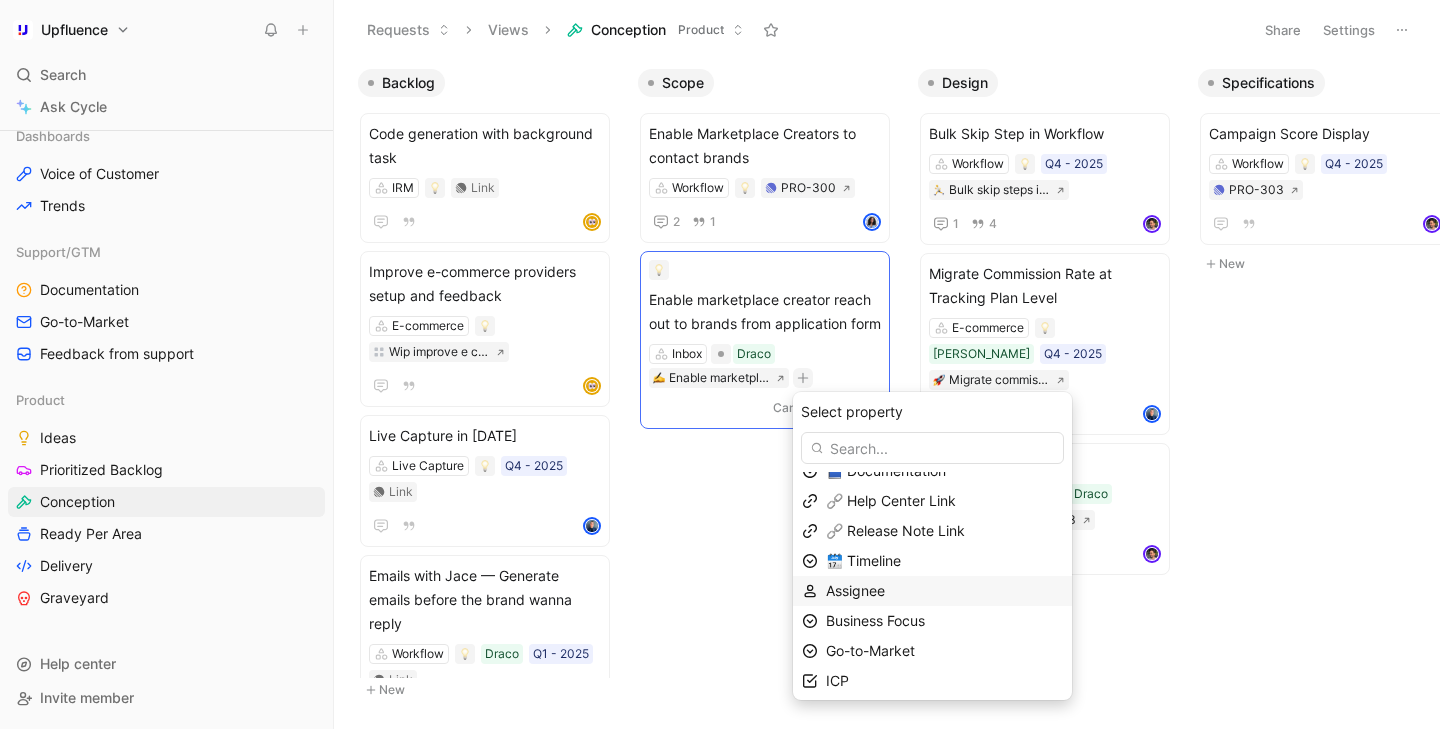 scroll, scrollTop: 18, scrollLeft: 0, axis: vertical 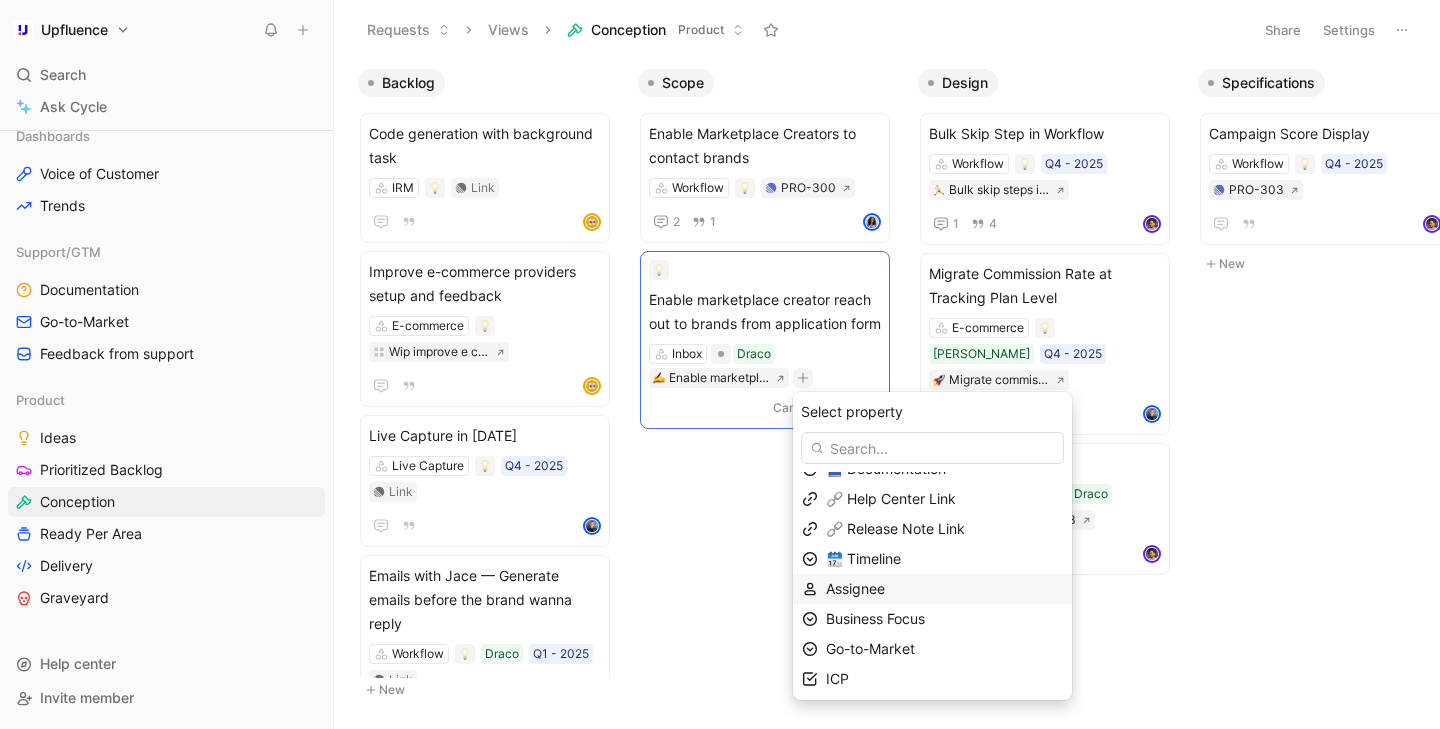 click on "Assignee" at bounding box center (944, 589) 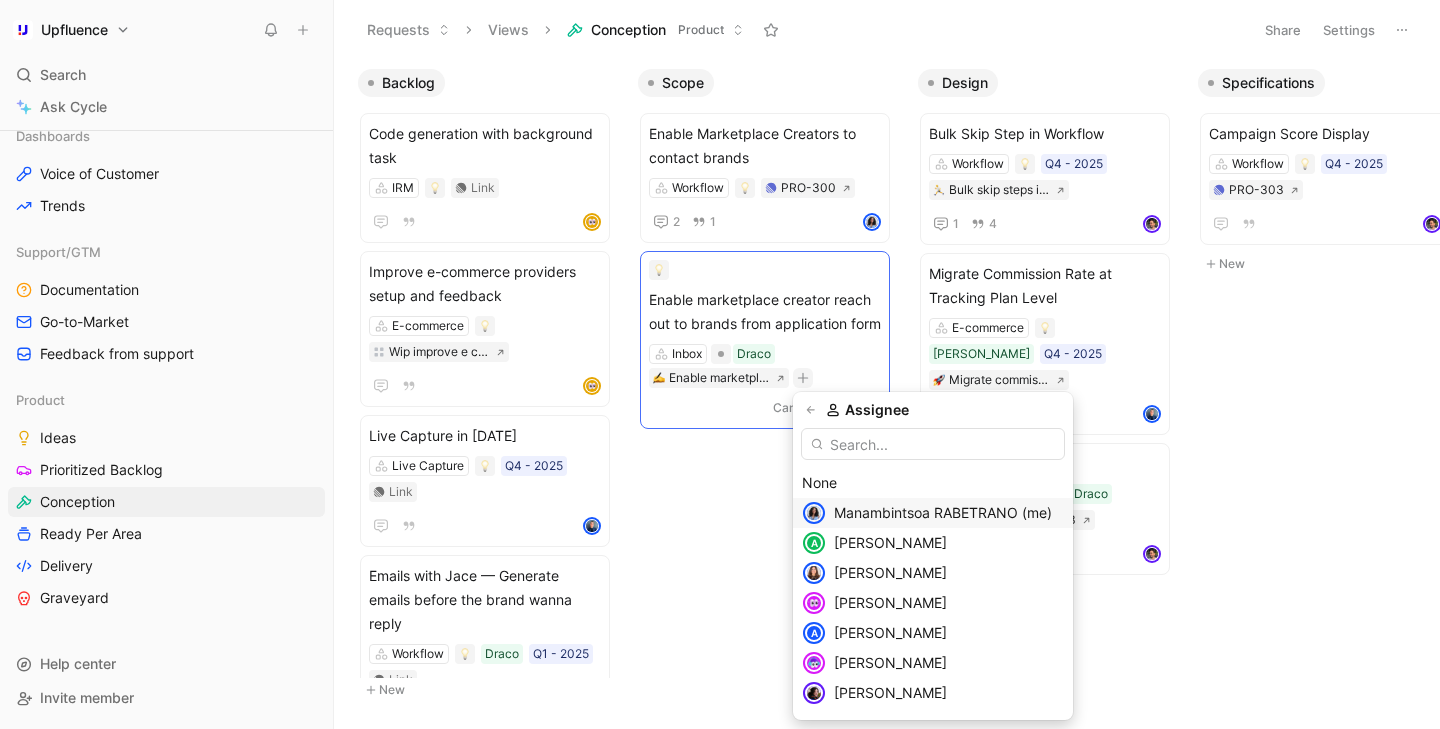 click on "Manambintsoa RABETRANO (me)" at bounding box center [943, 512] 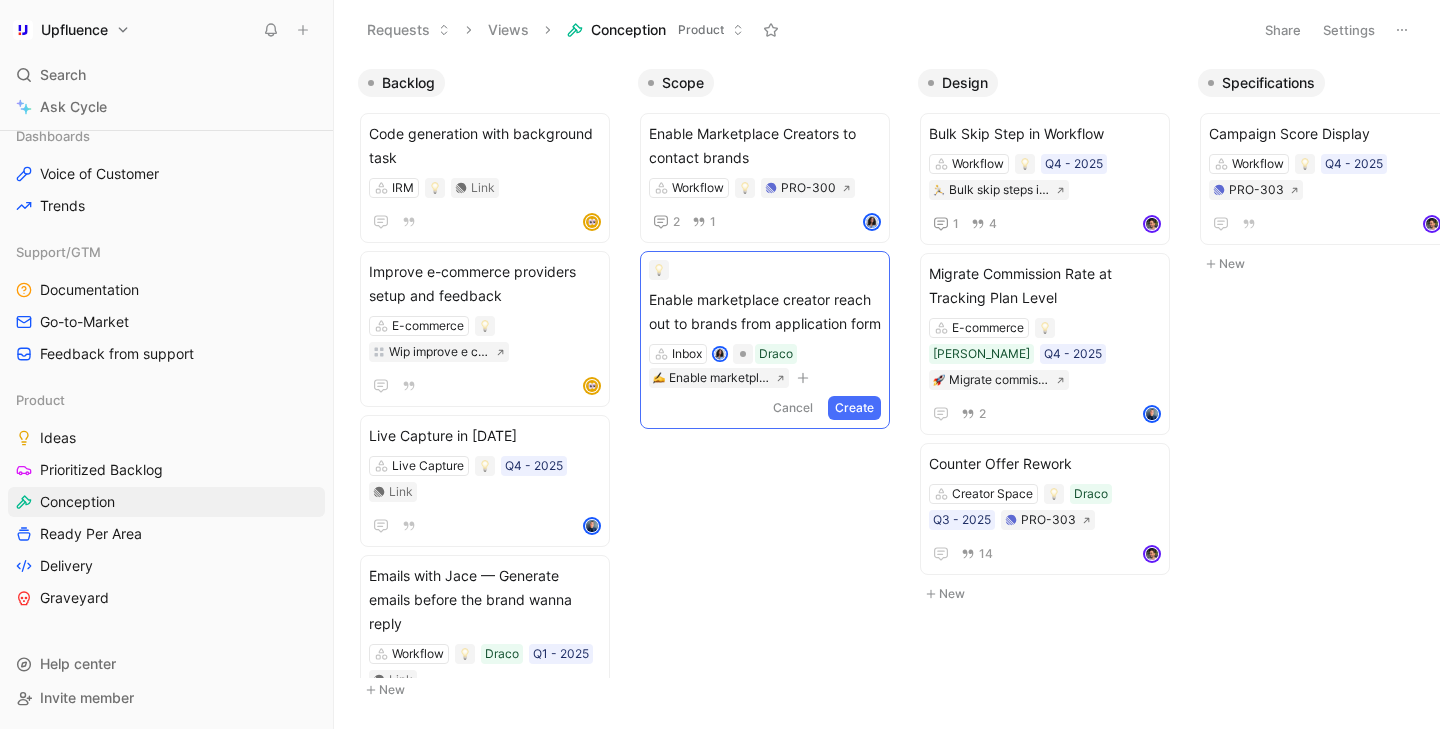 click 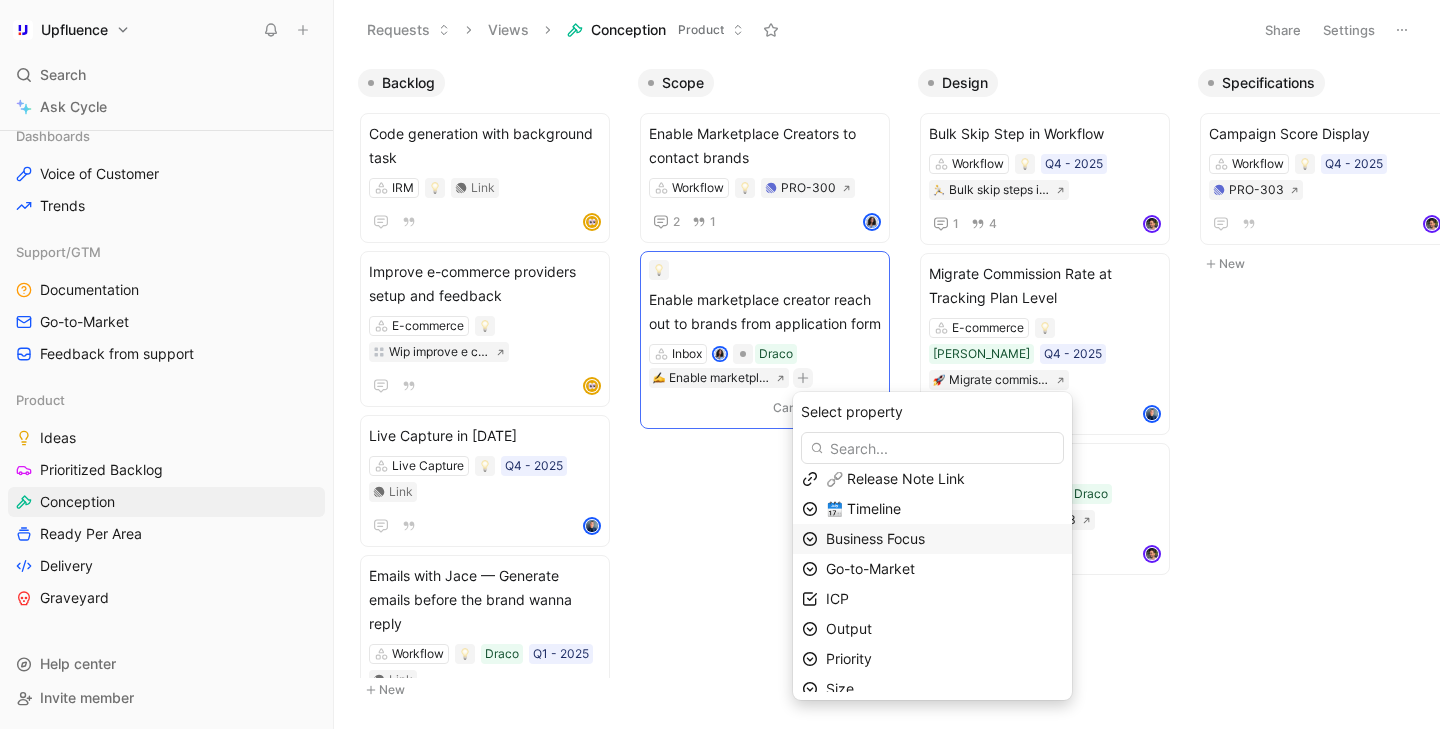 scroll, scrollTop: 80, scrollLeft: 0, axis: vertical 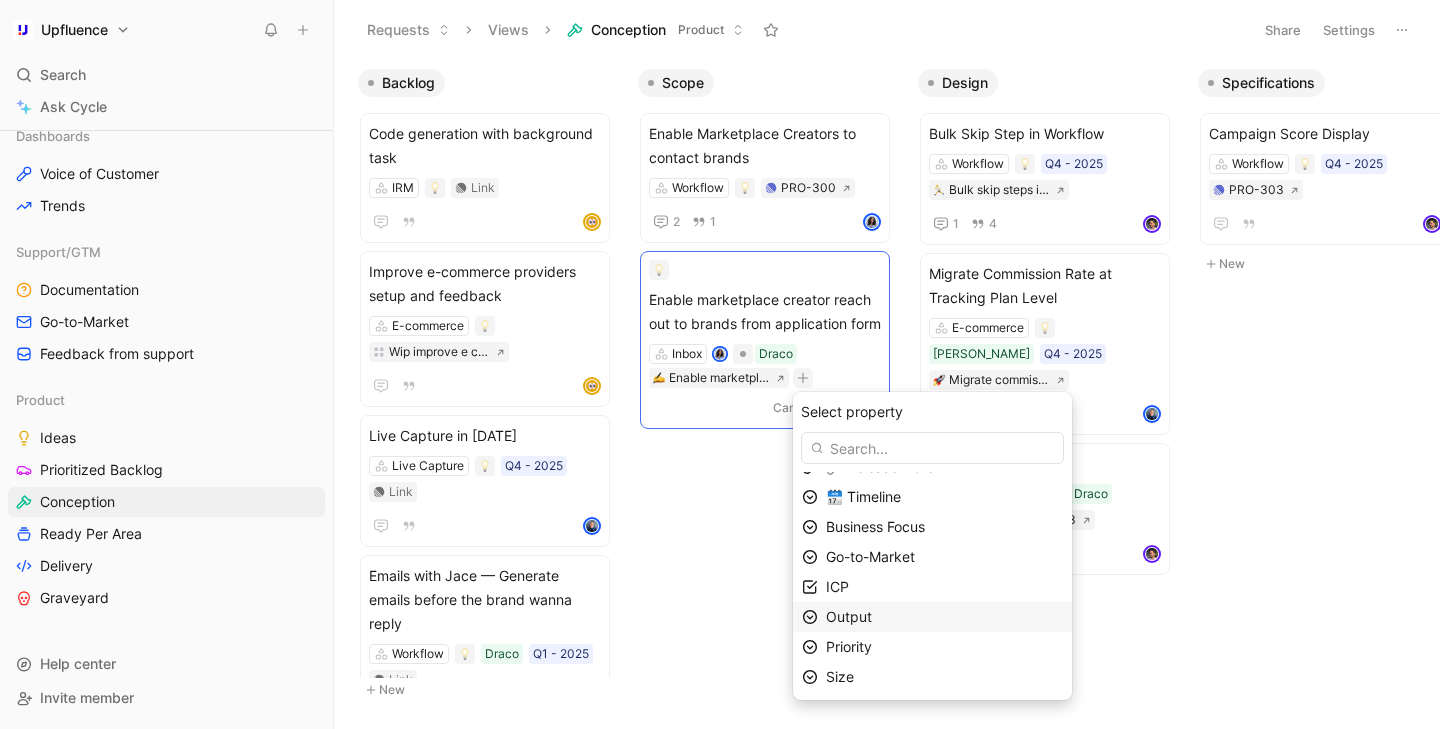 click on "Output" at bounding box center (944, 617) 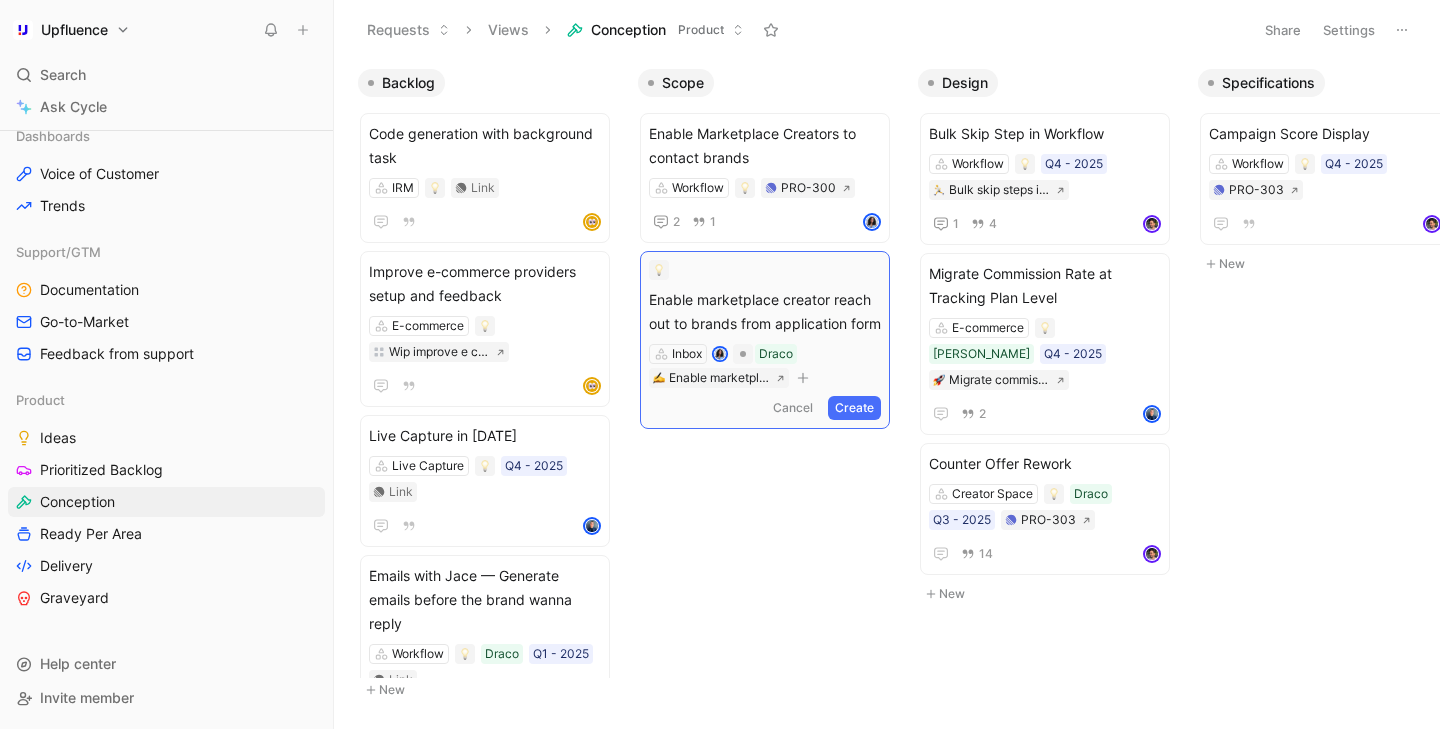 click on "Create" at bounding box center [854, 408] 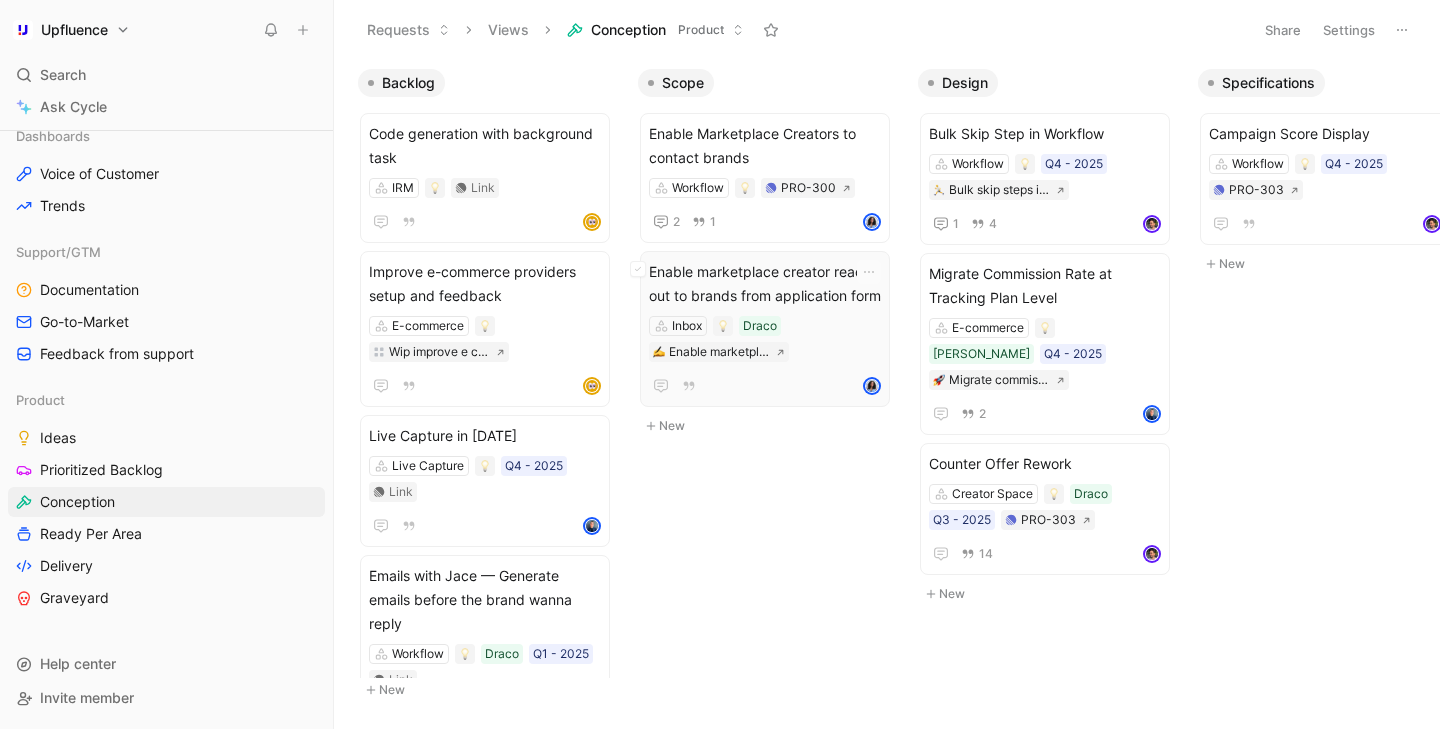 click on "Inbox Draco Enable marketplace creator reach out to brands from application form" at bounding box center [765, 339] 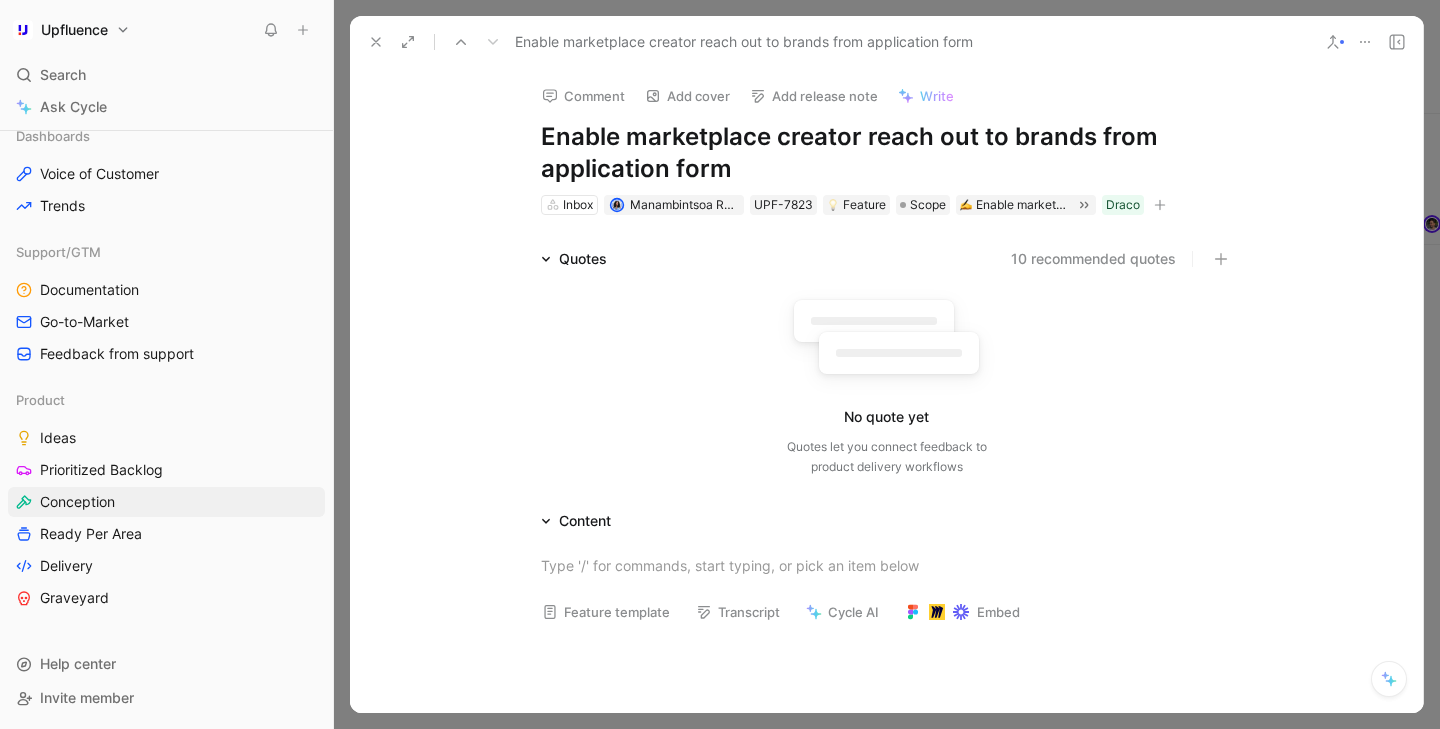 click on "10 recommended quotes" at bounding box center [1093, 259] 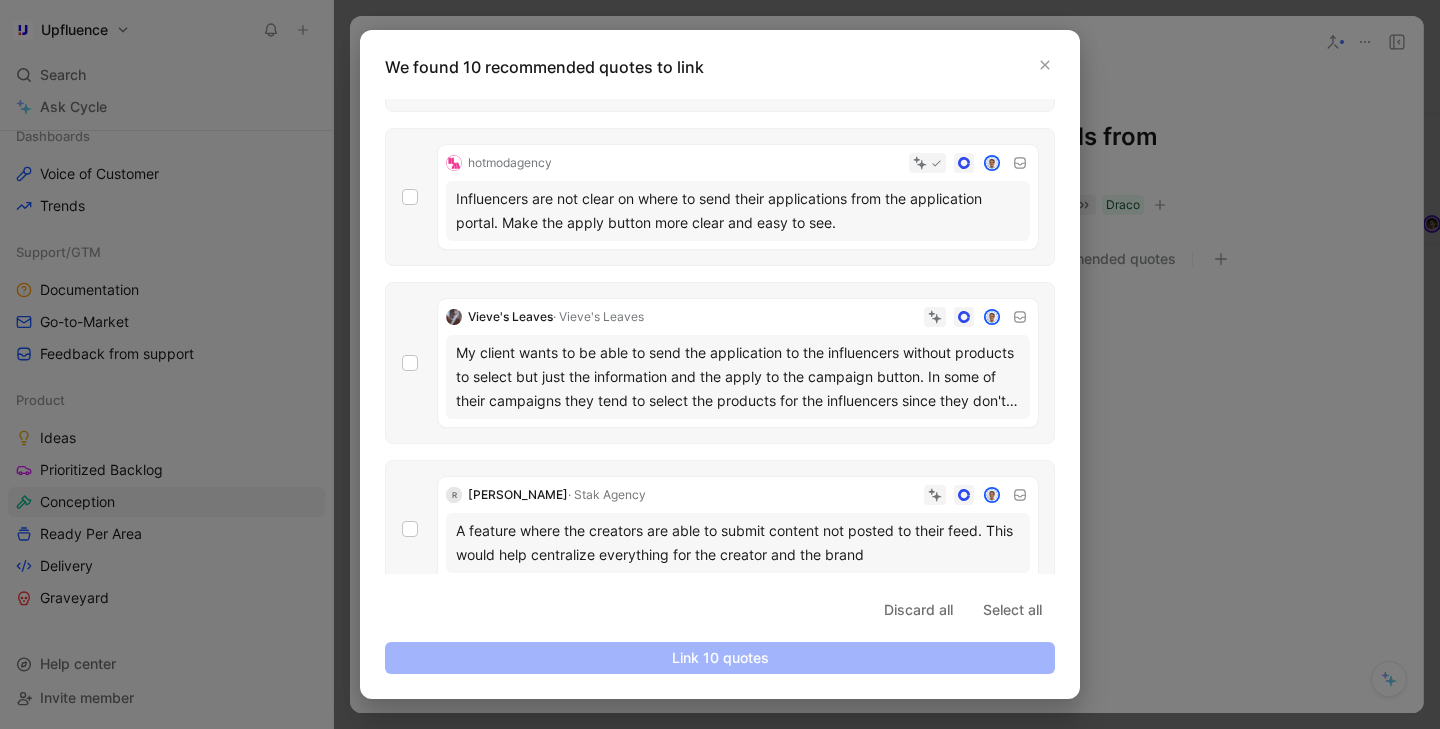 scroll, scrollTop: 1121, scrollLeft: 0, axis: vertical 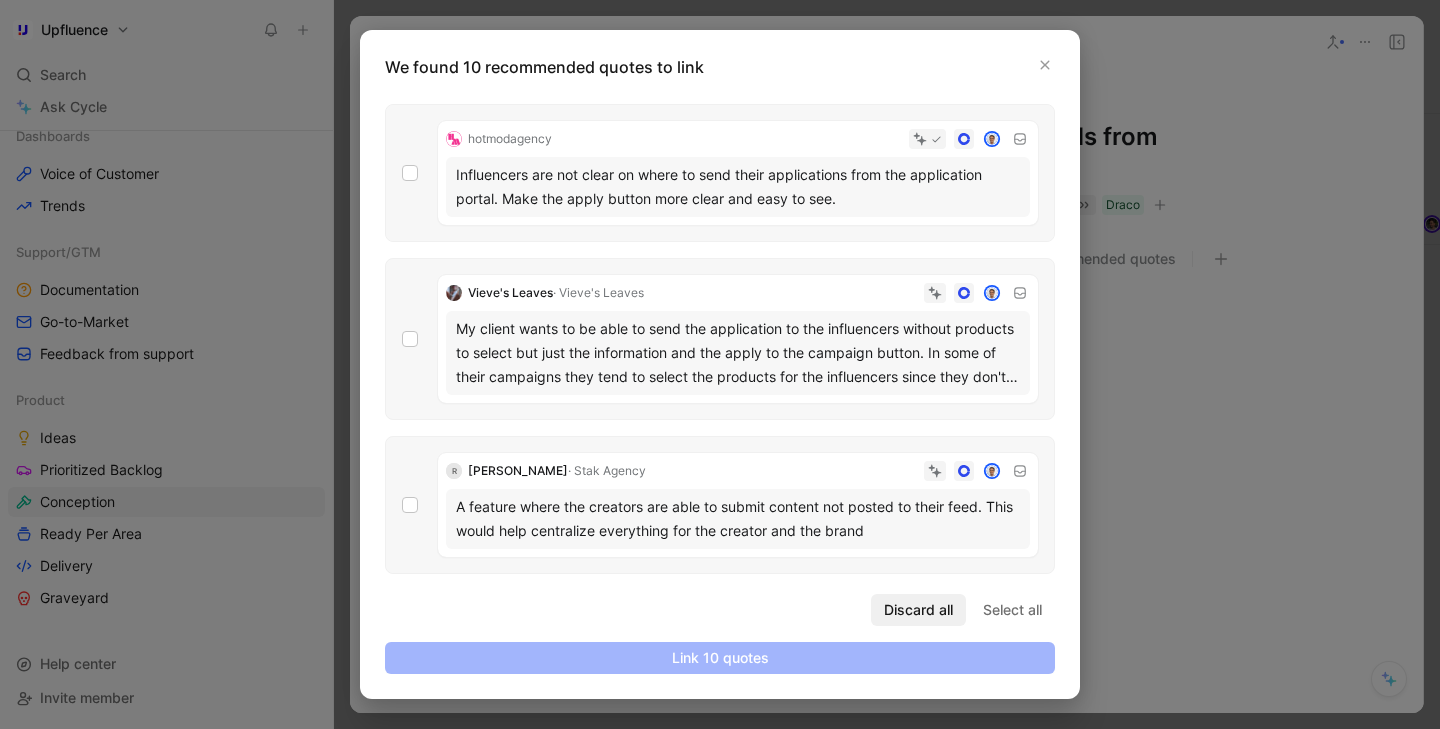 click on "Discard all" at bounding box center [918, 610] 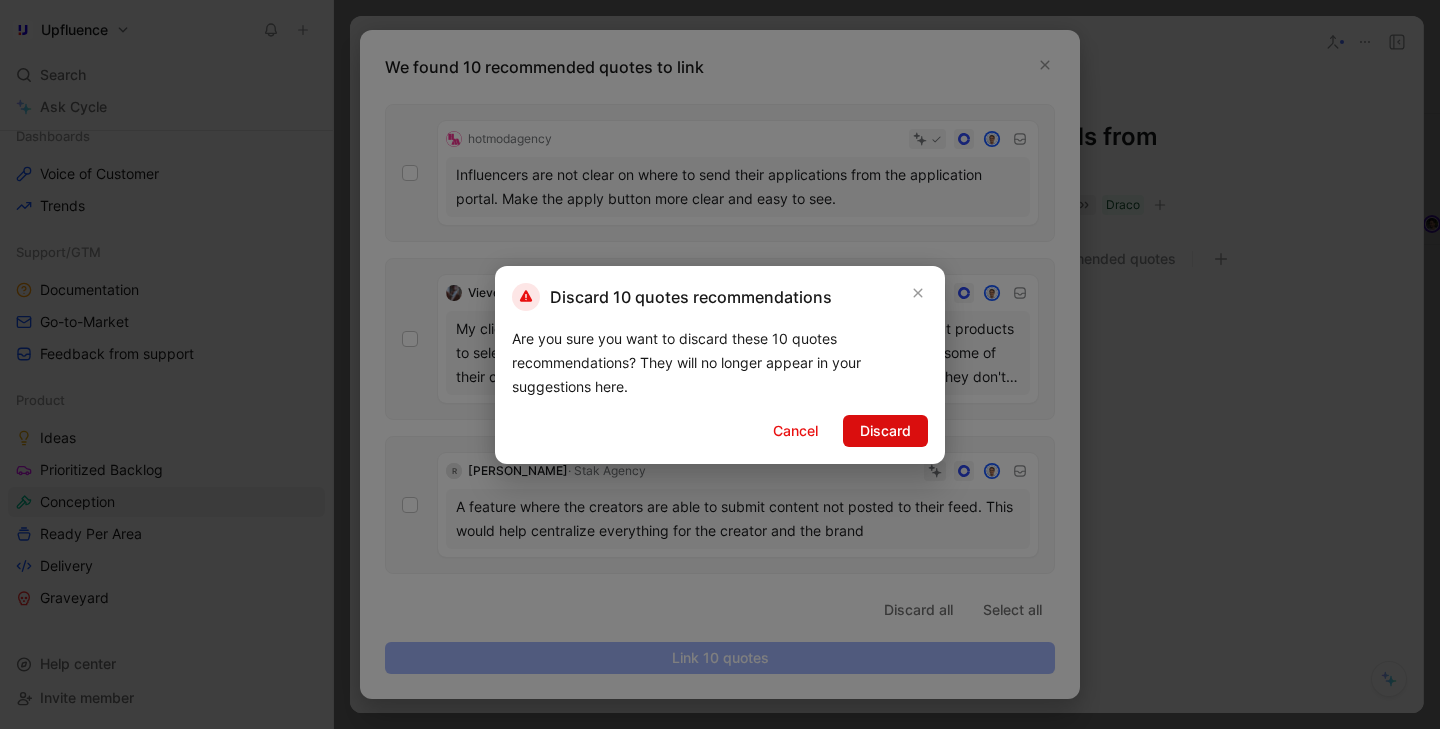 click on "Discard" at bounding box center (885, 431) 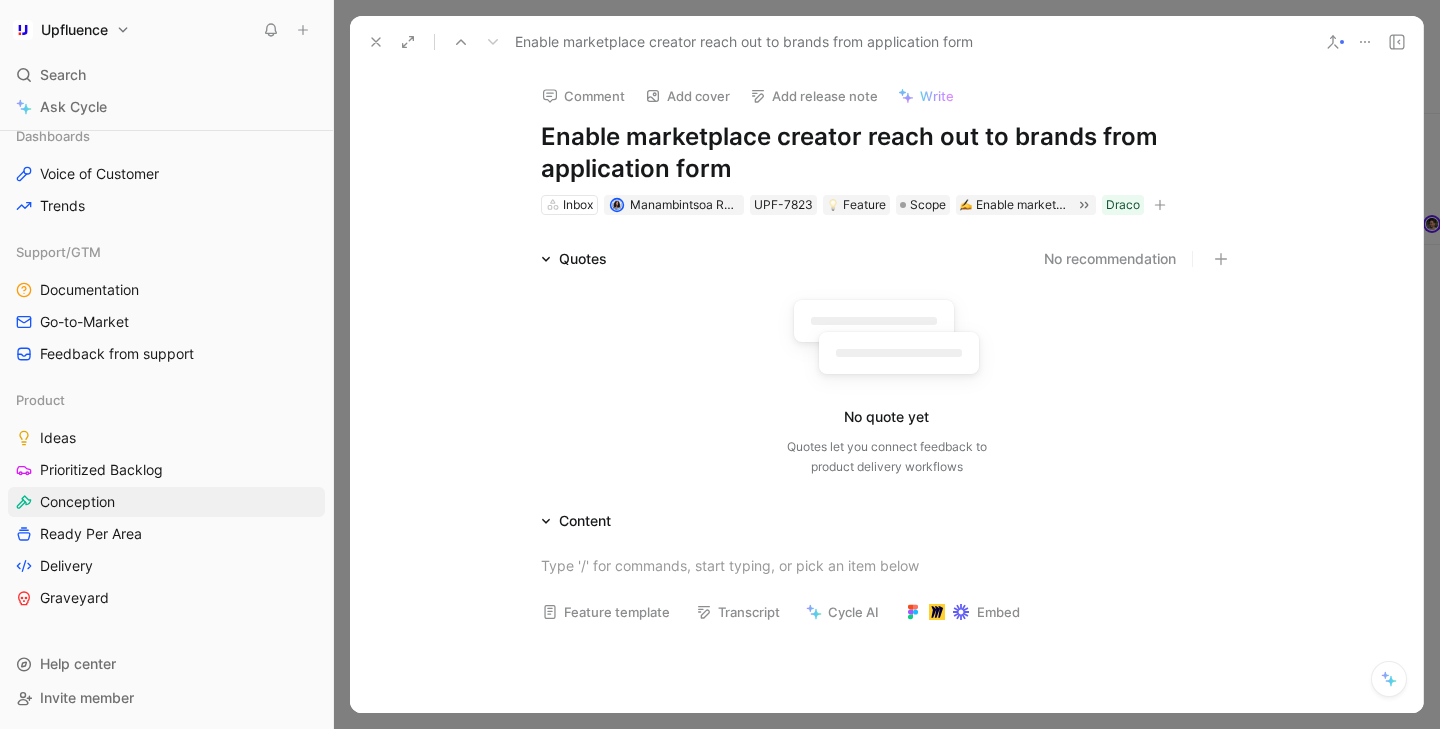 click 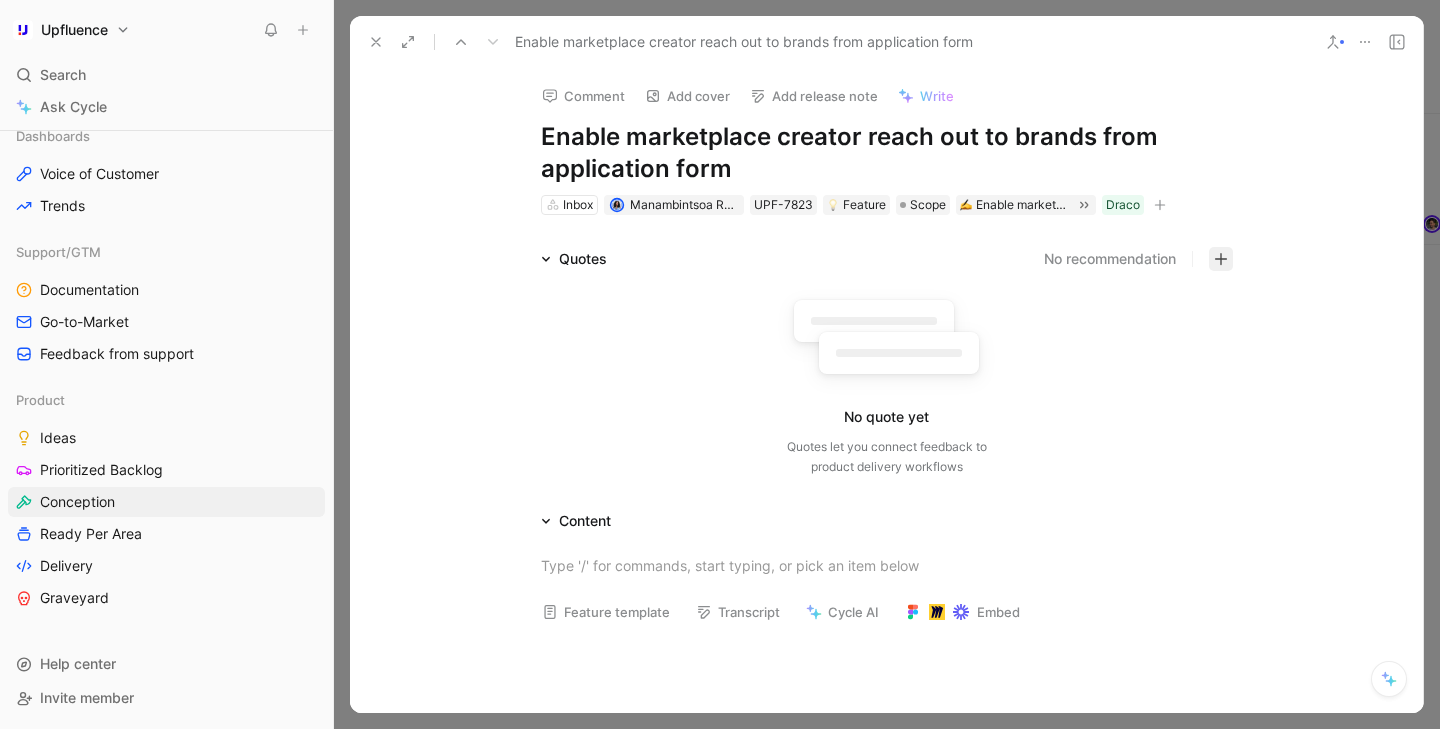 click 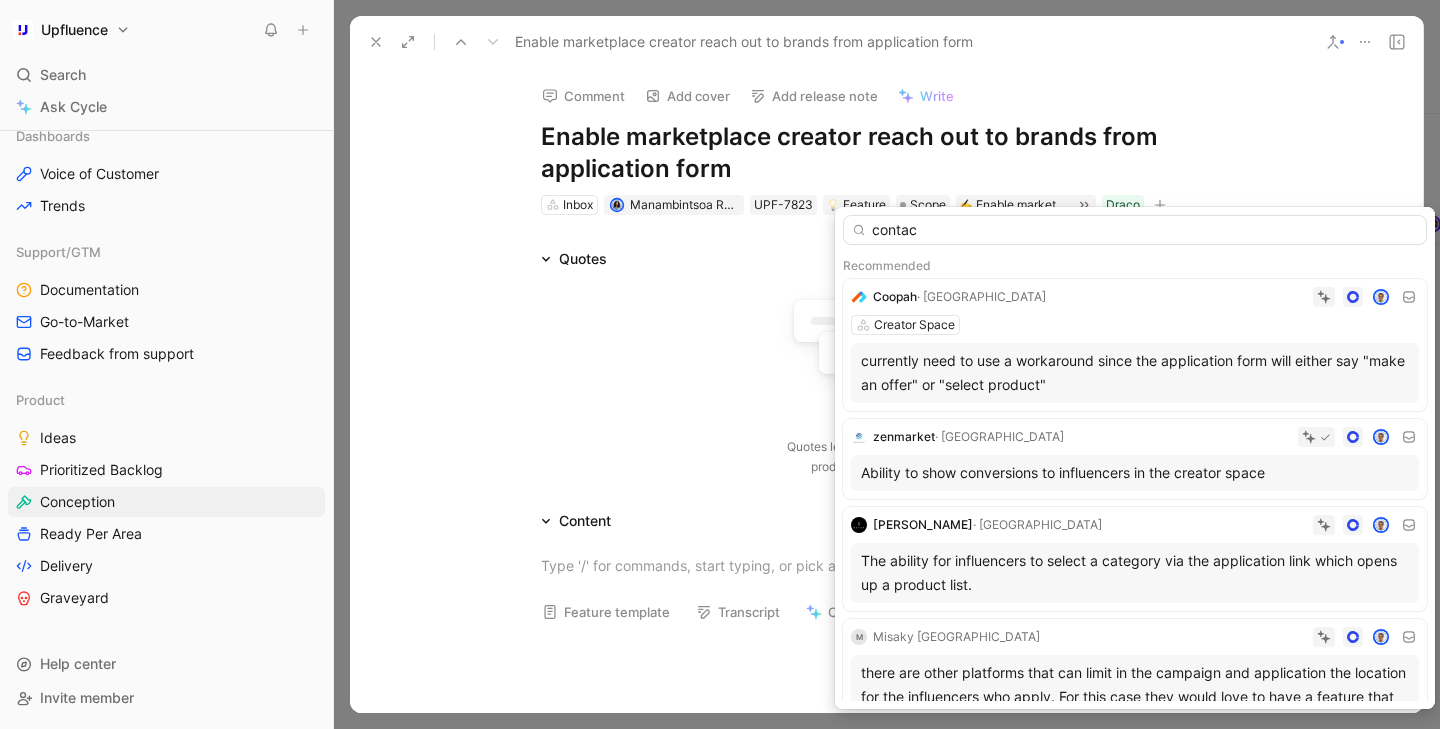 type on "contact" 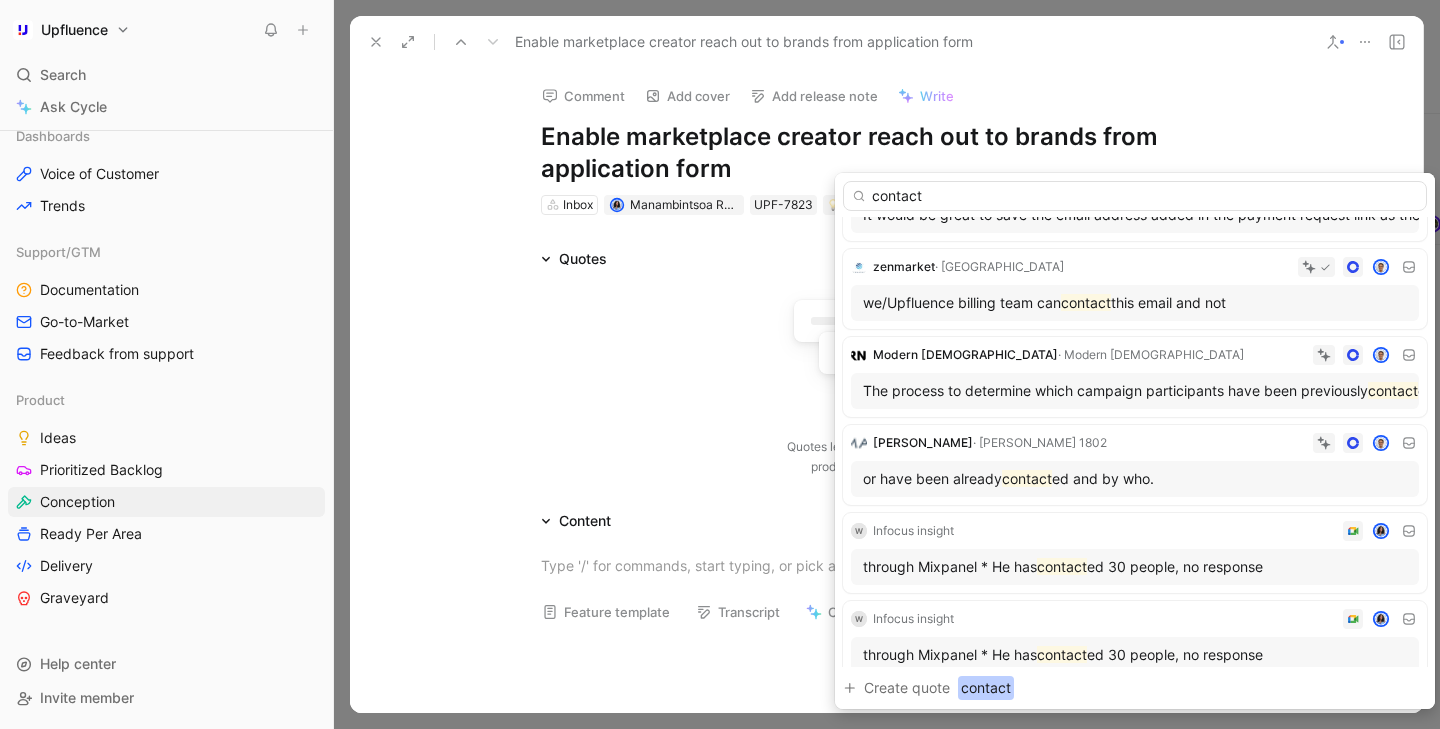 scroll, scrollTop: 550, scrollLeft: 0, axis: vertical 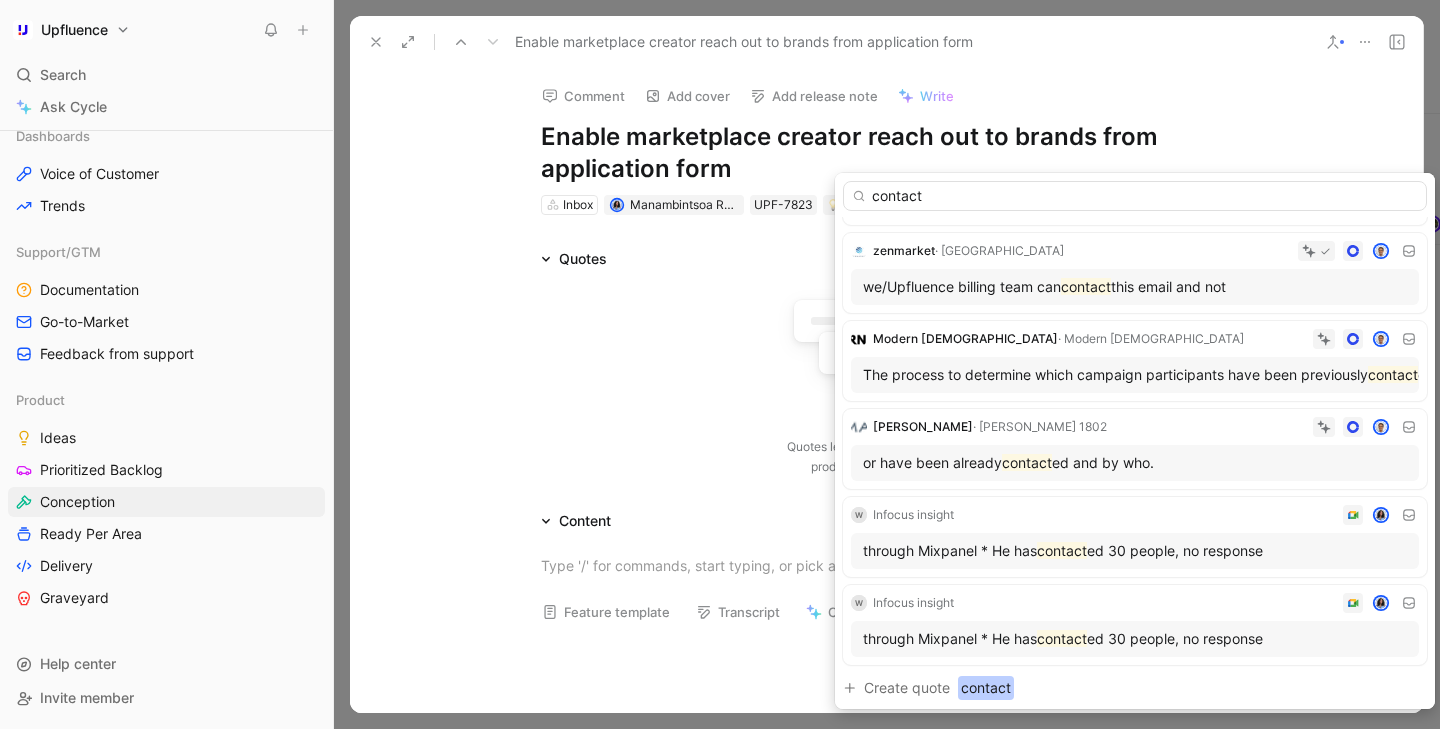 click on "contact" at bounding box center (1135, 196) 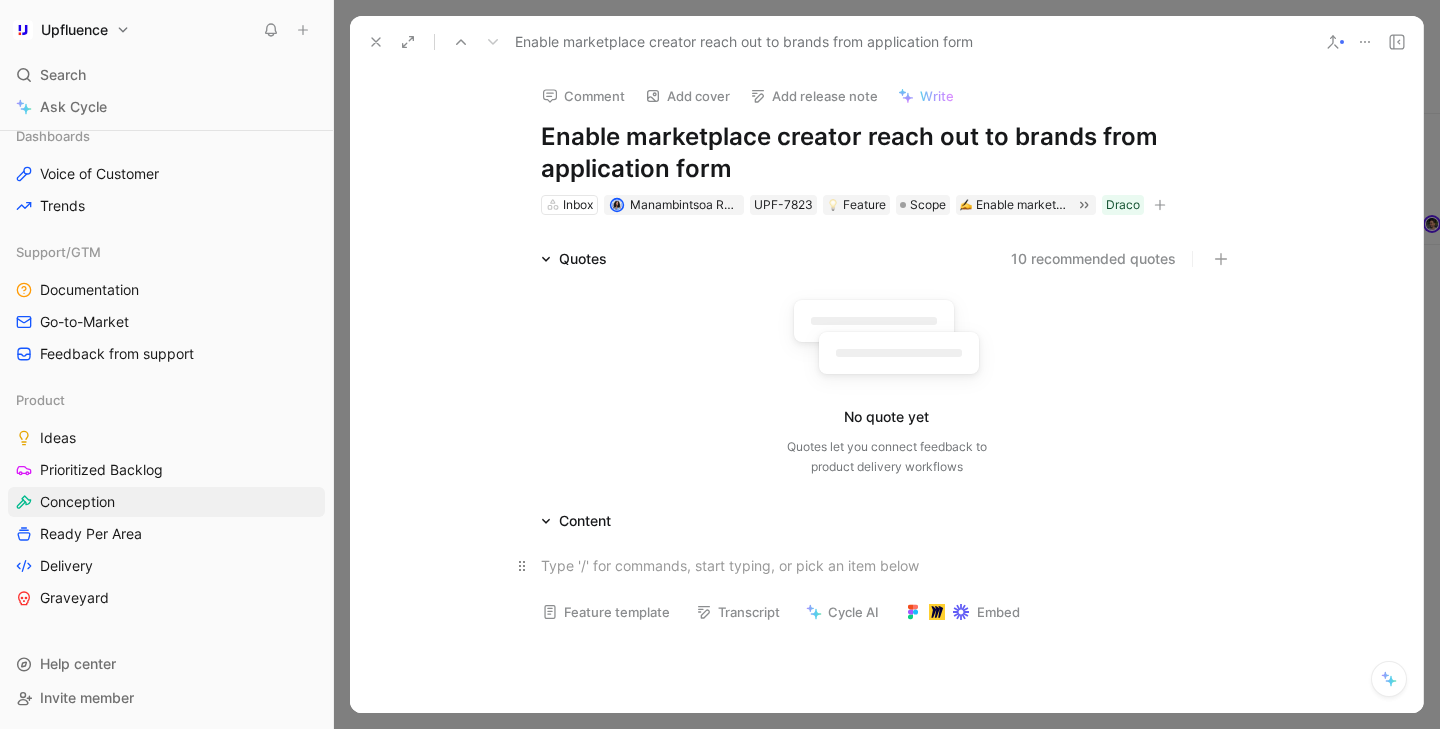 click at bounding box center (887, 565) 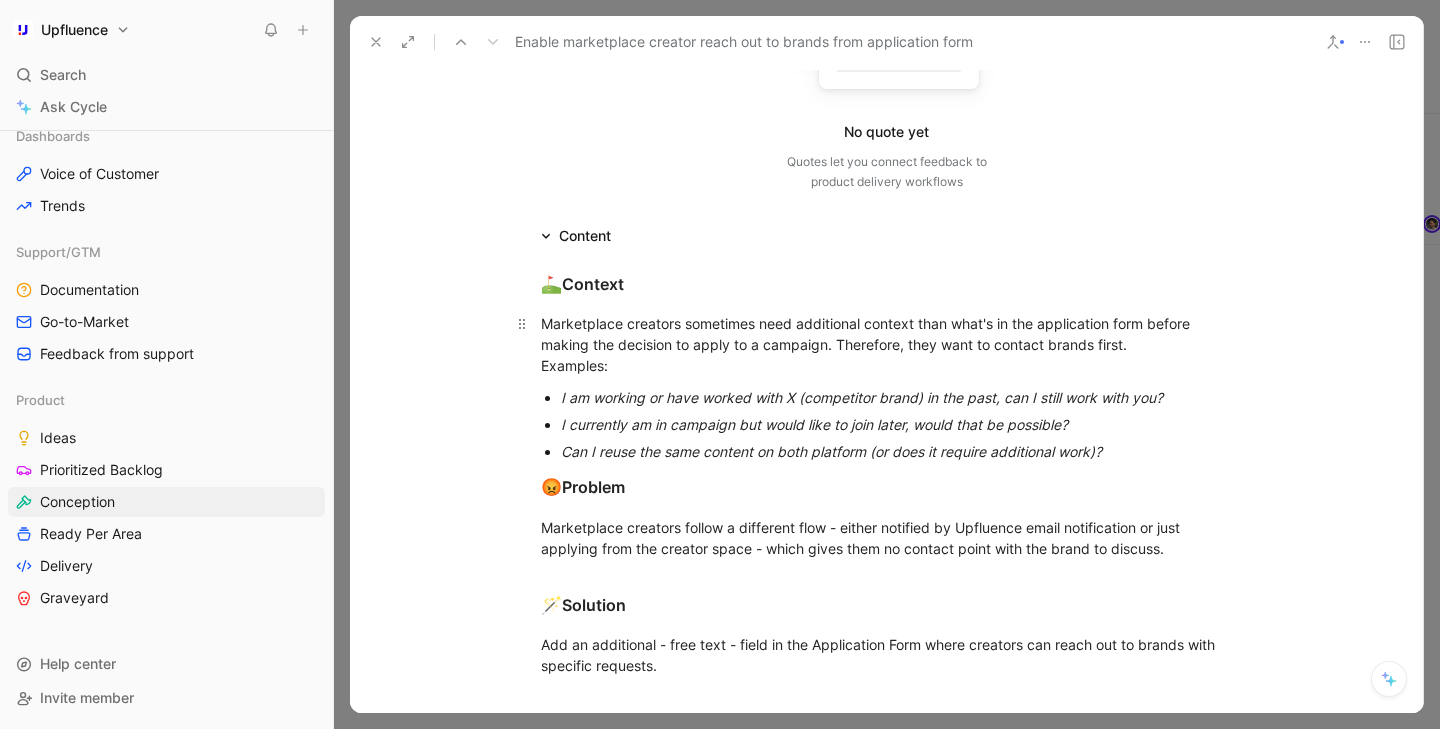 scroll, scrollTop: 252, scrollLeft: 0, axis: vertical 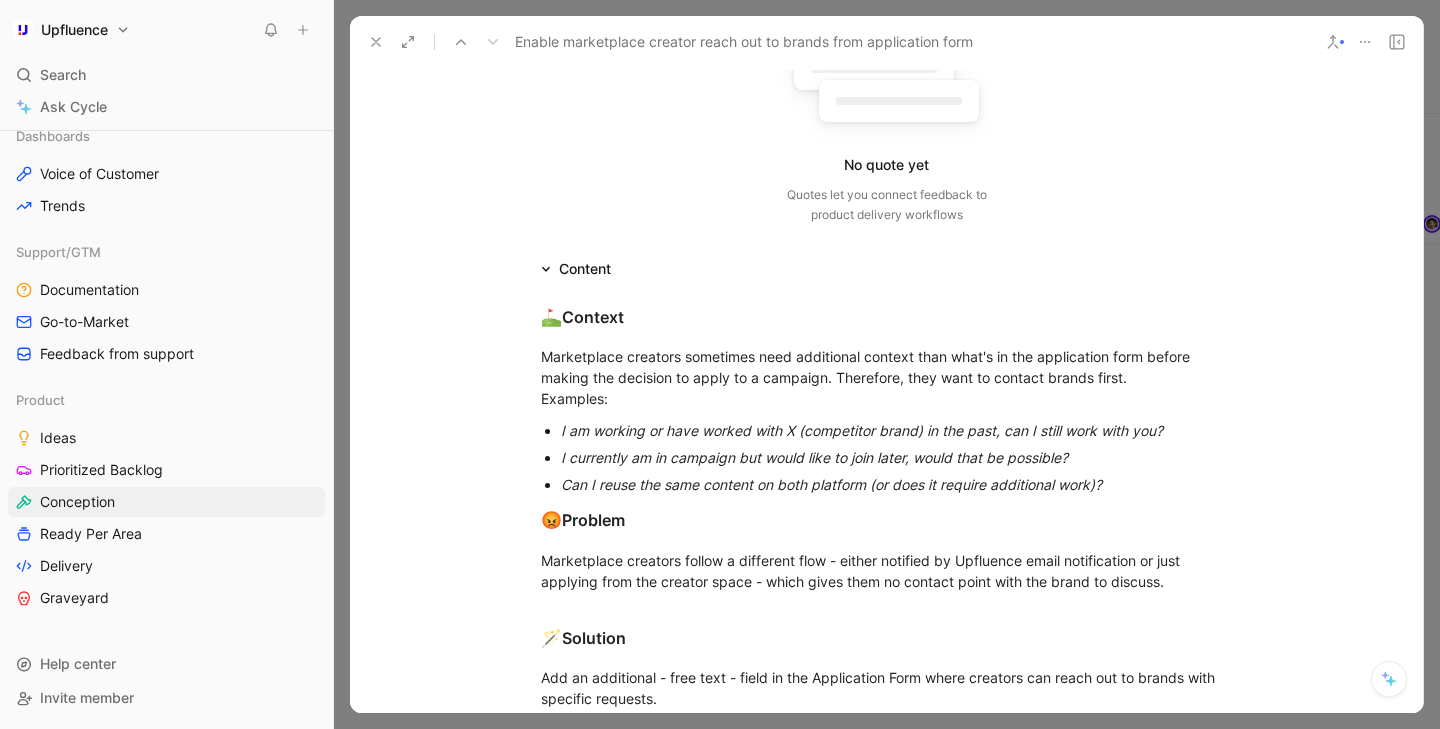click on "Content" at bounding box center (576, 269) 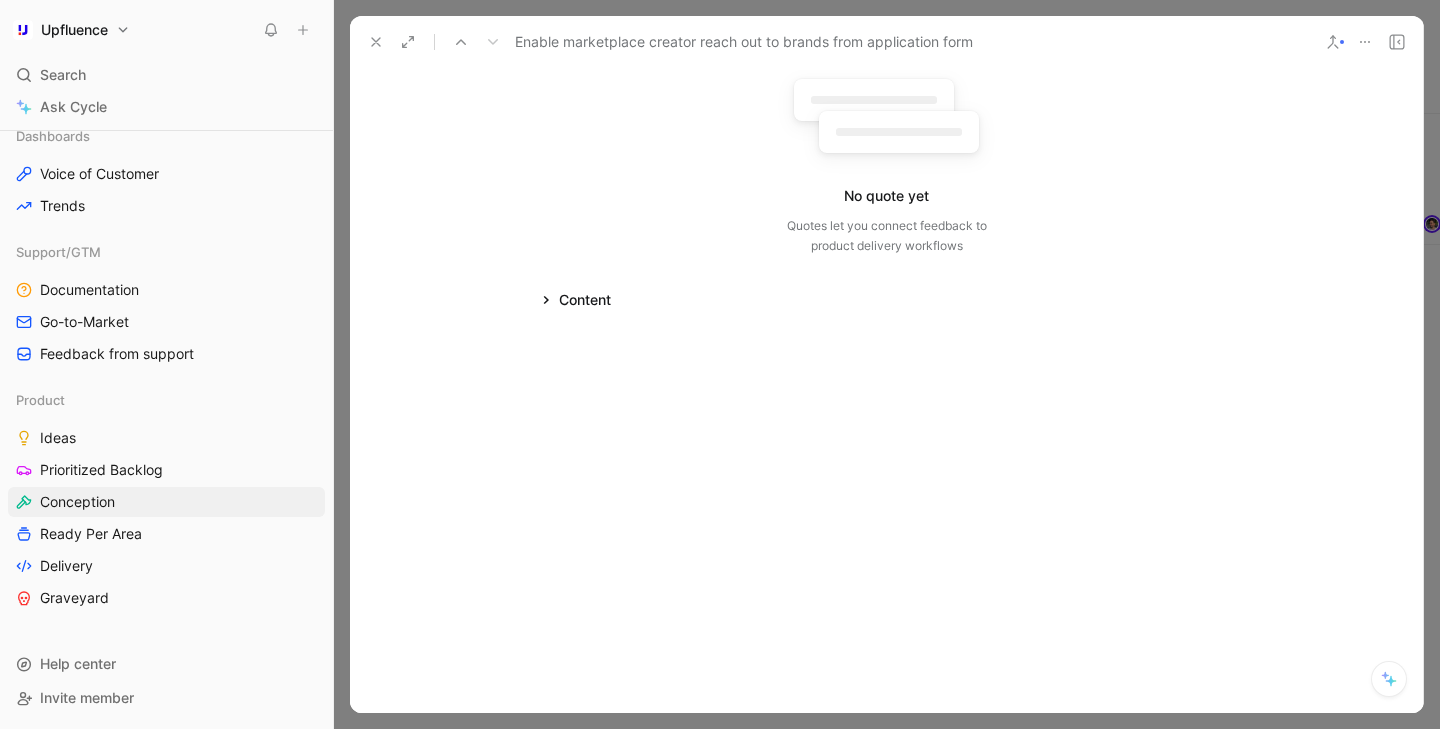 scroll, scrollTop: 12, scrollLeft: 0, axis: vertical 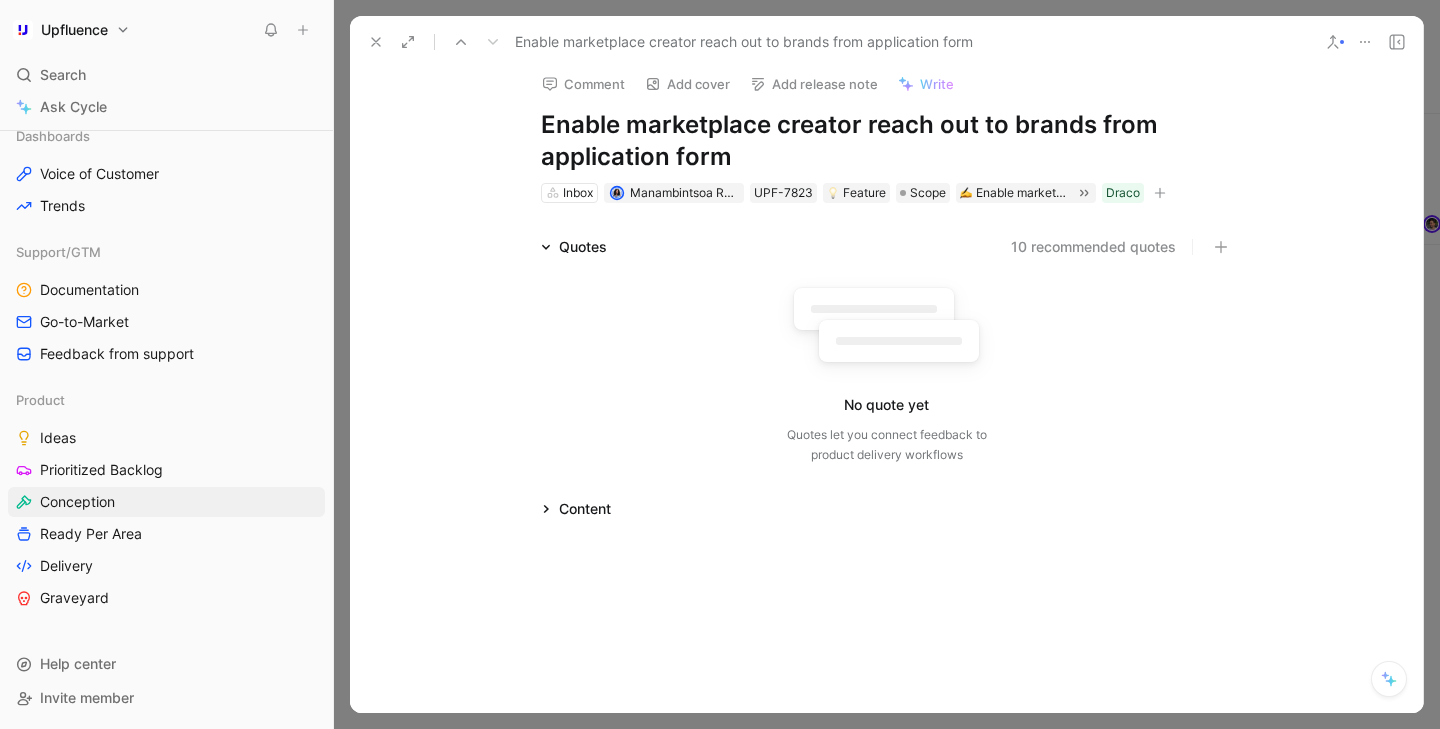 click 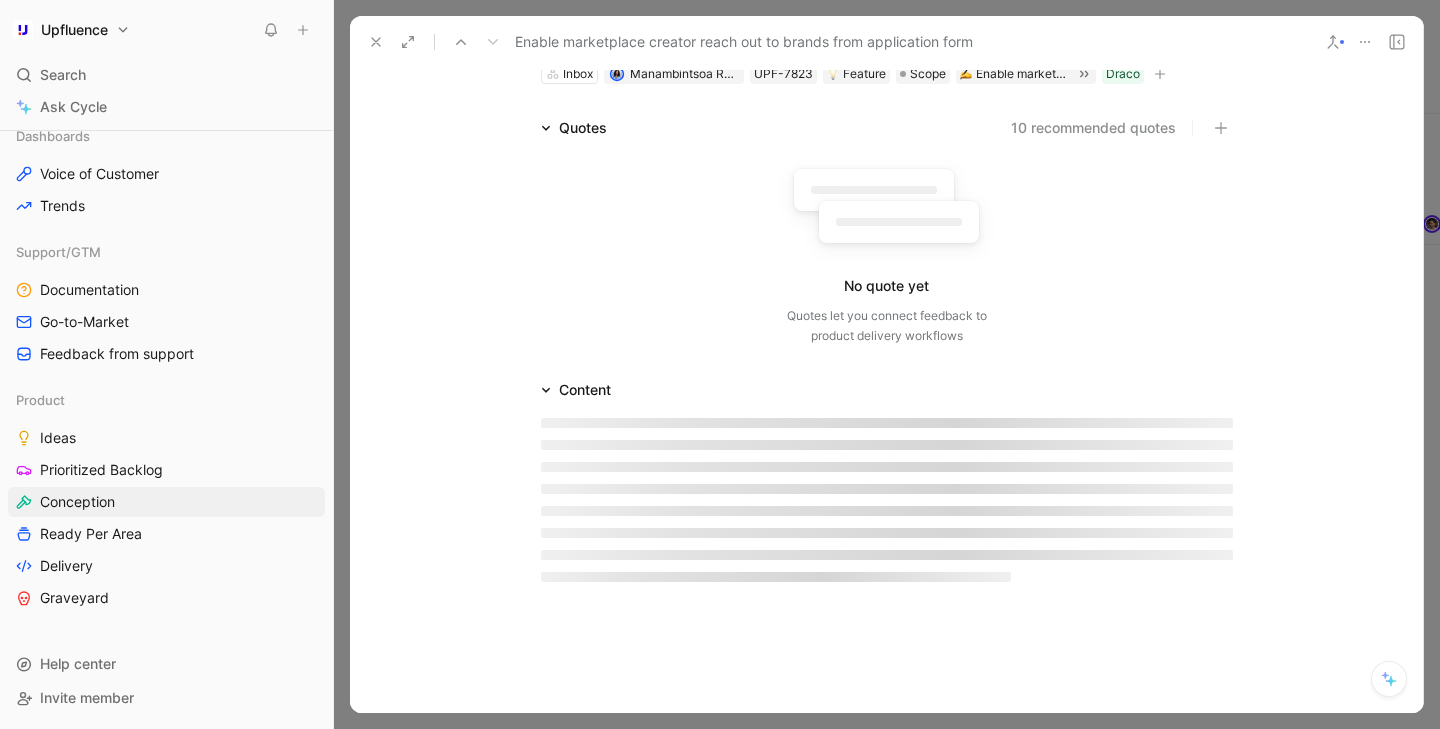 scroll, scrollTop: 0, scrollLeft: 0, axis: both 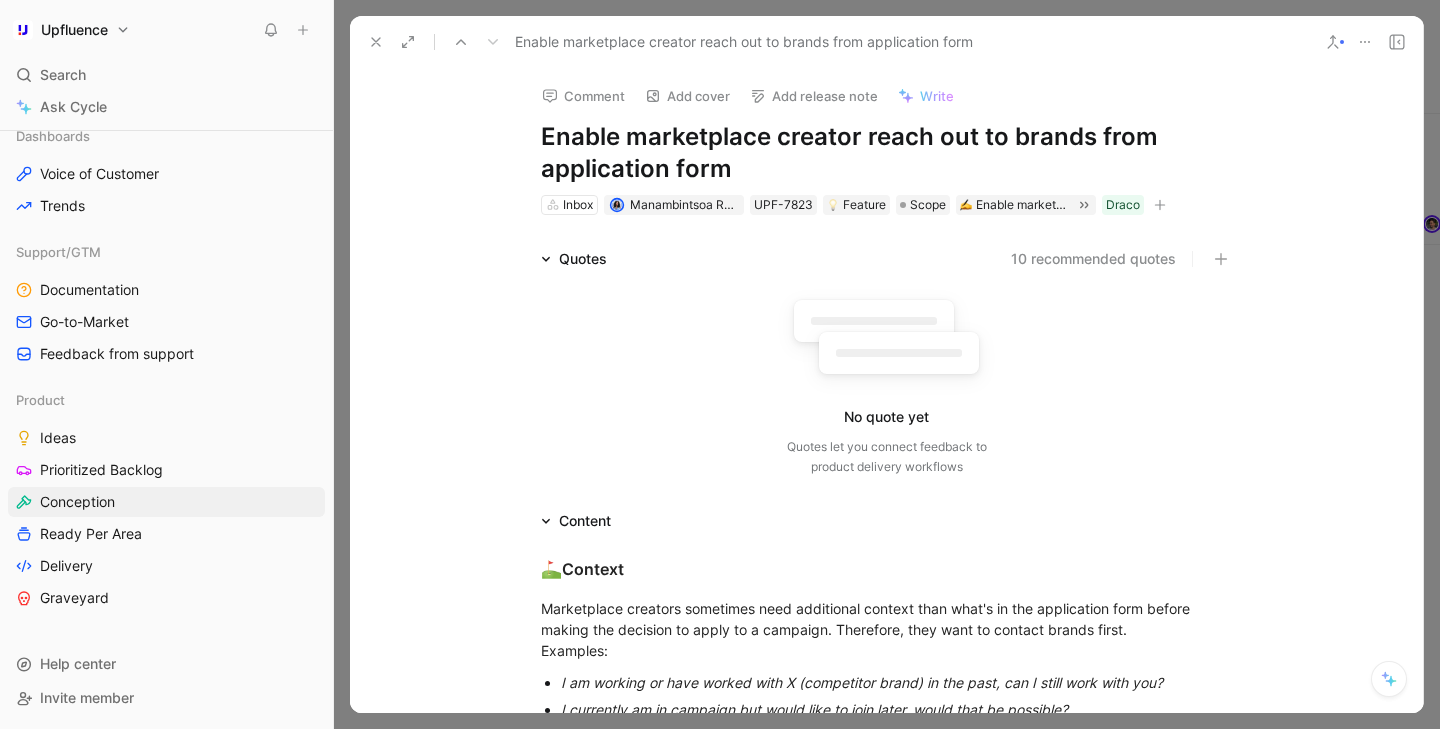 click 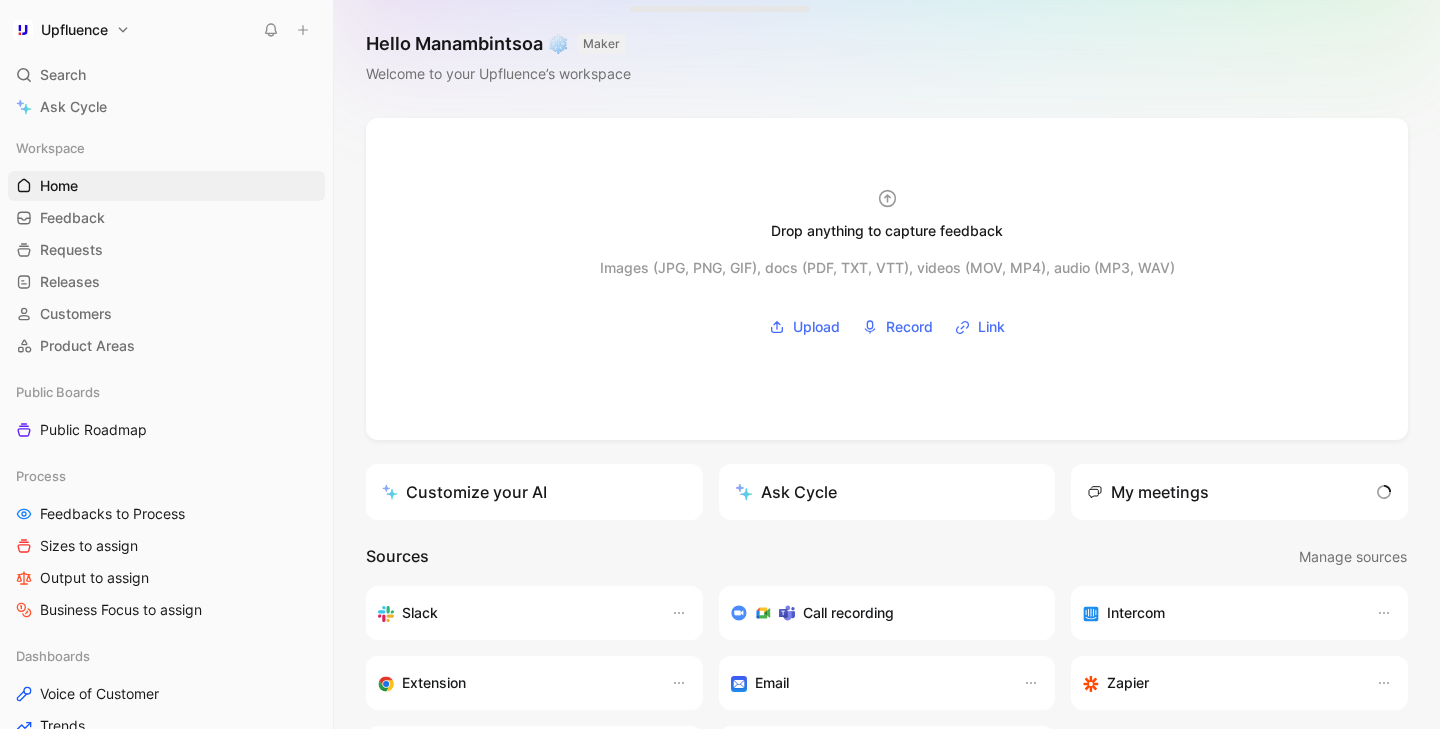 scroll, scrollTop: 0, scrollLeft: 0, axis: both 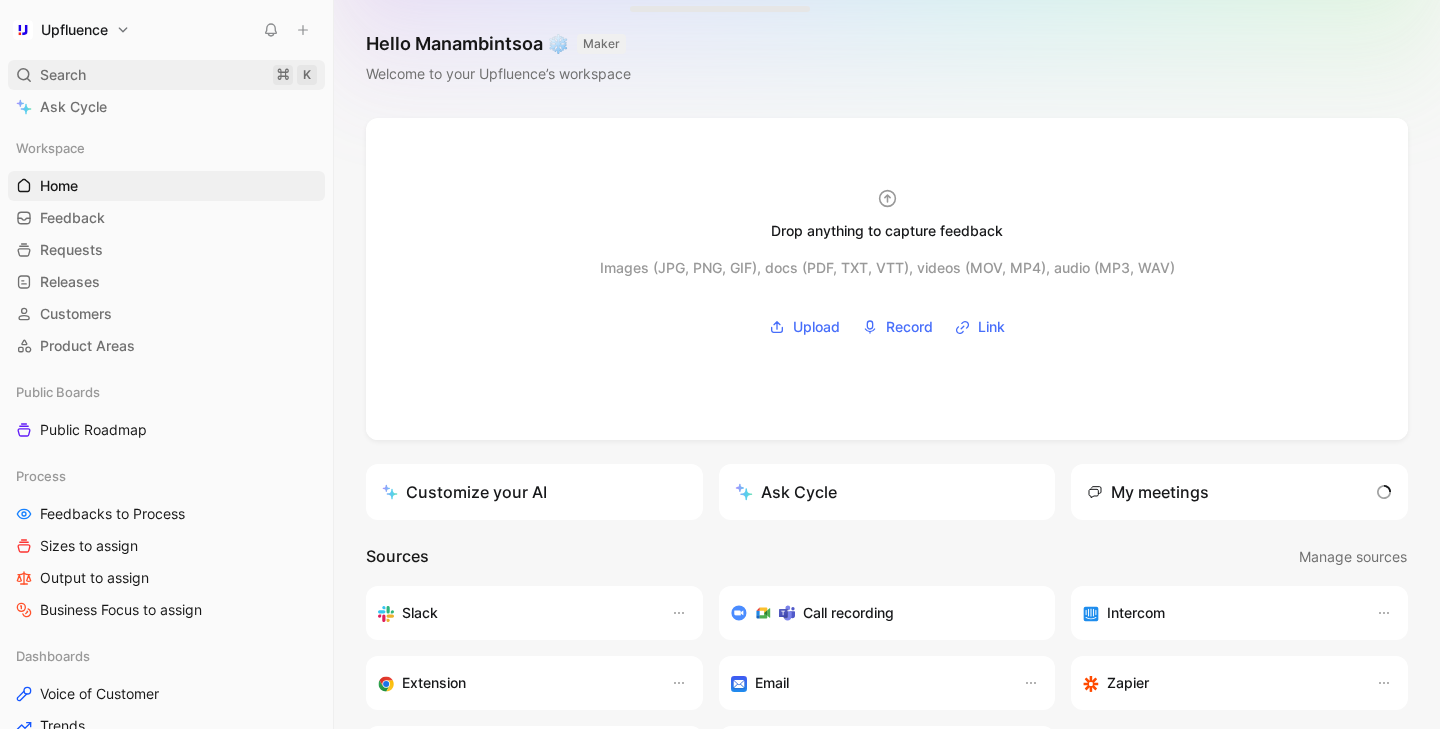 click on "Search ⌘ K" at bounding box center (166, 75) 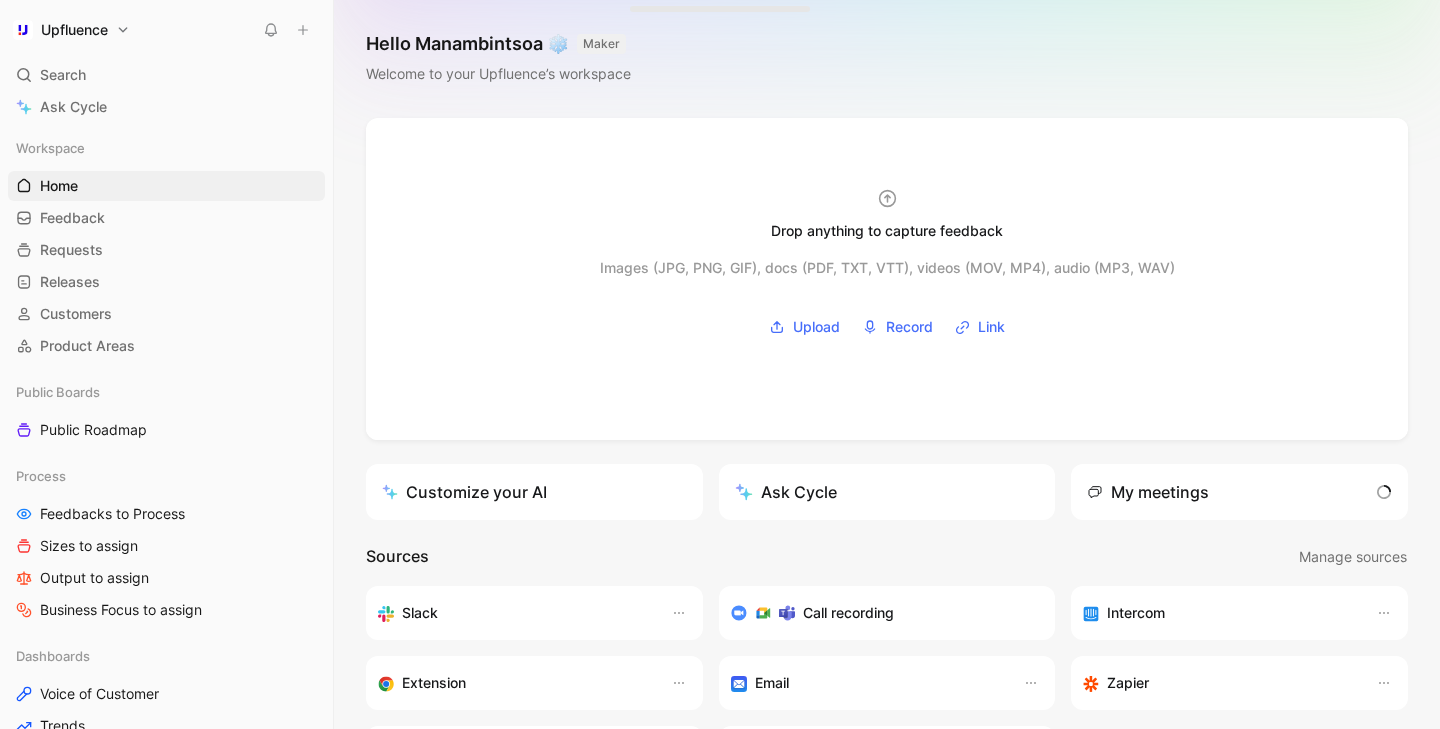 click on "Upfluence Search ⌘ K Ask Cycle Workspace Home G then H Feedback G then F Requests G then R Releases G then L Customers Product Areas Public Boards Public Roadmap Process Feedbacks to Process Sizes to assign Output to assign Business Focus to assign Dashboards Voice of Customer Trends Support/GTM Documentation Go-to-Market Feedback from support Product Ideas Prioritized Backlog Conception Ready Per Area Delivery Graveyard
To pick up a draggable item, press the space bar.
While dragging, use the arrow keys to move the item.
Press space again to drop the item in its new position, or press escape to cancel.
Help center Invite member Hello Manambintsoa ❄️ MAKER Welcome to your Upfluence’s workspace Drop anything to capture feedback Images (JPG, PNG, GIF), docs (PDF, TXT, VTT), videos (MOV, MP4), audio (MP3, WAV) Upload Record Link Customize your AI Ask Cycle My meetings Sources Manage sources Slack Call recording Intercom Extension Email Zapier Salesforce Cycle API All   C T" at bounding box center [720, 364] 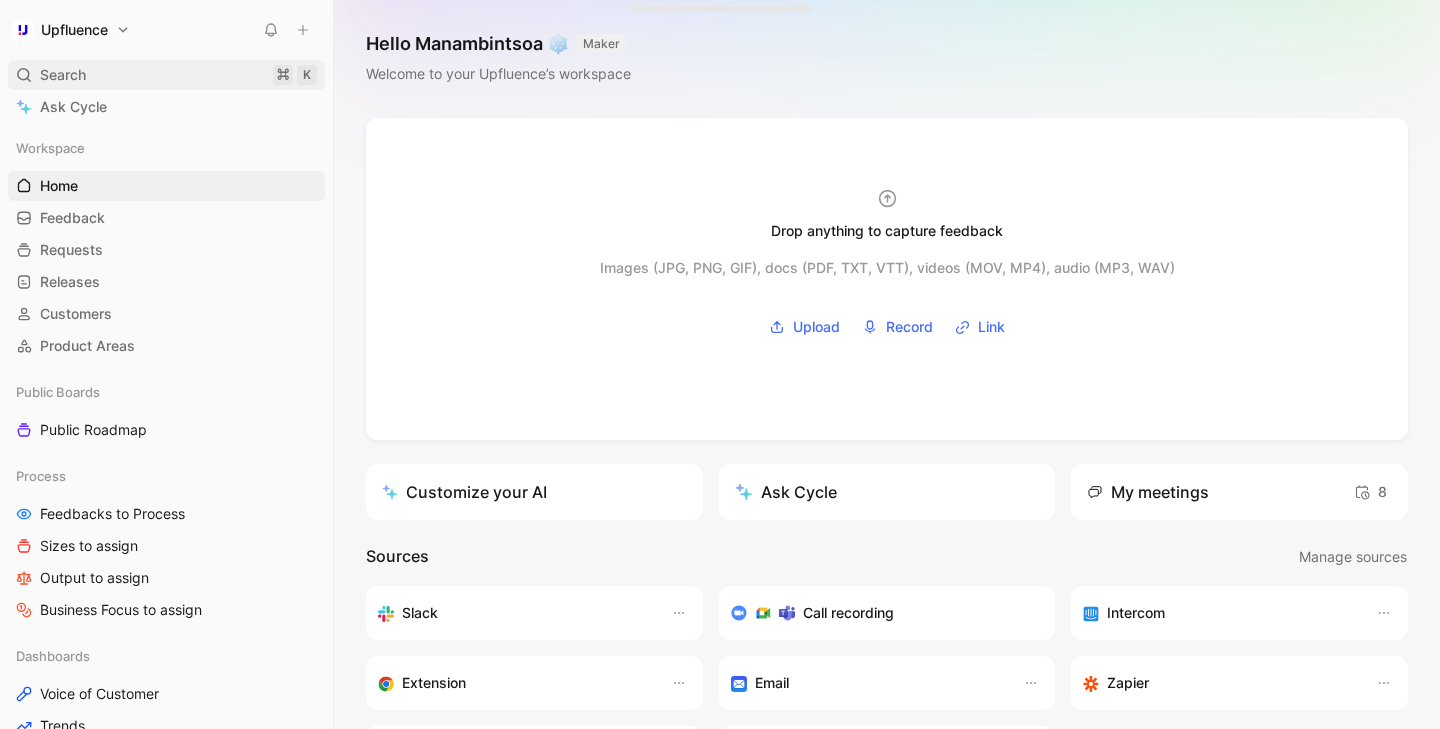 click on "Search ⌘ K" at bounding box center (166, 75) 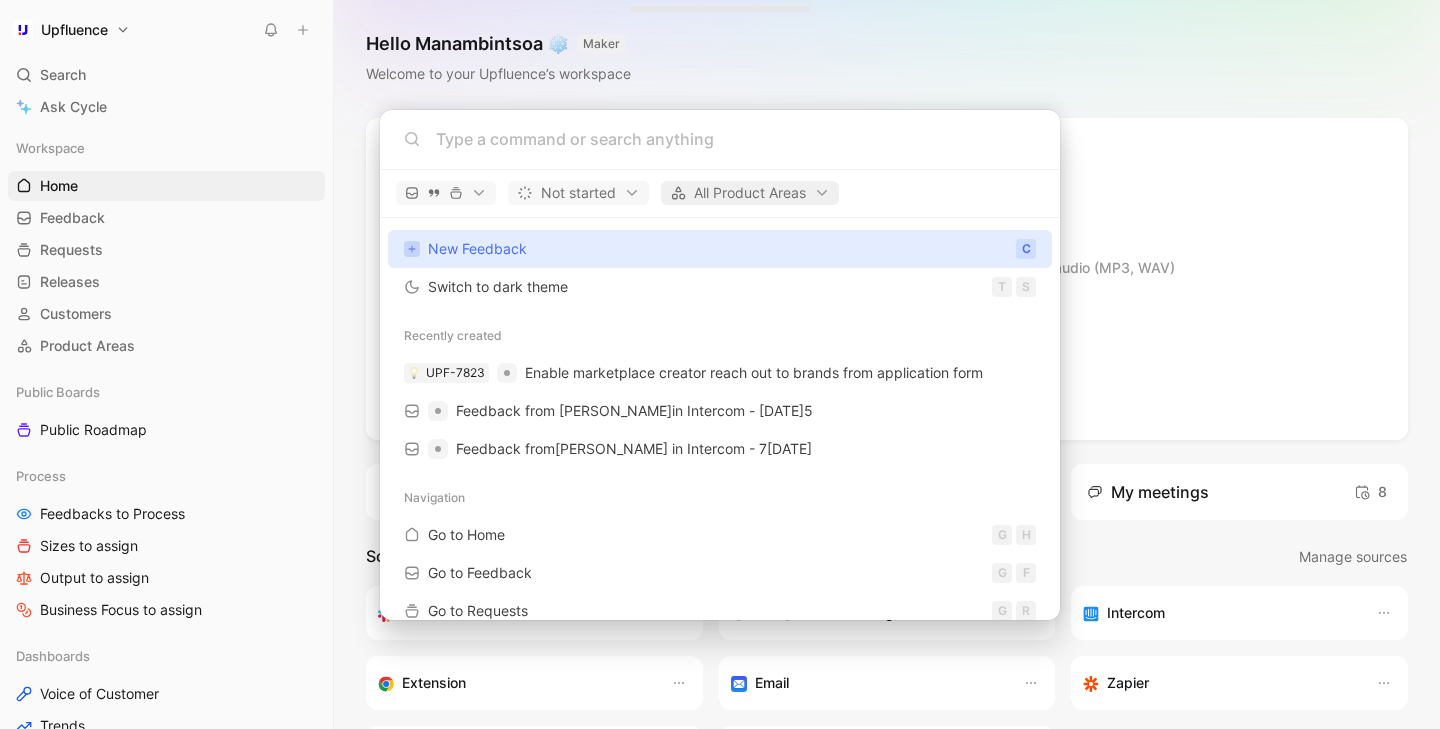 click on "Upfluence Search ⌘ K Ask Cycle Workspace Home G then H Feedback G then F Requests G then R Releases G then L Customers Product Areas Public Boards Public Roadmap Process Feedbacks to Process Sizes to assign Output to assign Business Focus to assign Dashboards Voice of Customer Trends Support/GTM Documentation Go-to-Market Feedback from support Product Ideas Prioritized Backlog Conception Ready Per Area Delivery Graveyard
To pick up a draggable item, press the space bar.
While dragging, use the arrow keys to move the item.
Press space again to drop the item in its new position, or press escape to cancel.
Help center Invite member Hello Manambintsoa ❄️ MAKER Welcome to your Upfluence’s workspace Drop anything to capture feedback Images (JPG, PNG, GIF), docs (PDF, TXT, VTT), videos (MOV, MP4), audio (MP3, WAV) Upload Record Link Customize your AI Ask Cycle My meetings 8 Sources Manage sources Slack Call recording Intercom Extension Email Zapier Salesforce Cycle API All   C" at bounding box center [720, 364] 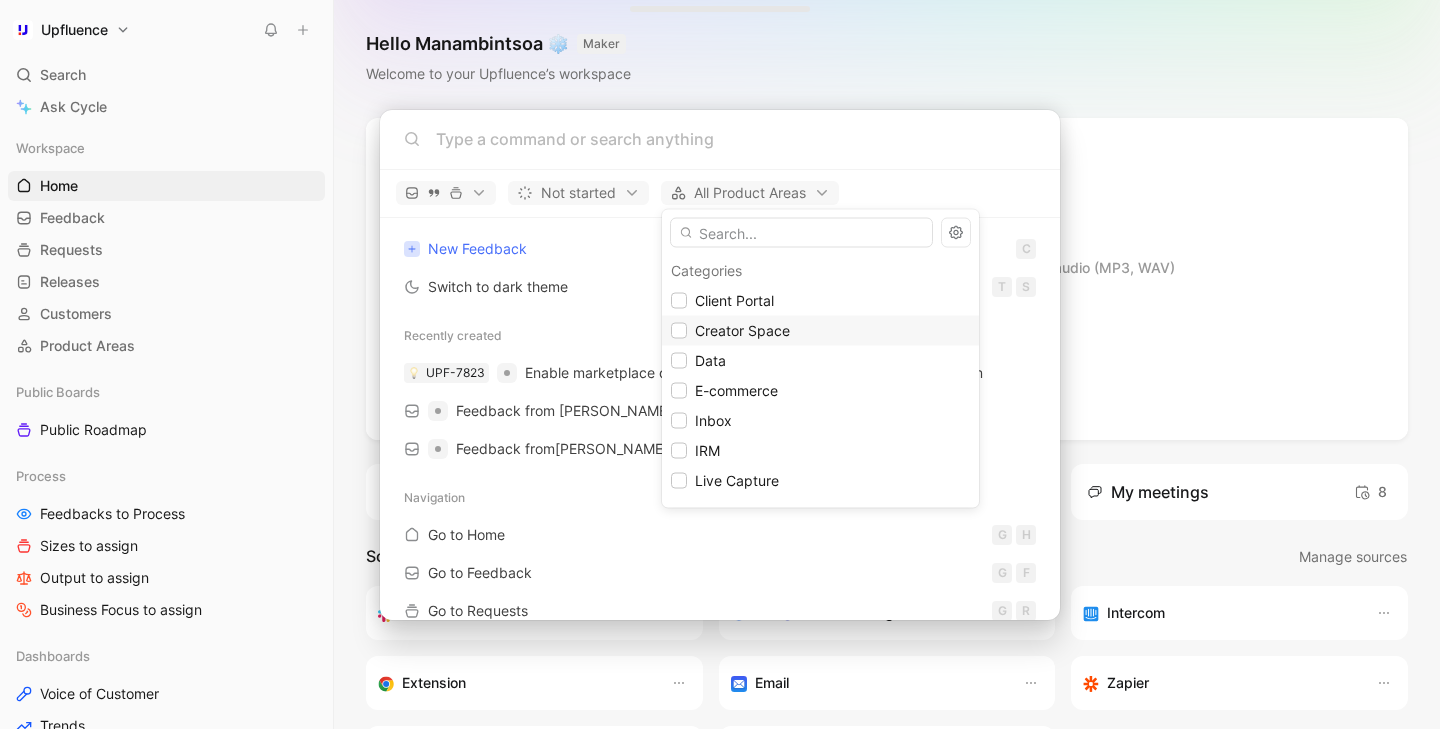 click on "Creator Space" at bounding box center [742, 329] 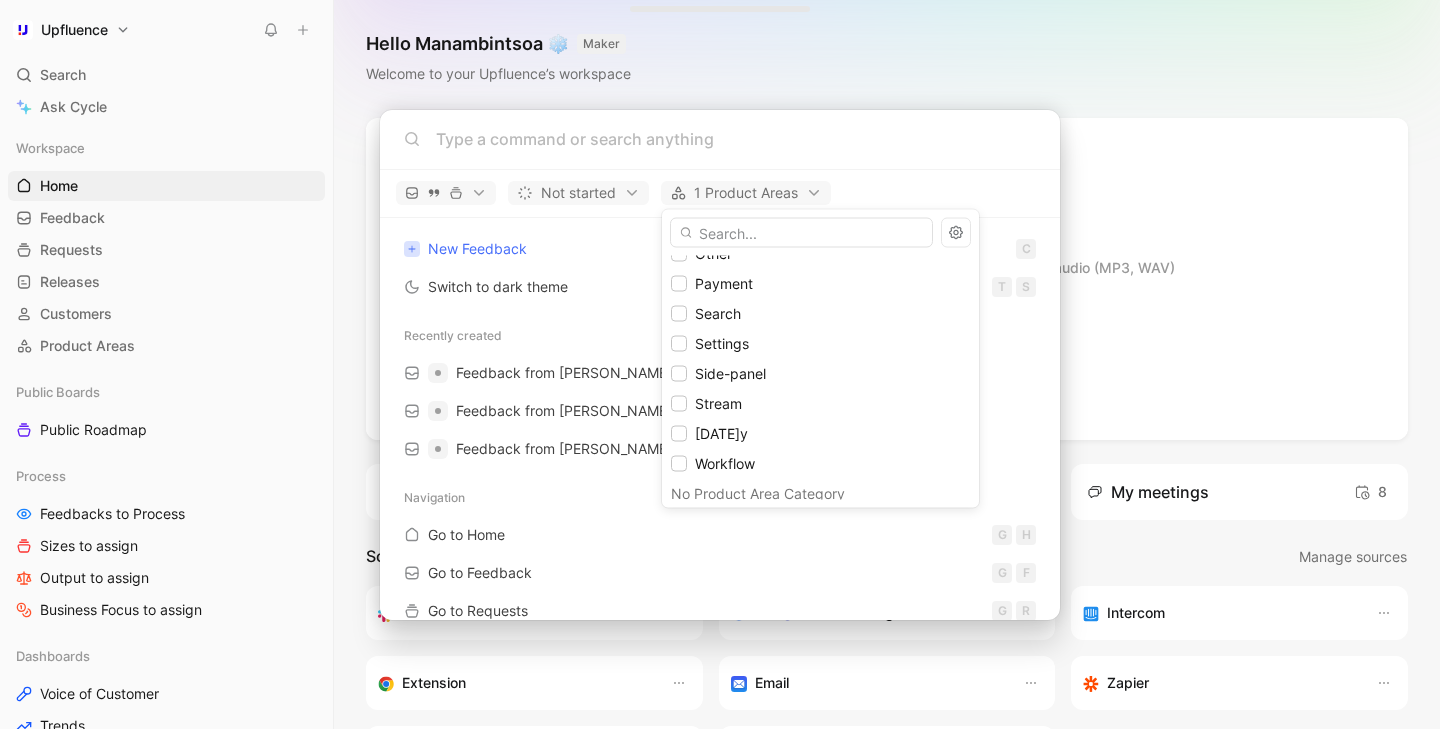 scroll, scrollTop: 266, scrollLeft: 0, axis: vertical 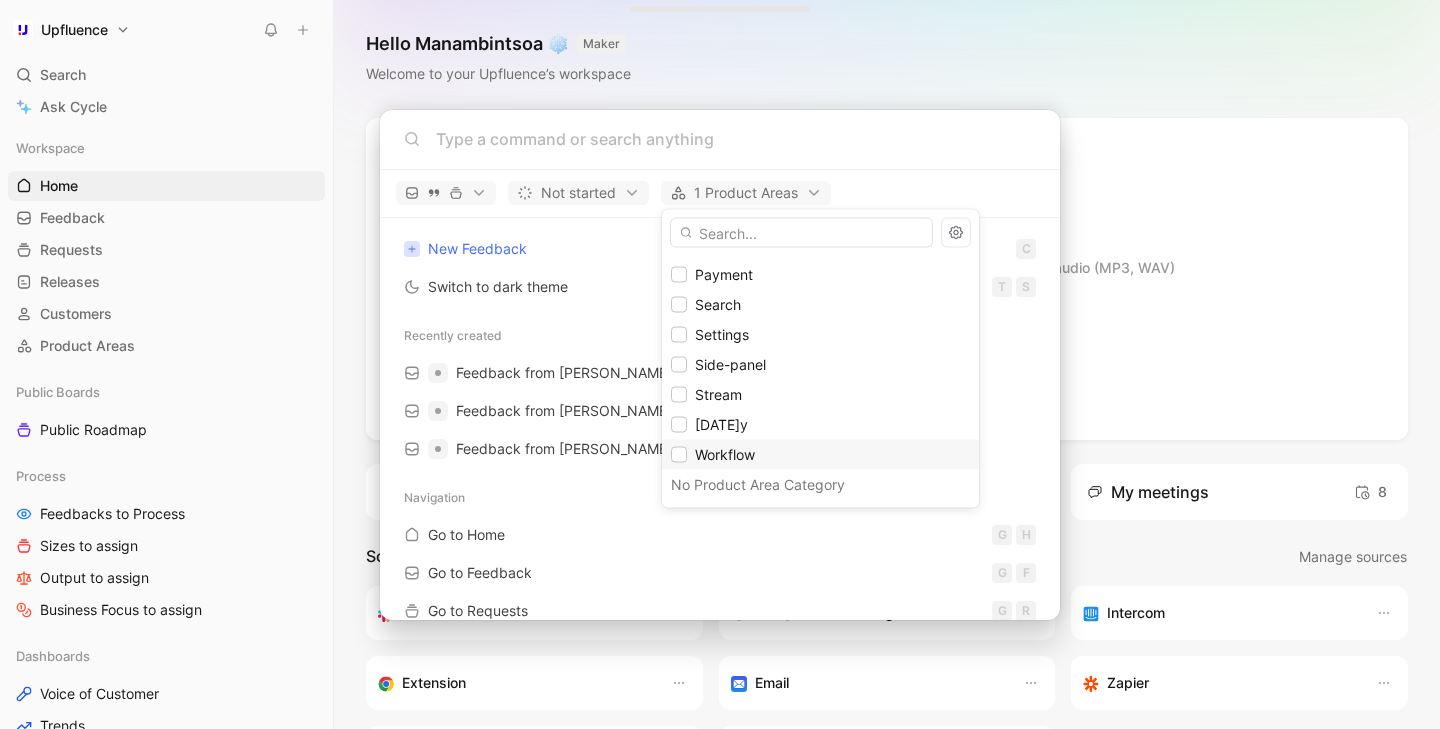 click on "Workflow" at bounding box center [725, 453] 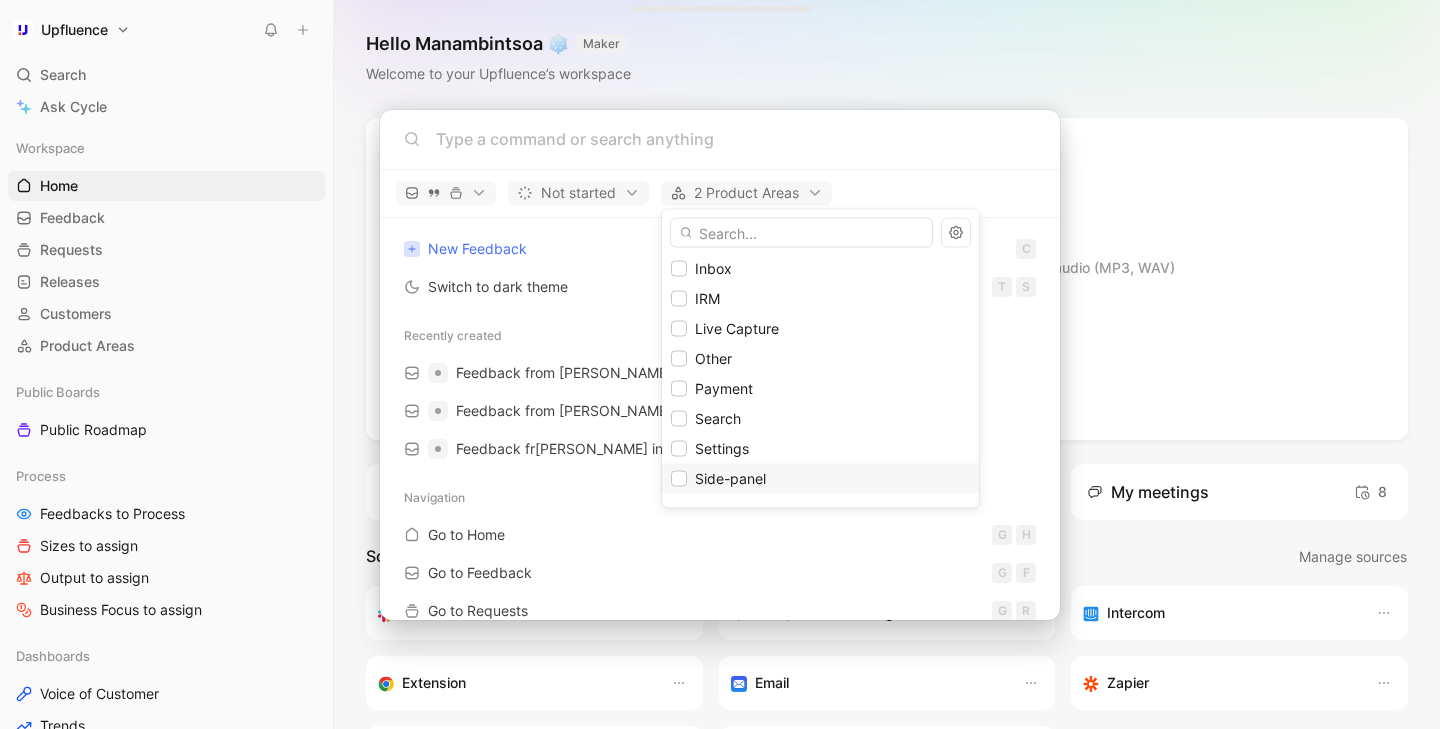 scroll, scrollTop: 150, scrollLeft: 0, axis: vertical 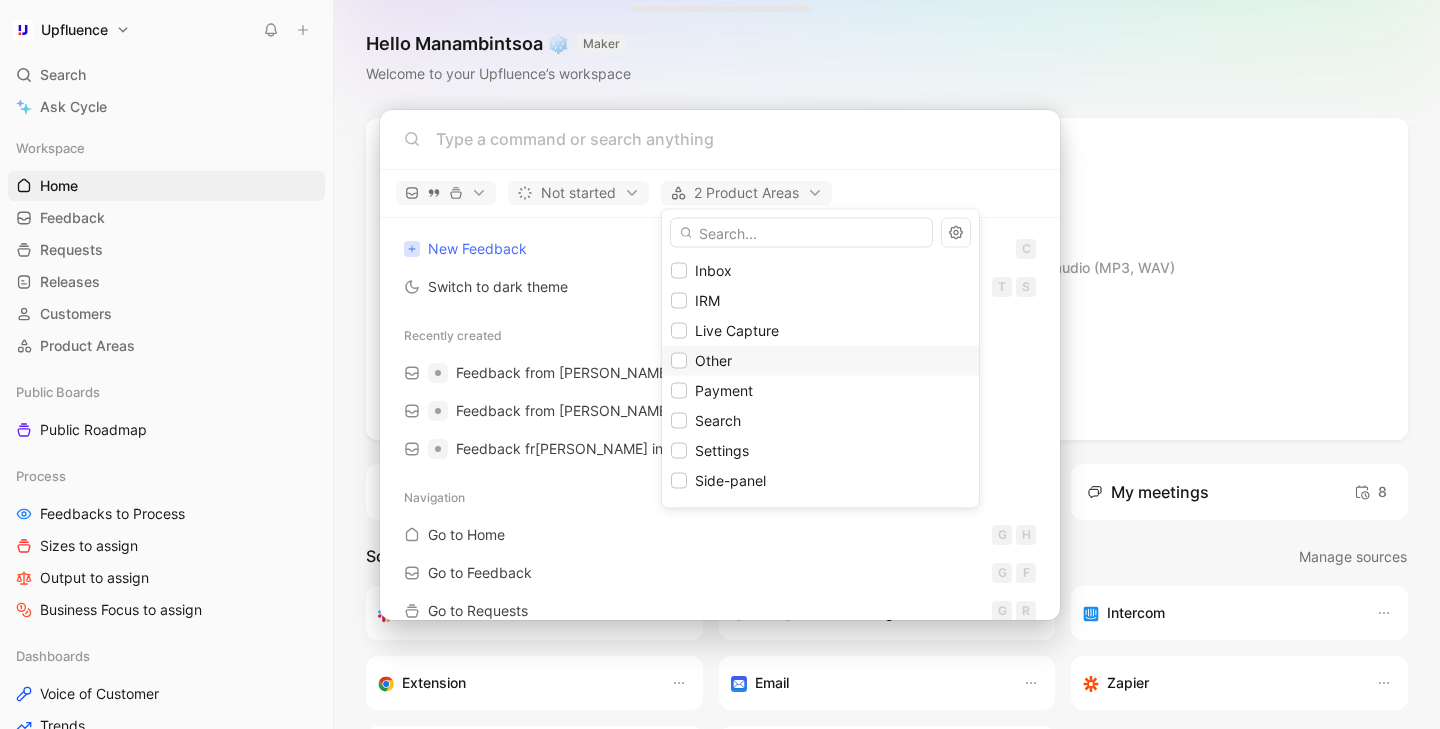 click on "Other" at bounding box center (820, 360) 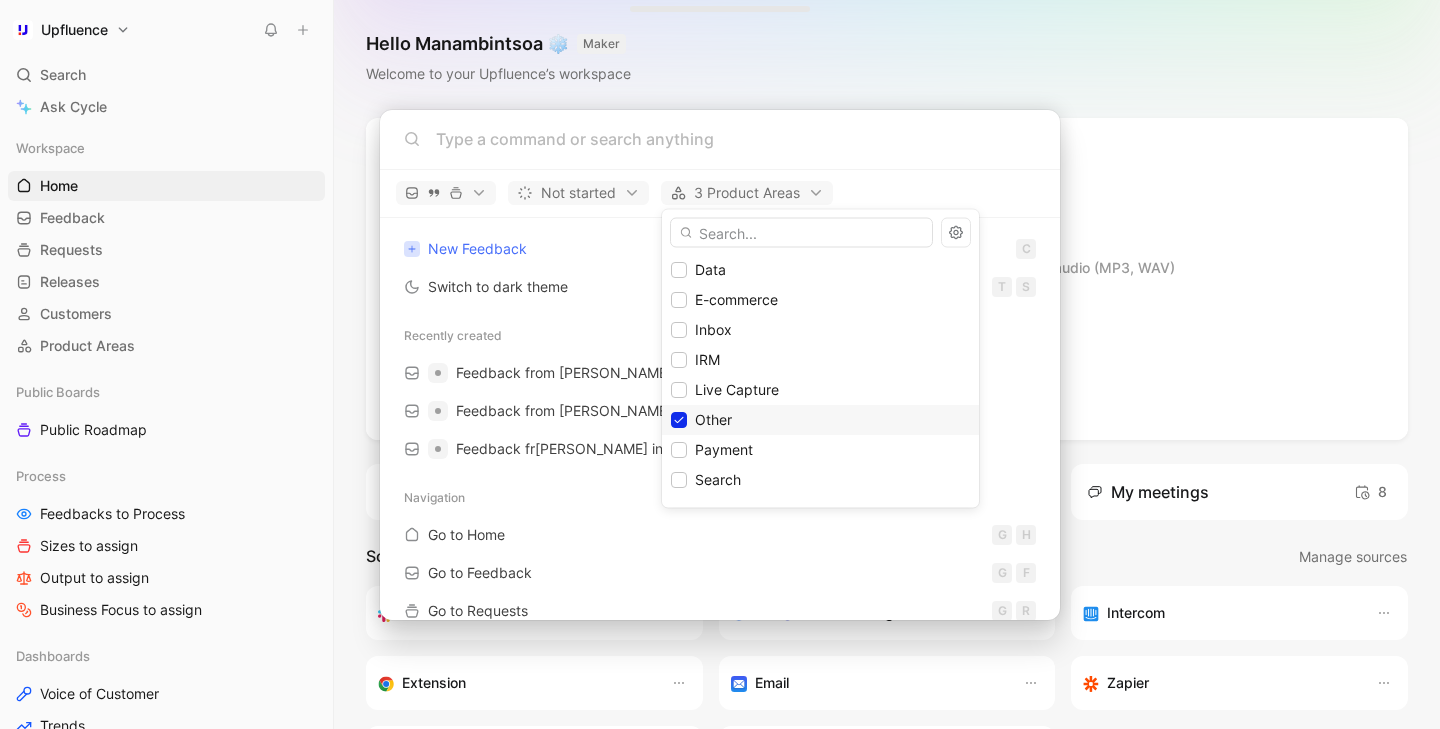 scroll, scrollTop: 42, scrollLeft: 0, axis: vertical 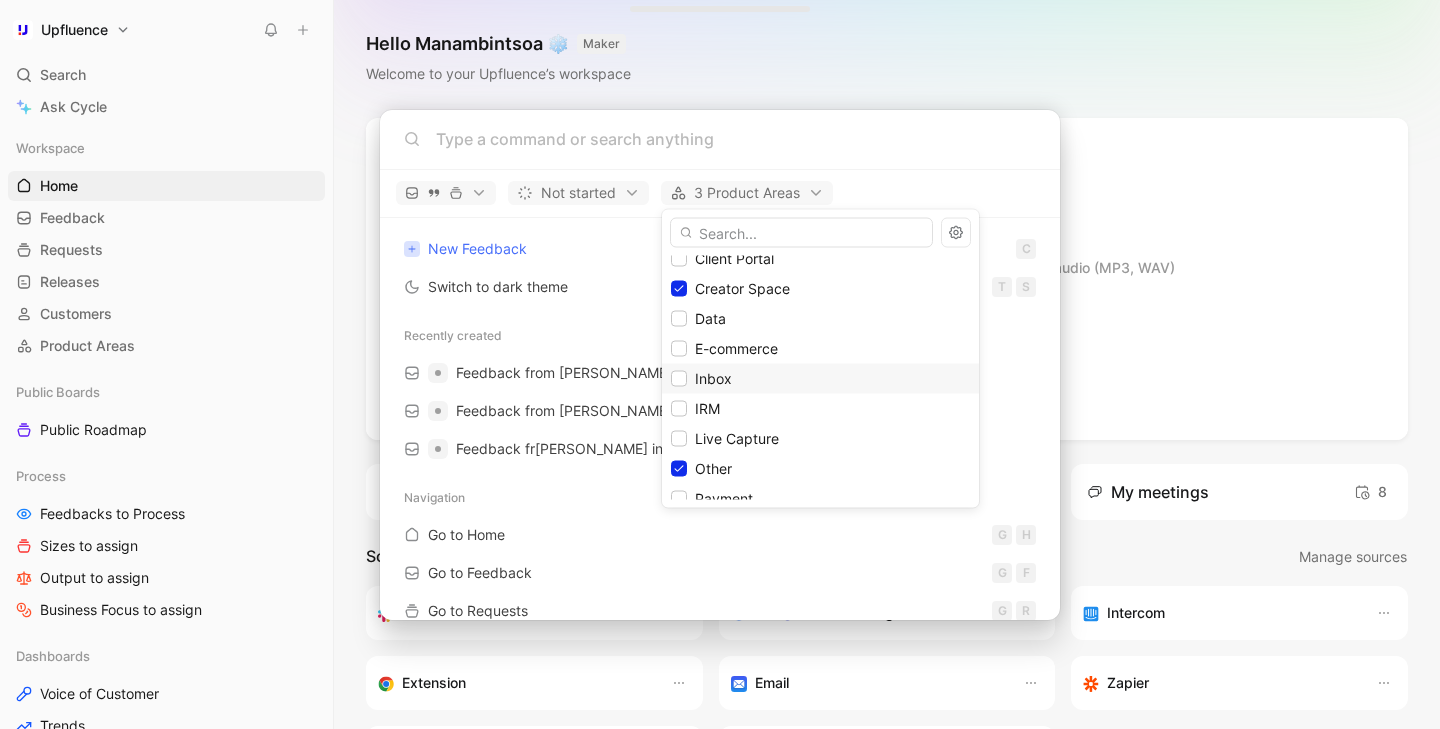 click on "Inbox" at bounding box center [820, 378] 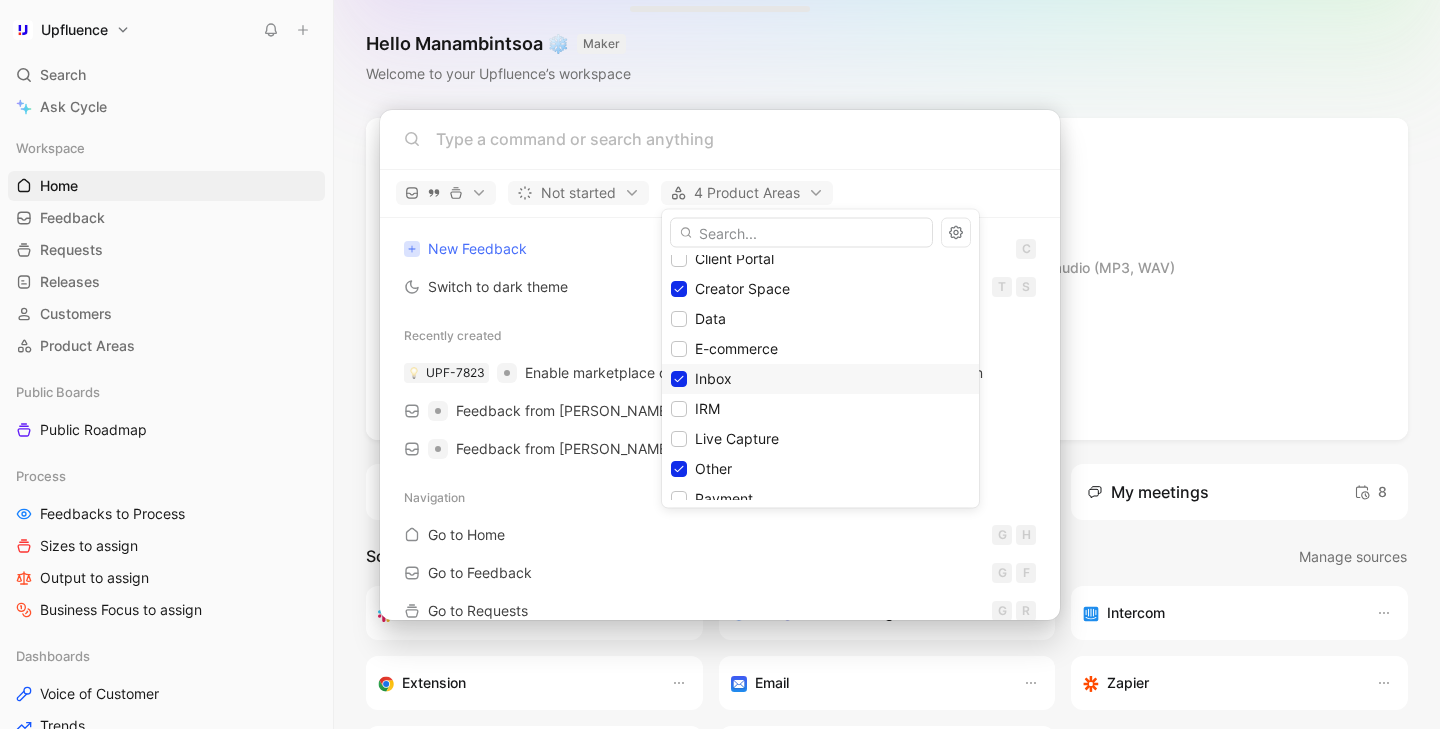 scroll, scrollTop: 0, scrollLeft: 0, axis: both 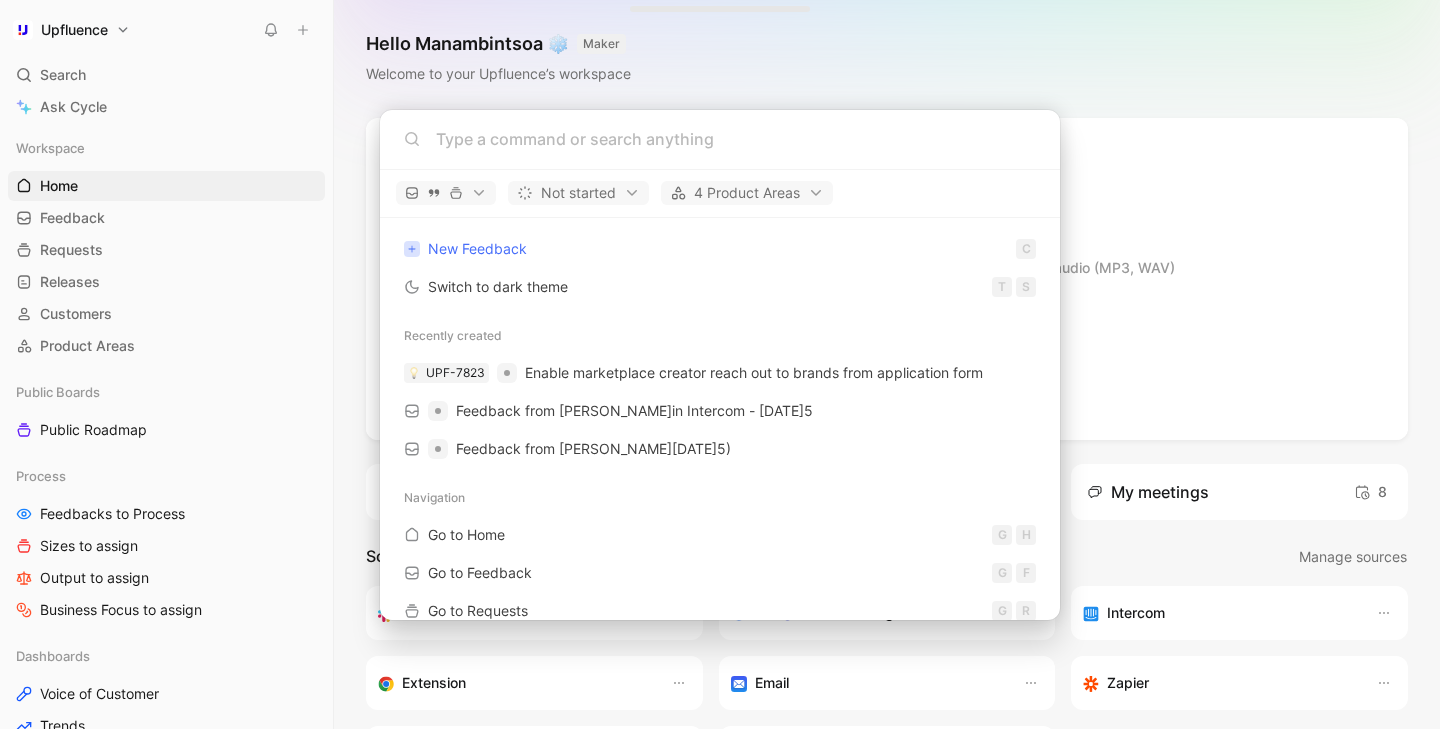 click on "Upfluence Search ⌘ K Ask Cycle Workspace Home G then H Feedback G then F Requests G then R Releases G then L Customers Product Areas Public Boards Public Roadmap Process Feedbacks to Process Sizes to assign Output to assign Business Focus to assign Dashboards Voice of Customer Trends Support/GTM Documentation Go-to-Market Feedback from support Product Ideas Prioritized Backlog Conception Ready Per Area Delivery Graveyard
To pick up a draggable item, press the space bar.
While dragging, use the arrow keys to move the item.
Press space again to drop the item in its new position, or press escape to cancel.
Help center Invite member Hello Manambintsoa ❄️ MAKER Welcome to your Upfluence’s workspace Drop anything to capture feedback Images (JPG, PNG, GIF), docs (PDF, TXT, VTT), videos (MOV, MP4), audio (MP3, WAV) Upload Record Link Customize your AI Ask Cycle My meetings 8 Sources Manage sources Slack Call recording Intercom Extension Email Zapier Salesforce Cycle API 4   IRM" at bounding box center [720, 364] 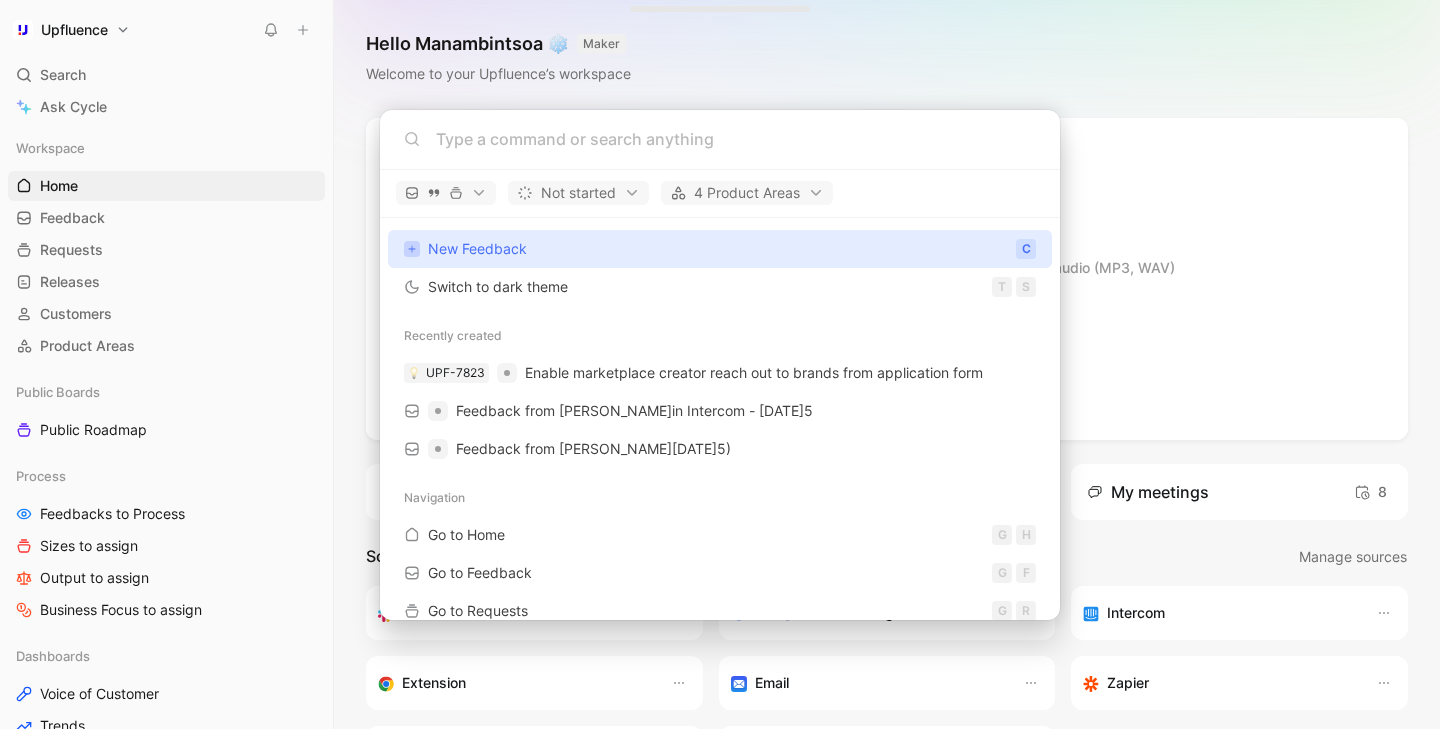 click at bounding box center [736, 139] 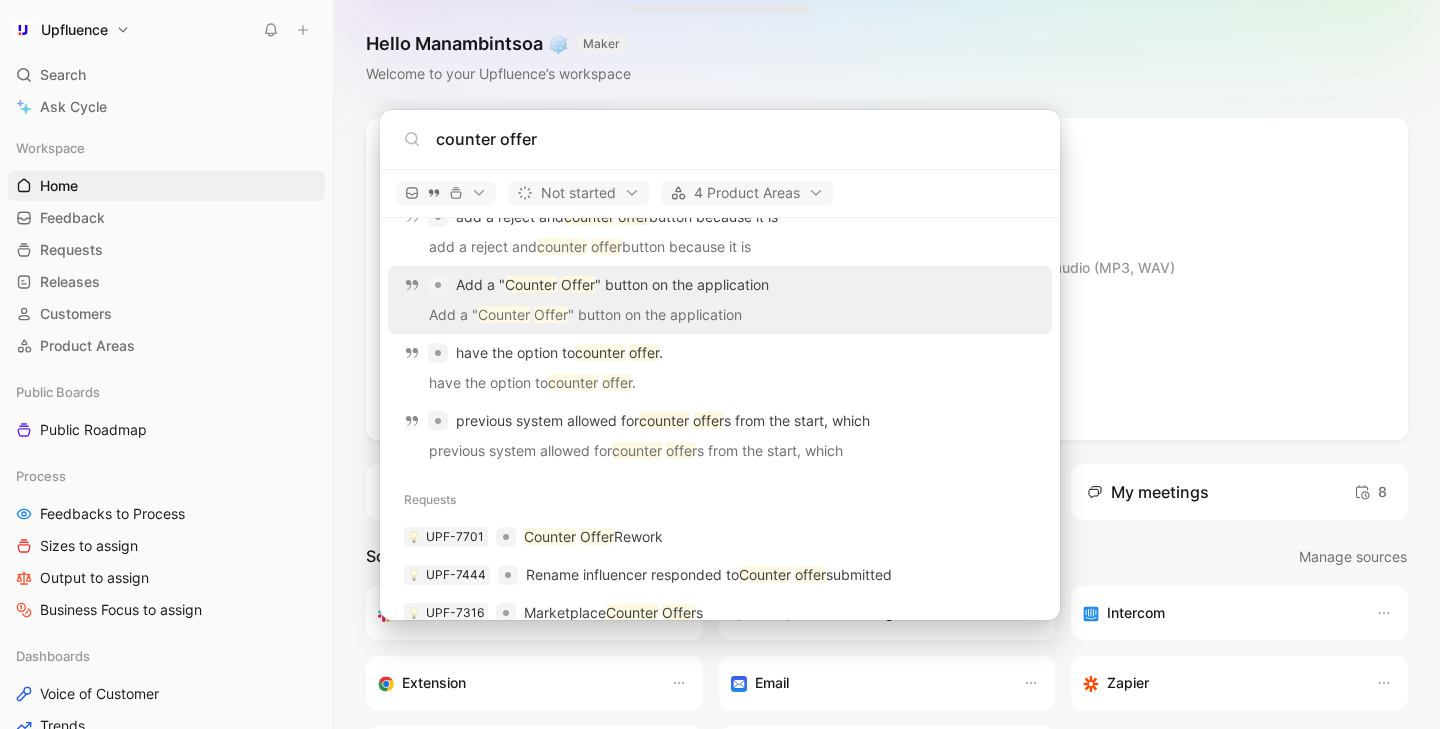 scroll, scrollTop: 280, scrollLeft: 0, axis: vertical 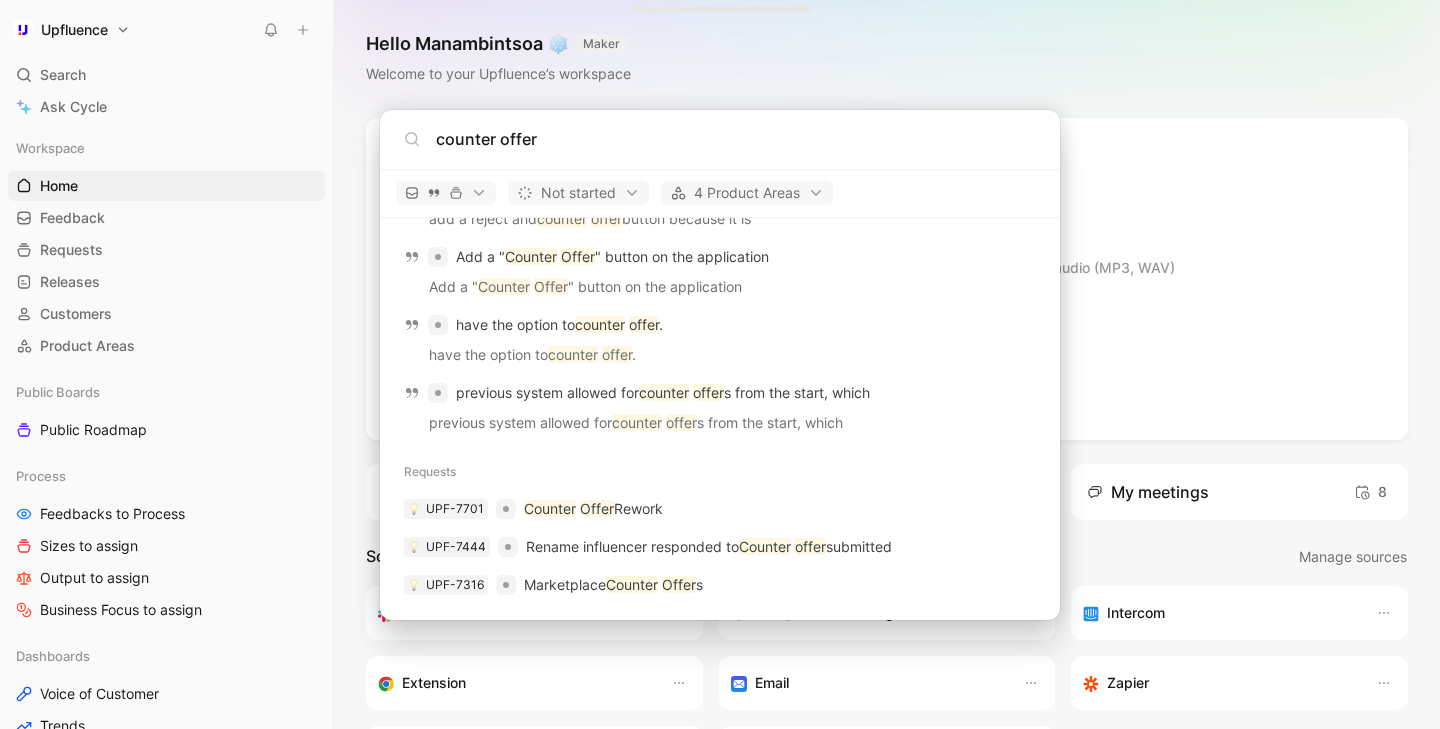 click on "counter offer" at bounding box center [736, 139] 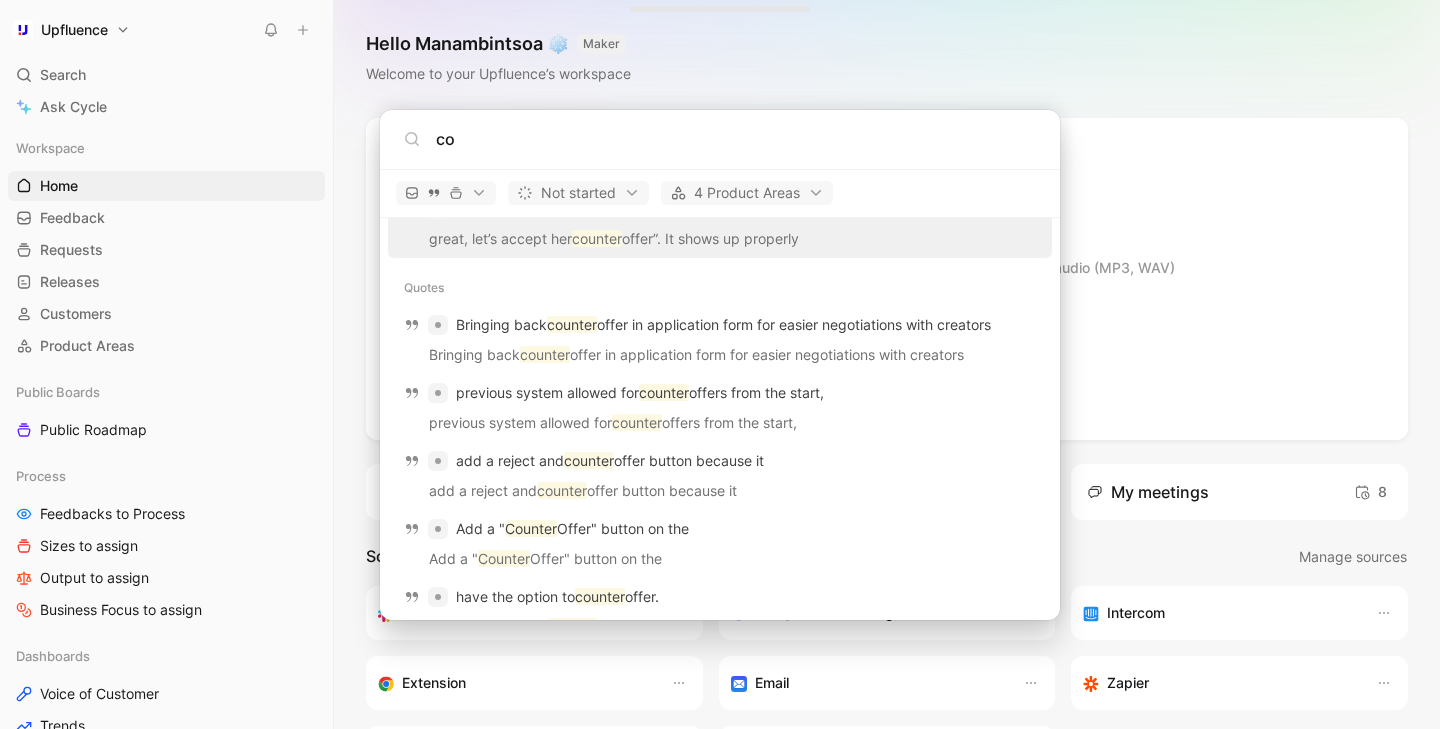 type on "c" 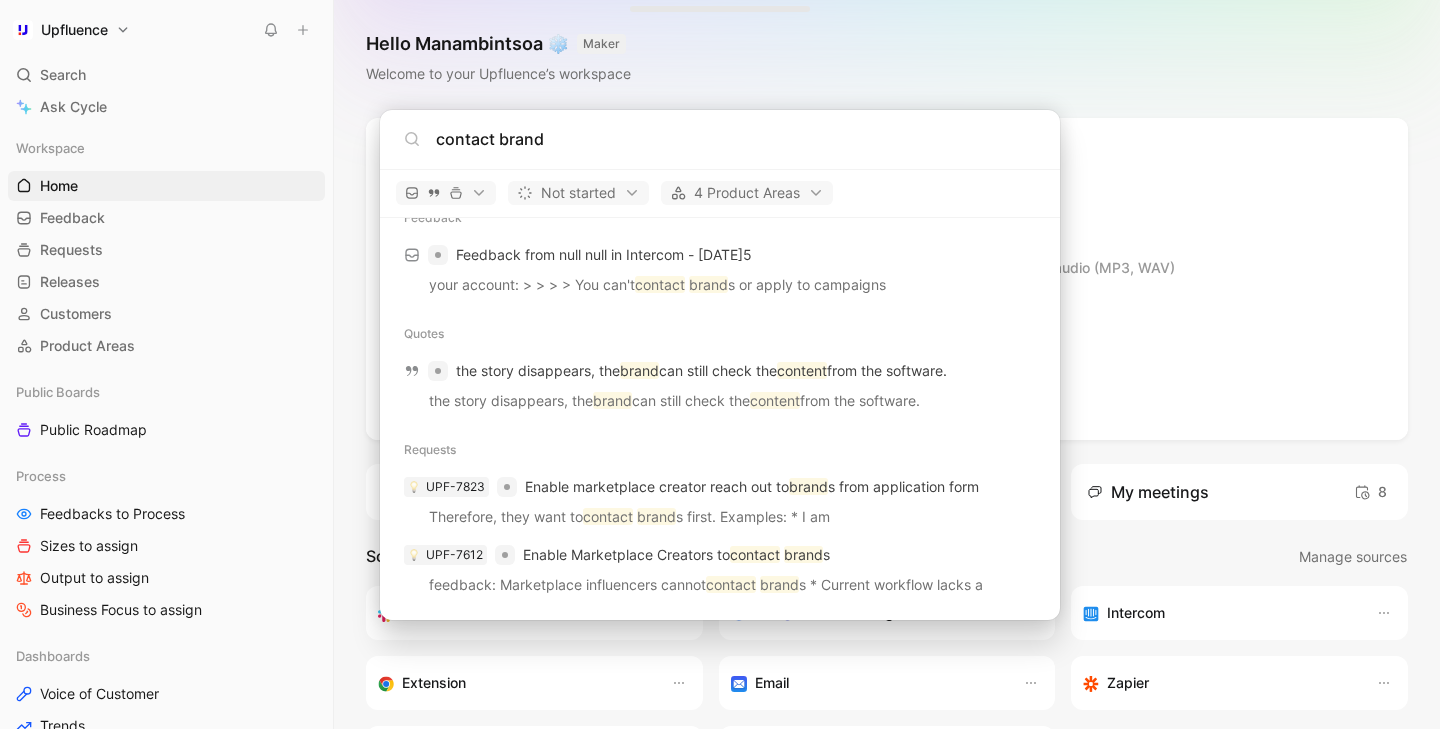 scroll, scrollTop: 0, scrollLeft: 0, axis: both 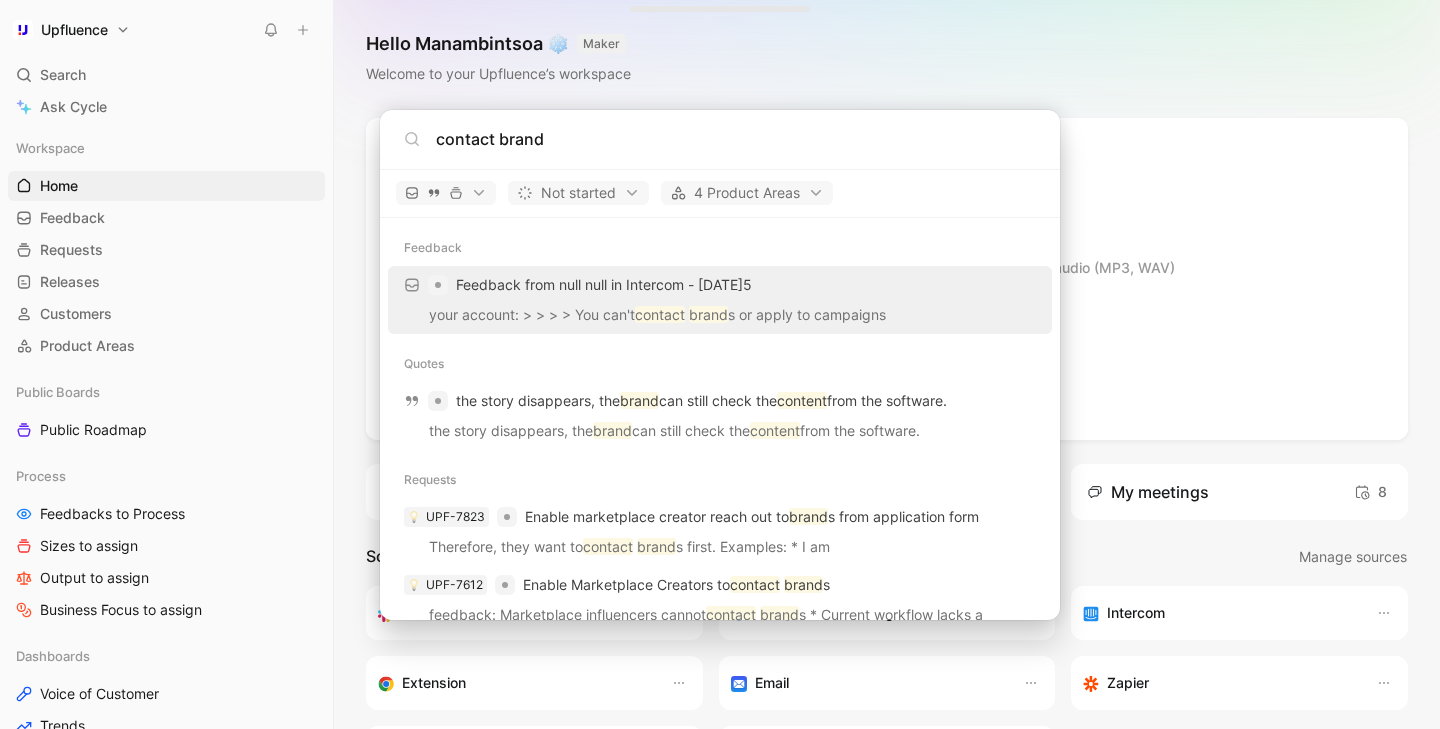 type on "contact brand" 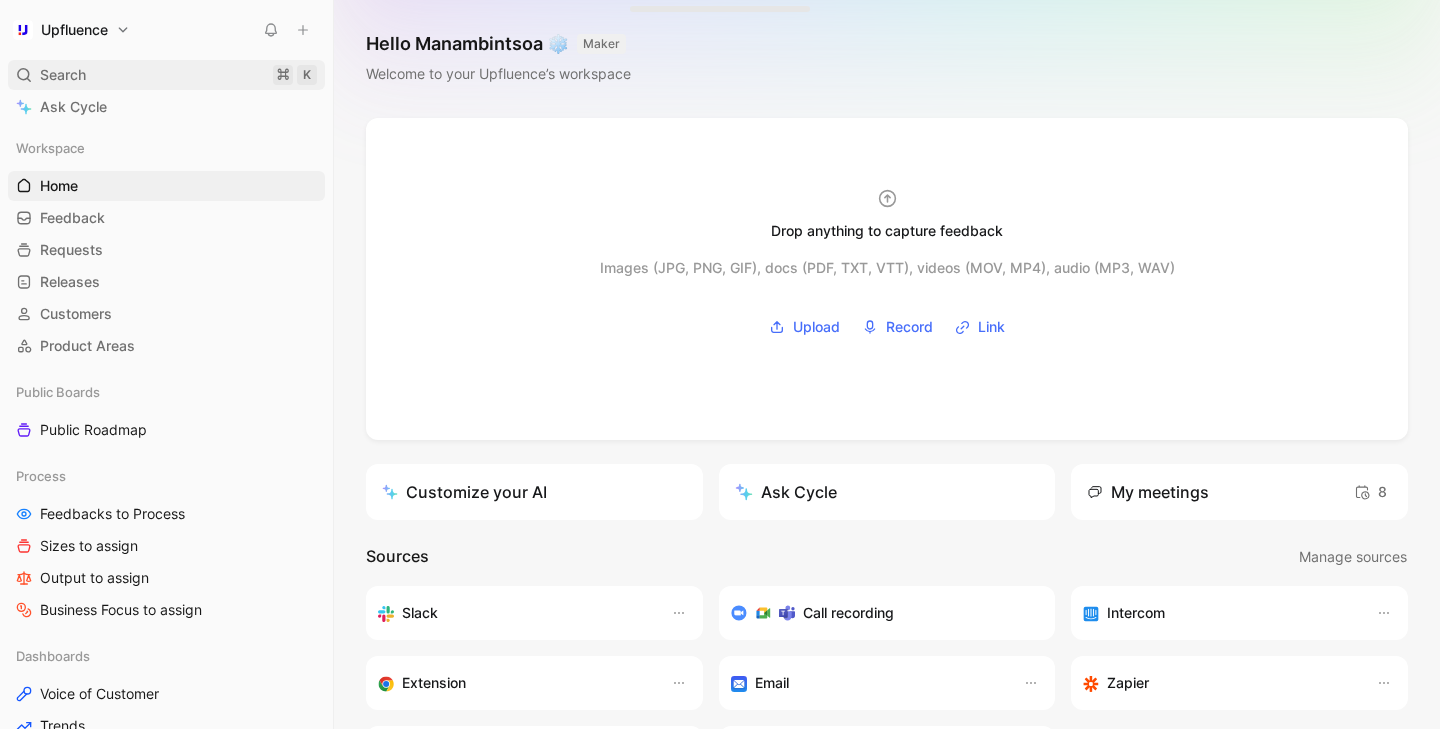 click on "Search ⌘ K" at bounding box center (166, 75) 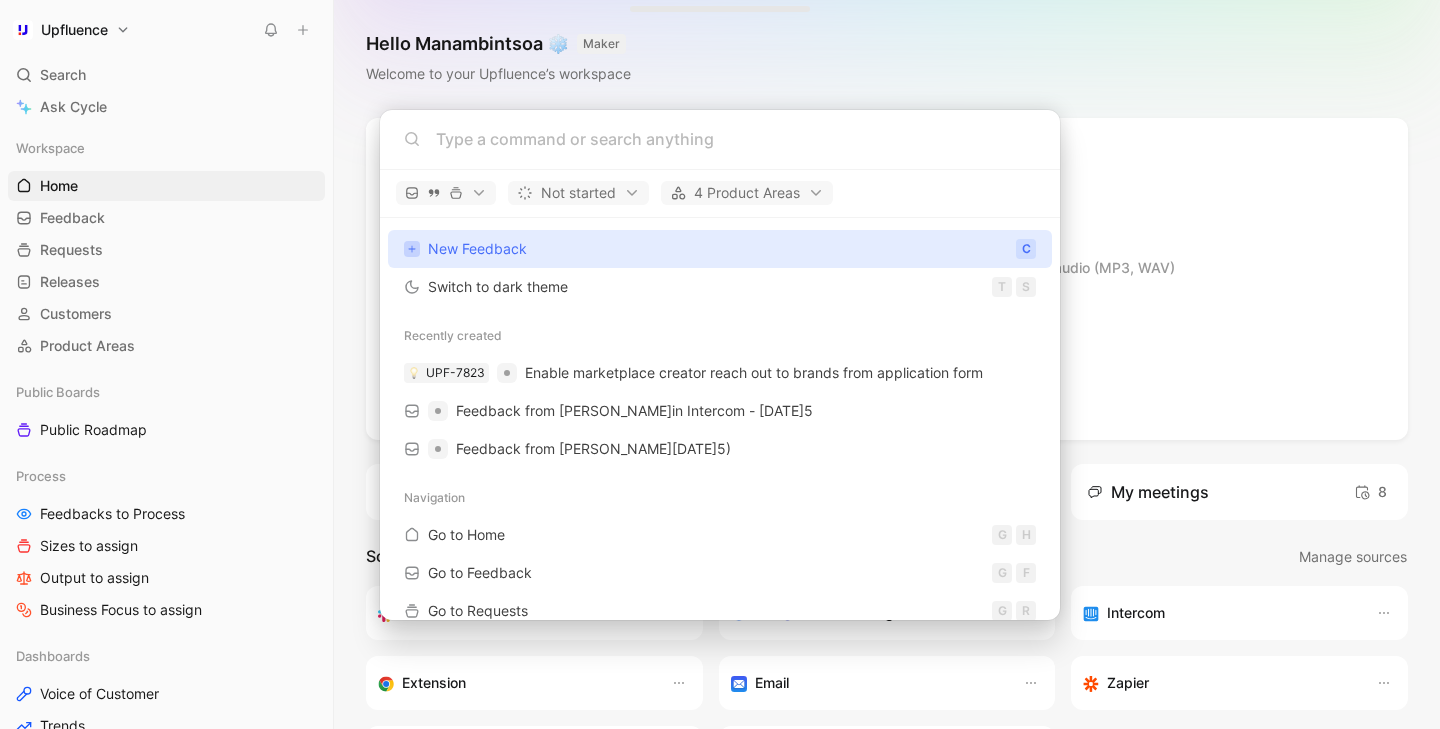 click at bounding box center (736, 139) 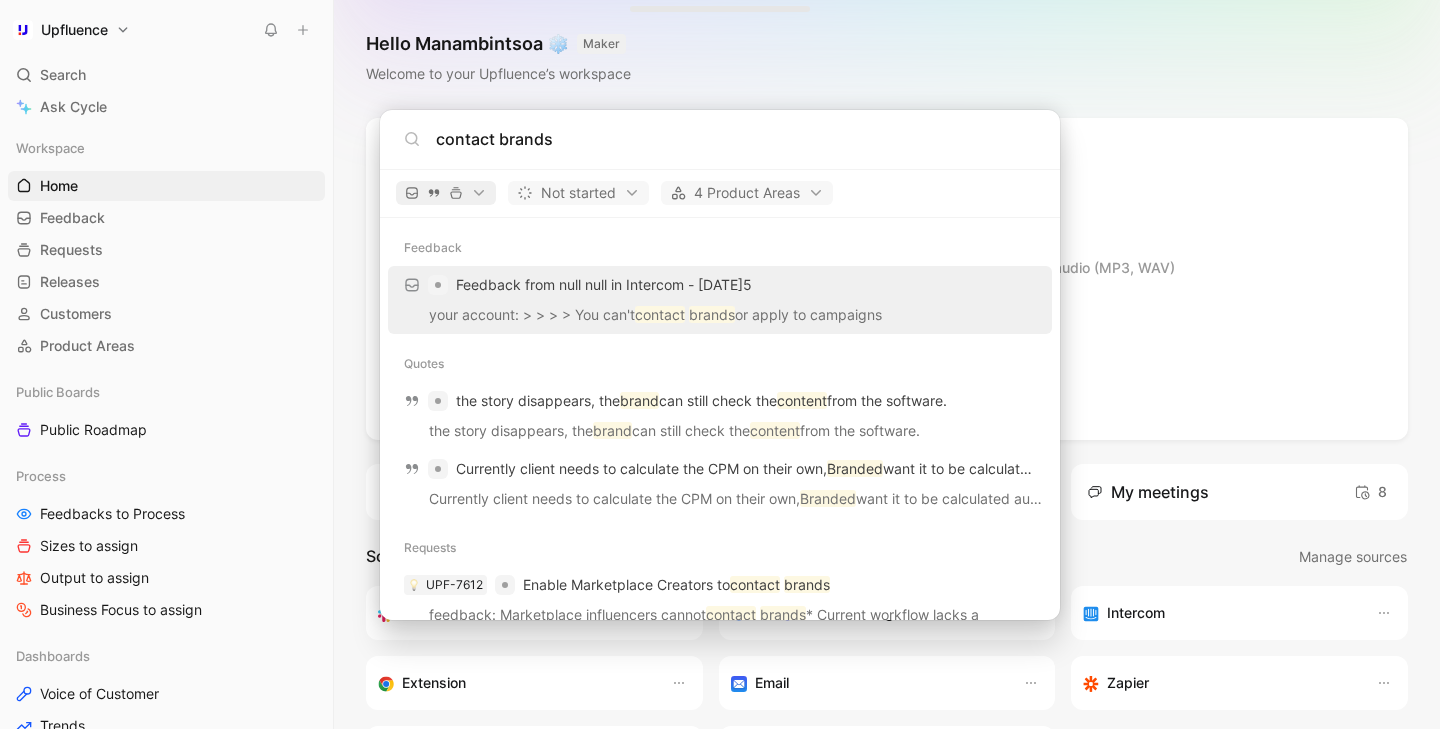 click on "Upfluence Search ⌘ K Ask Cycle Workspace Home G then H Feedback G then F Requests G then R Releases G then L Customers Product Areas Public Boards Public Roadmap Process Feedbacks to Process Sizes to assign Output to assign Business Focus to assign Dashboards Voice of Customer Trends Support/GTM Documentation Go-to-Market Feedback from support Product Ideas Prioritized Backlog Conception Ready Per Area Delivery Graveyard
To pick up a draggable item, press the space bar.
While dragging, use the arrow keys to move the item.
Press space again to drop the item in its new position, or press escape to cancel.
Help center Invite member Hello Manambintsoa ❄️ MAKER Welcome to your Upfluence’s workspace Drop anything to capture feedback Images (JPG, PNG, GIF), docs (PDF, TXT, VTT), videos (MOV, MP4), audio (MP3, WAV) Upload Record Link Customize your AI Ask Cycle My meetings 8 Sources Manage sources Slack Call recording Intercom Extension Email Zapier Salesforce Cycle API 4" at bounding box center [720, 364] 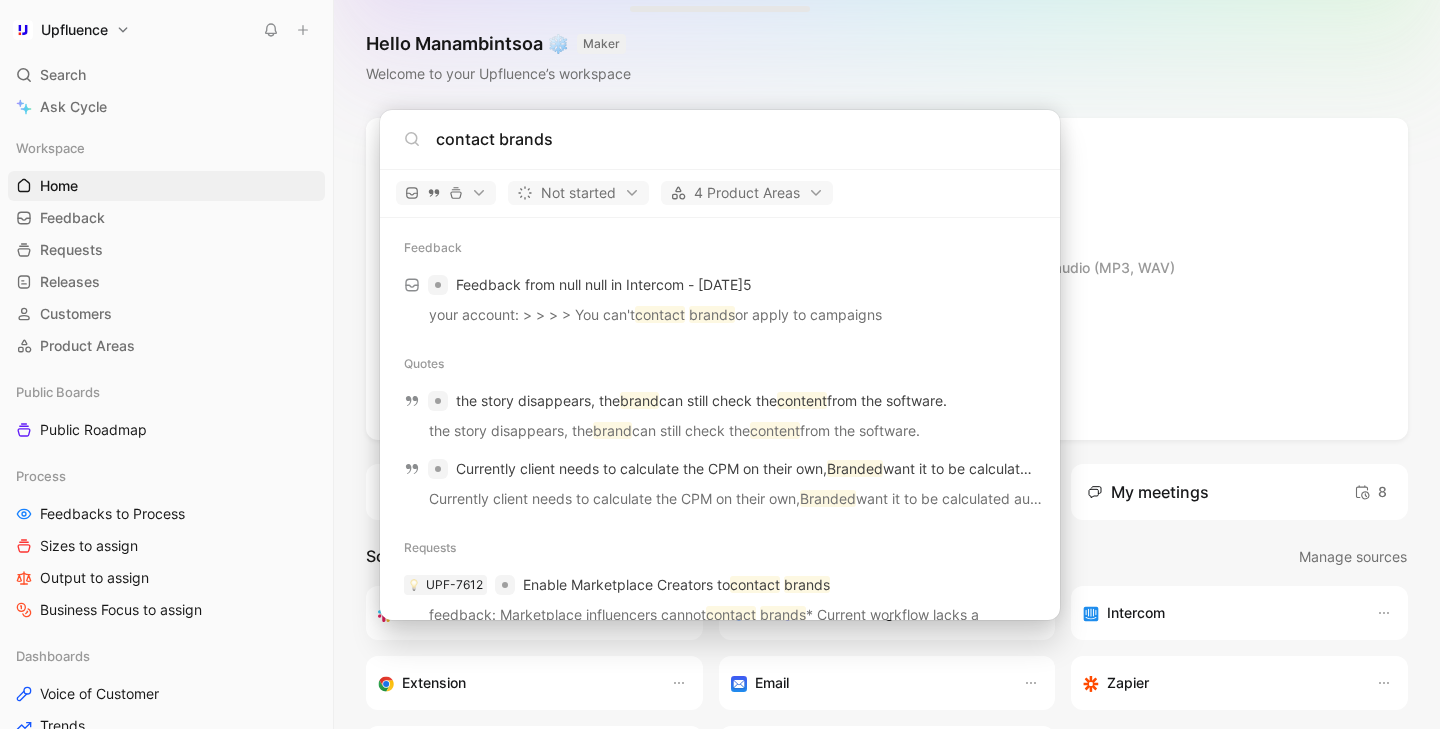 click on "Upfluence Search ⌘ K Ask Cycle Workspace Home G then H Feedback G then F Requests G then R Releases G then L Customers Product Areas Public Boards Public Roadmap Process Feedbacks to Process Sizes to assign Output to assign Business Focus to assign Dashboards Voice of Customer Trends Support/GTM Documentation Go-to-Market Feedback from support Product Ideas Prioritized Backlog Conception Ready Per Area Delivery Graveyard
To pick up a draggable item, press the space bar.
While dragging, use the arrow keys to move the item.
Press space again to drop the item in its new position, or press escape to cancel.
Help center Invite member Hello Manambintsoa ❄️ MAKER Welcome to your Upfluence’s workspace Drop anything to capture feedback Images (JPG, PNG, GIF), docs (PDF, TXT, VTT), videos (MOV, MP4), audio (MP3, WAV) Upload Record Link Customize your AI Ask Cycle My meetings 8 Sources Manage sources Slack Call recording Intercom Extension Email Zapier Salesforce Cycle API Quotes" at bounding box center [720, 364] 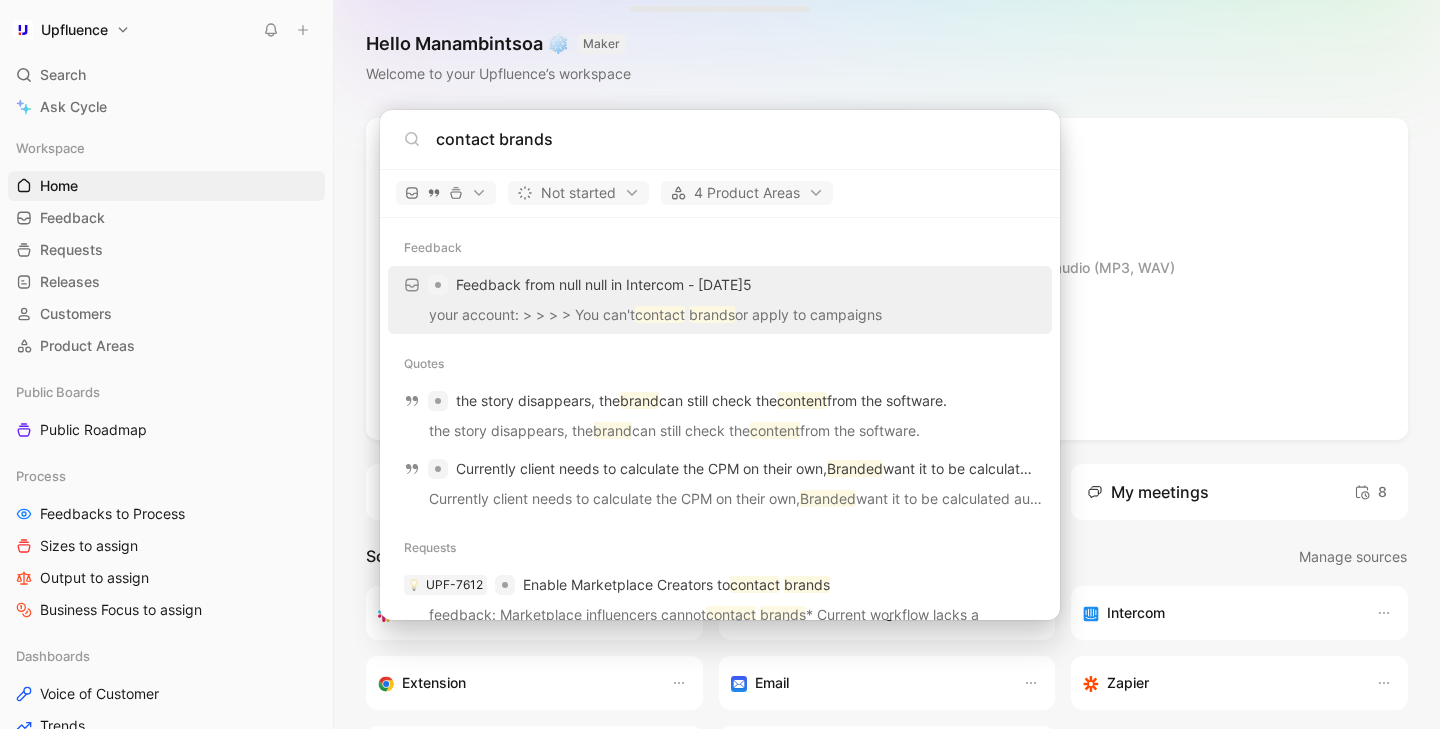 click on "contact brands" at bounding box center (736, 139) 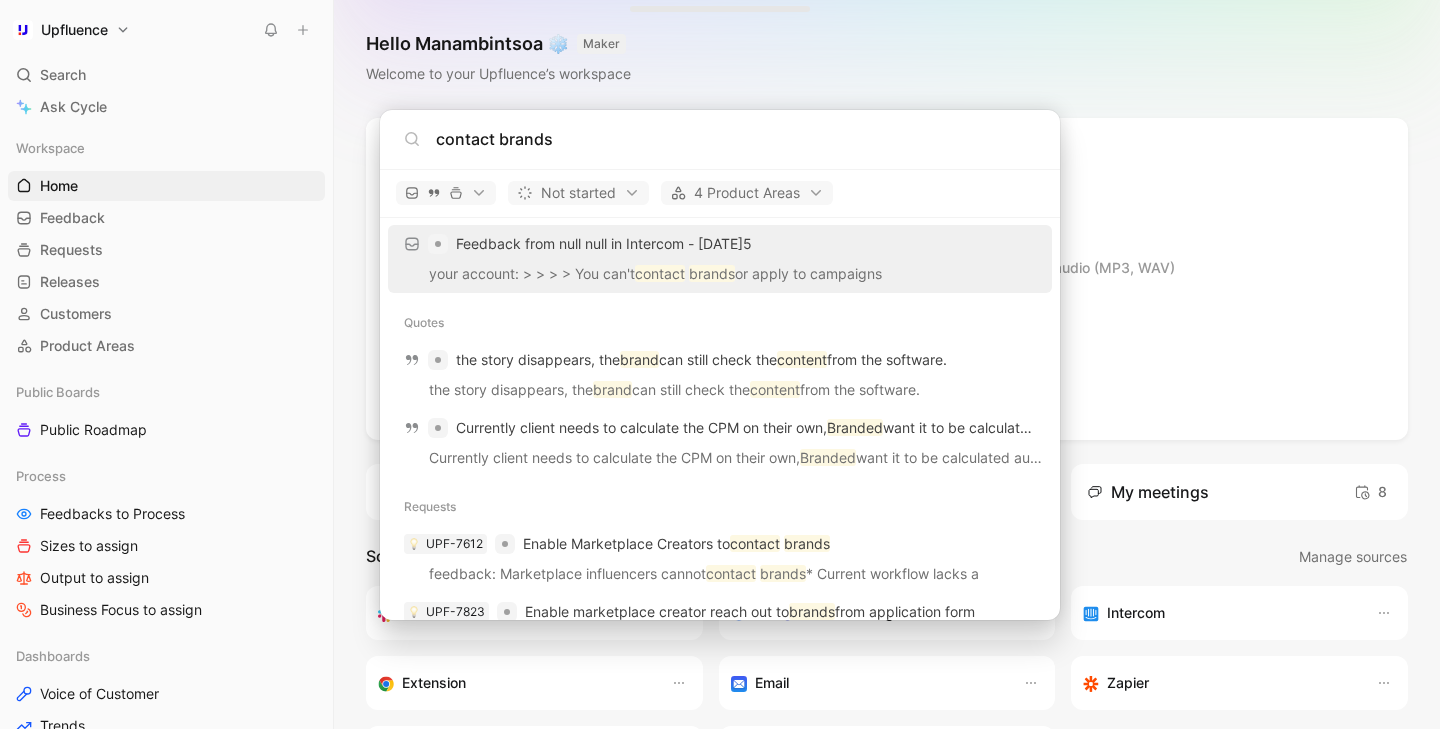 scroll, scrollTop: 98, scrollLeft: 0, axis: vertical 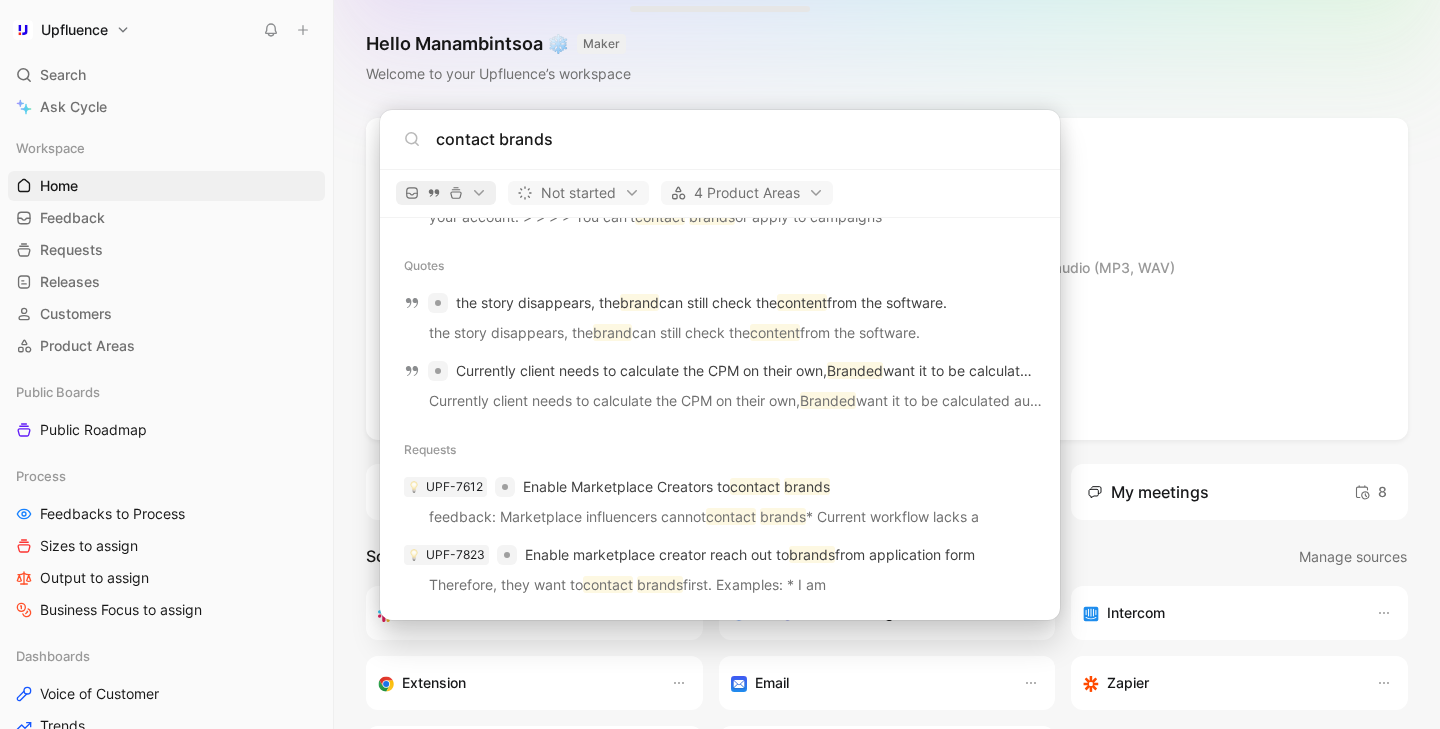 click on "Upfluence Search ⌘ K Ask Cycle Workspace Home G then H Feedback G then F Requests G then R Releases G then L Customers Product Areas Public Boards Public Roadmap Process Feedbacks to Process Sizes to assign Output to assign Business Focus to assign Dashboards Voice of Customer Trends Support/GTM Documentation Go-to-Market Feedback from support Product Ideas Prioritized Backlog Conception Ready Per Area Delivery Graveyard
To pick up a draggable item, press the space bar.
While dragging, use the arrow keys to move the item.
Press space again to drop the item in its new position, or press escape to cancel.
Help center Invite member Hello Manambintsoa ❄️ MAKER Welcome to your Upfluence’s workspace Drop anything to capture feedback Images (JPG, PNG, GIF), docs (PDF, TXT, VTT), videos (MOV, MP4), audio (MP3, WAV) Upload Record Link Customize your AI Ask Cycle My meetings 8 Sources Manage sources Slack Call recording Intercom Extension Email Zapier Salesforce Cycle API 4" at bounding box center (720, 364) 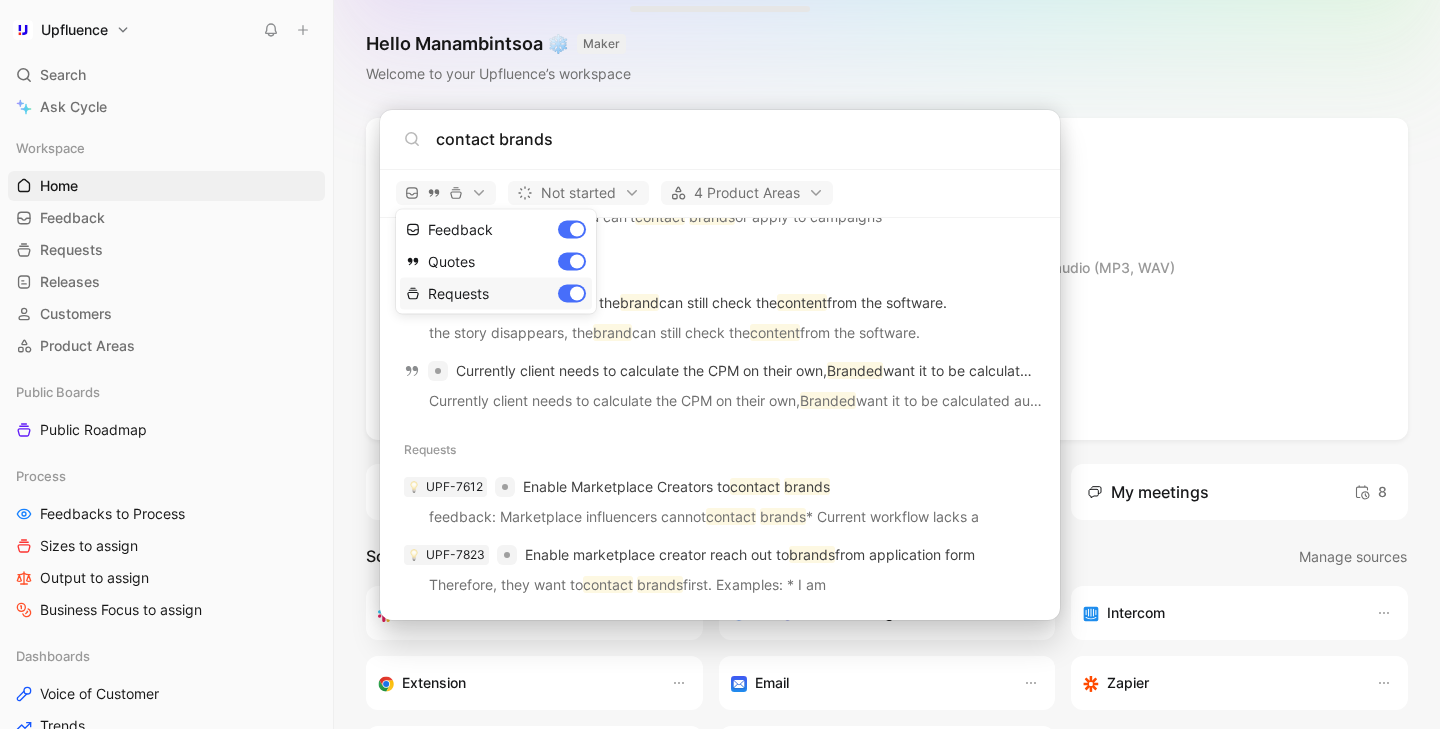 click on "Requests" at bounding box center (496, 293) 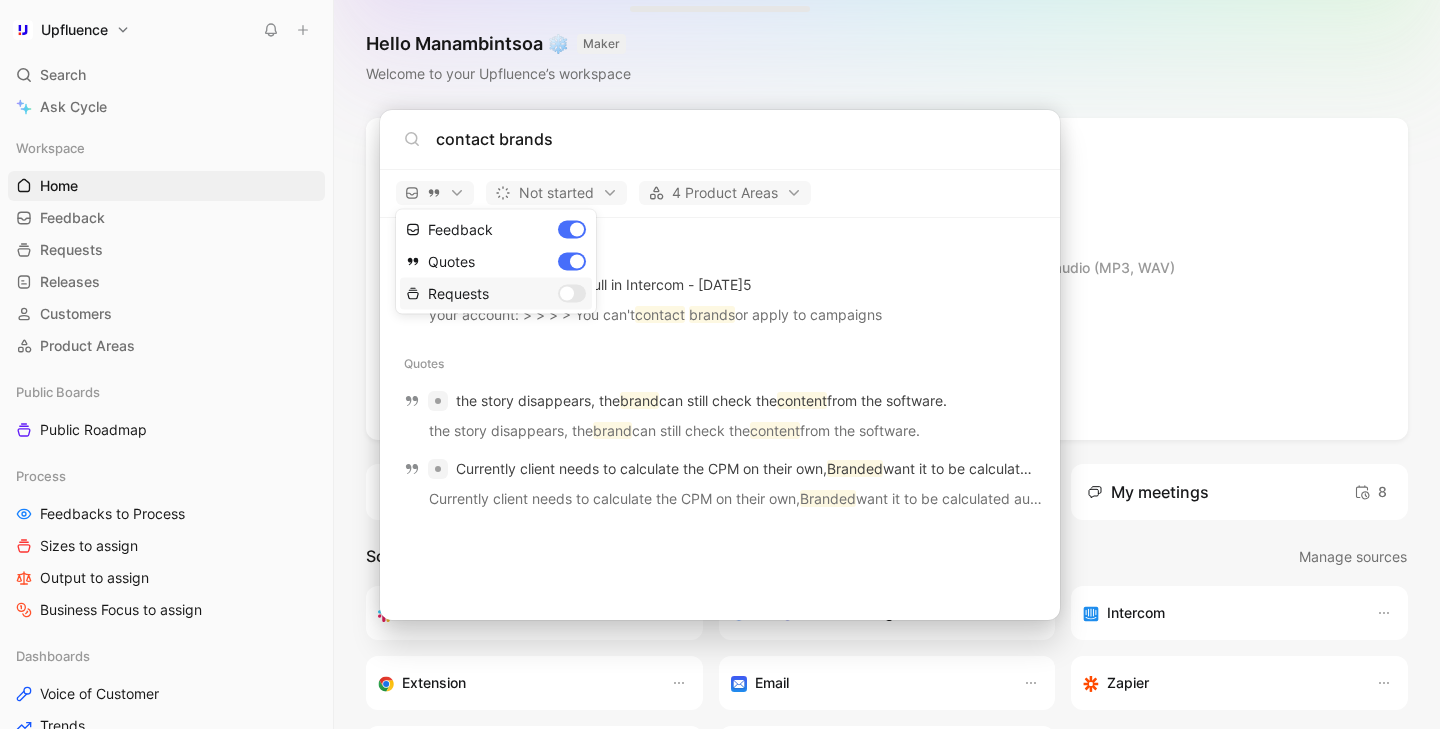 scroll, scrollTop: 0, scrollLeft: 0, axis: both 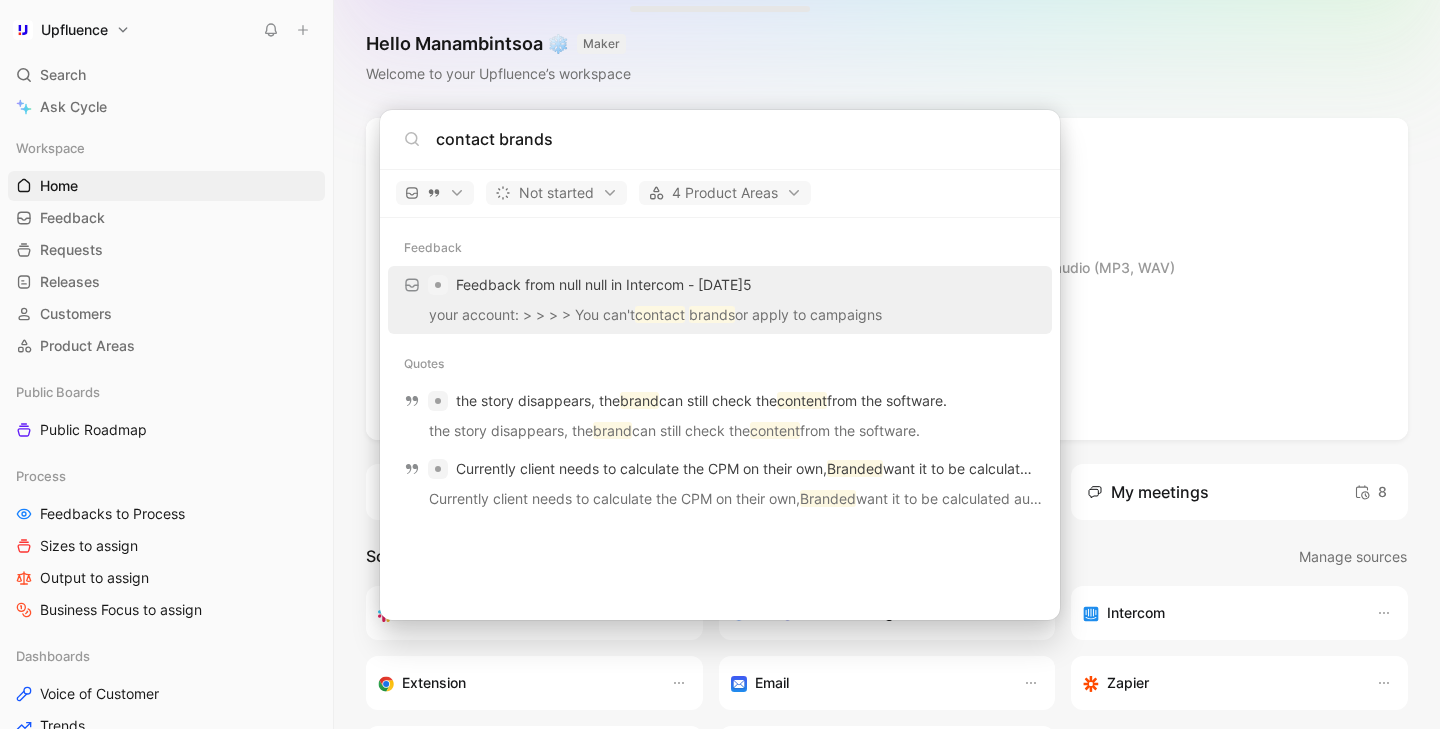 click on "Upfluence Search ⌘ K Ask Cycle Workspace Home G then H Feedback G then F Requests G then R Releases G then L Customers Product Areas Public Boards Public Roadmap Process Feedbacks to Process Sizes to assign Output to assign Business Focus to assign Dashboards Voice of Customer Trends Support/GTM Documentation Go-to-Market Feedback from support Product Ideas Prioritized Backlog Conception Ready Per Area Delivery Graveyard
To pick up a draggable item, press the space bar.
While dragging, use the arrow keys to move the item.
Press space again to drop the item in its new position, or press escape to cancel.
Help center Invite member Hello Manambintsoa ❄️ MAKER Welcome to your Upfluence’s workspace Drop anything to capture feedback Images (JPG, PNG, GIF), docs (PDF, TXT, VTT), videos (MOV, MP4), audio (MP3, WAV) Upload Record Link Customize your AI Ask Cycle My meetings 8 Sources Manage sources Slack Call recording Intercom Extension Email Zapier Salesforce Cycle API Quotes" at bounding box center [720, 364] 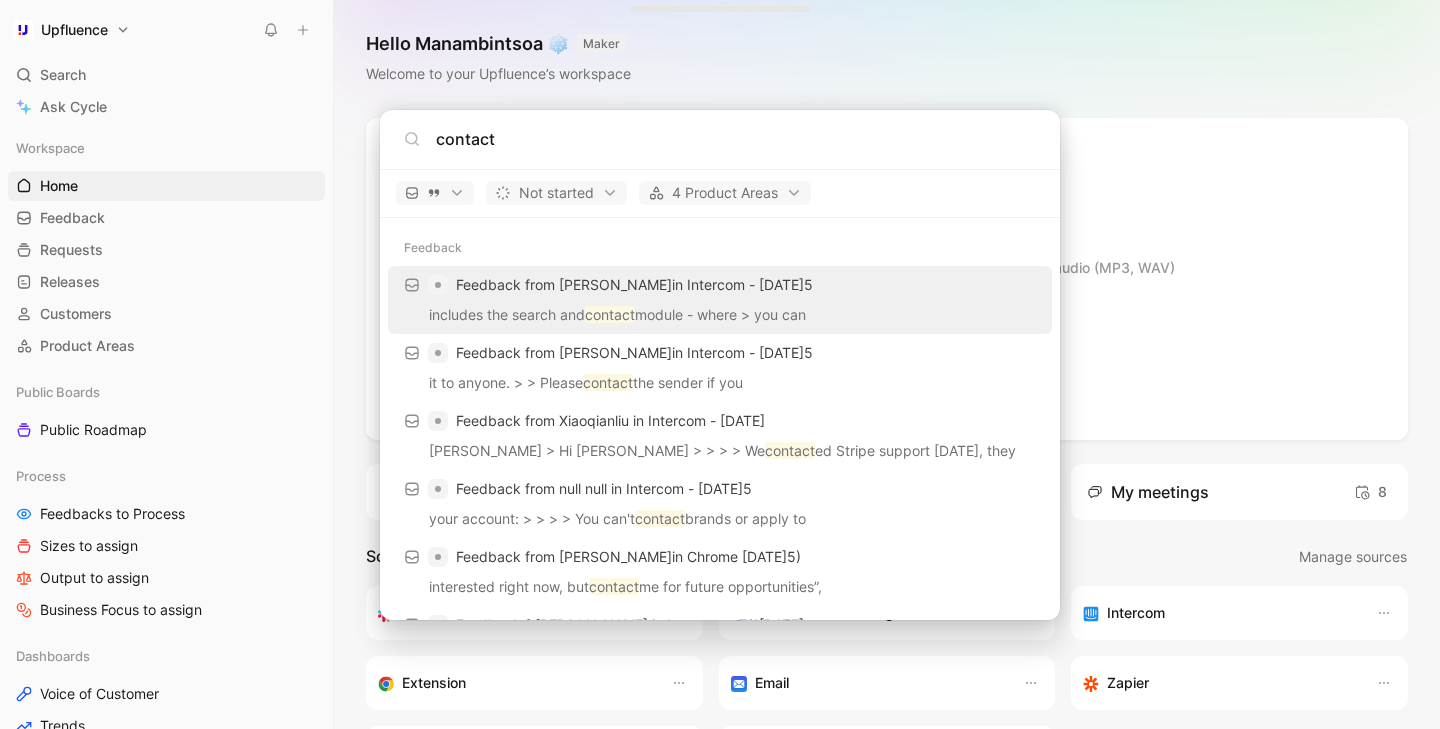 type on "contact" 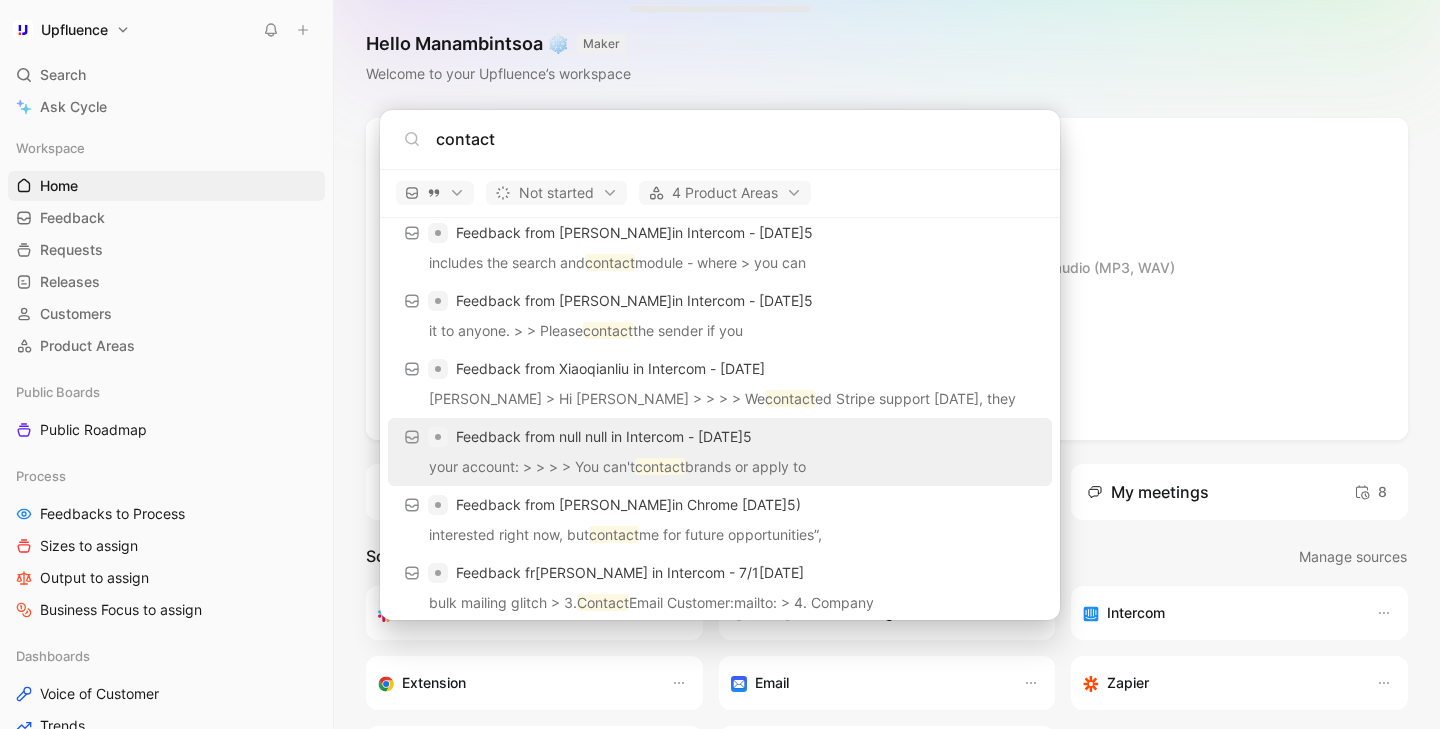 scroll, scrollTop: 62, scrollLeft: 0, axis: vertical 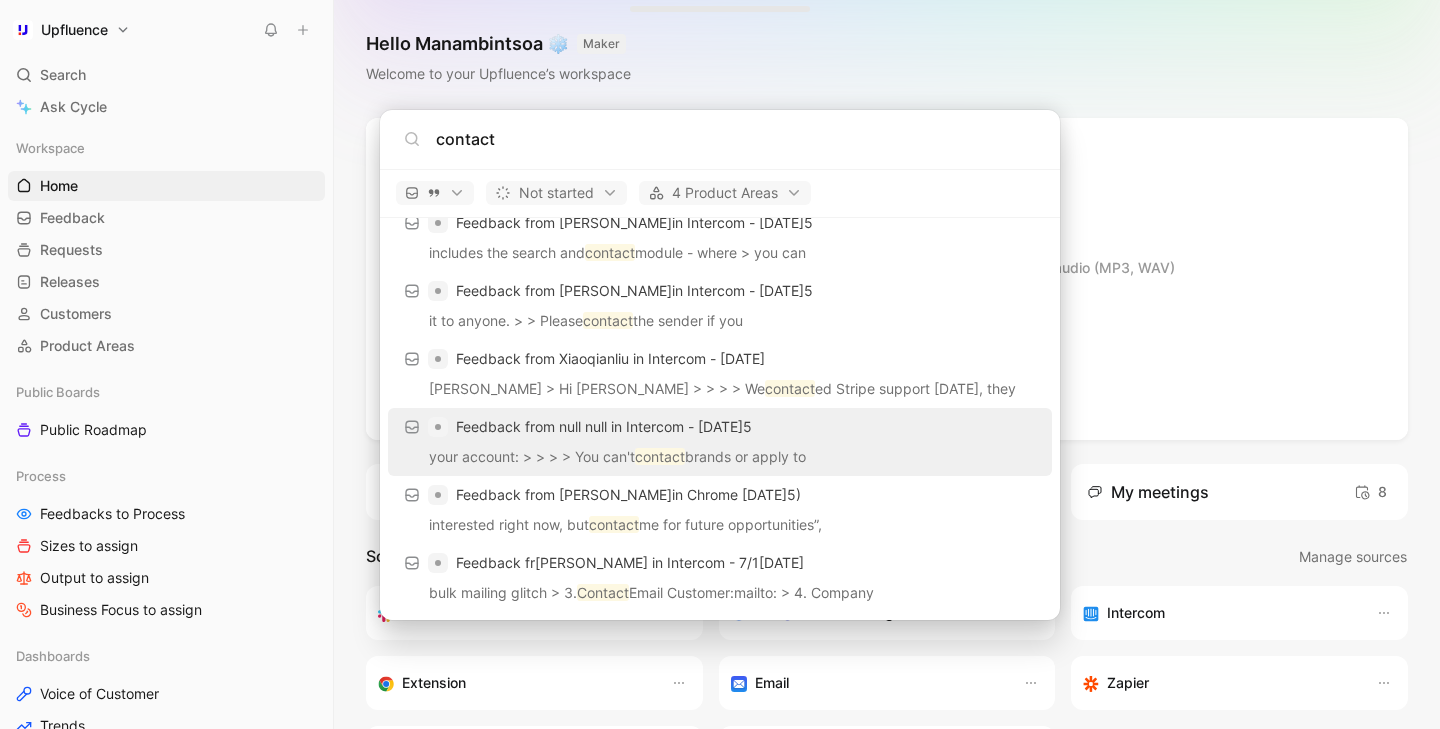 click on "your account: > > > > You can't  contact  brands or apply to" at bounding box center (720, 460) 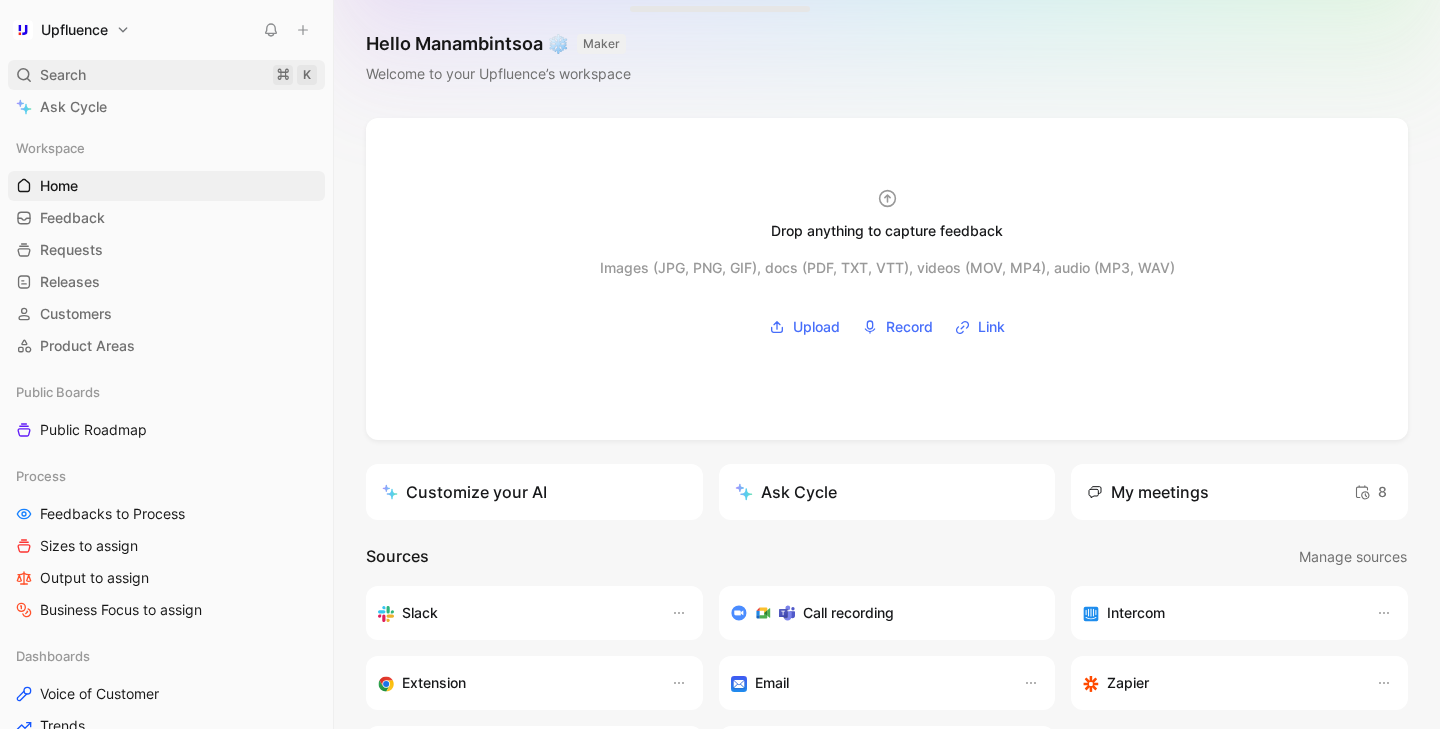 click on "Search" at bounding box center [63, 75] 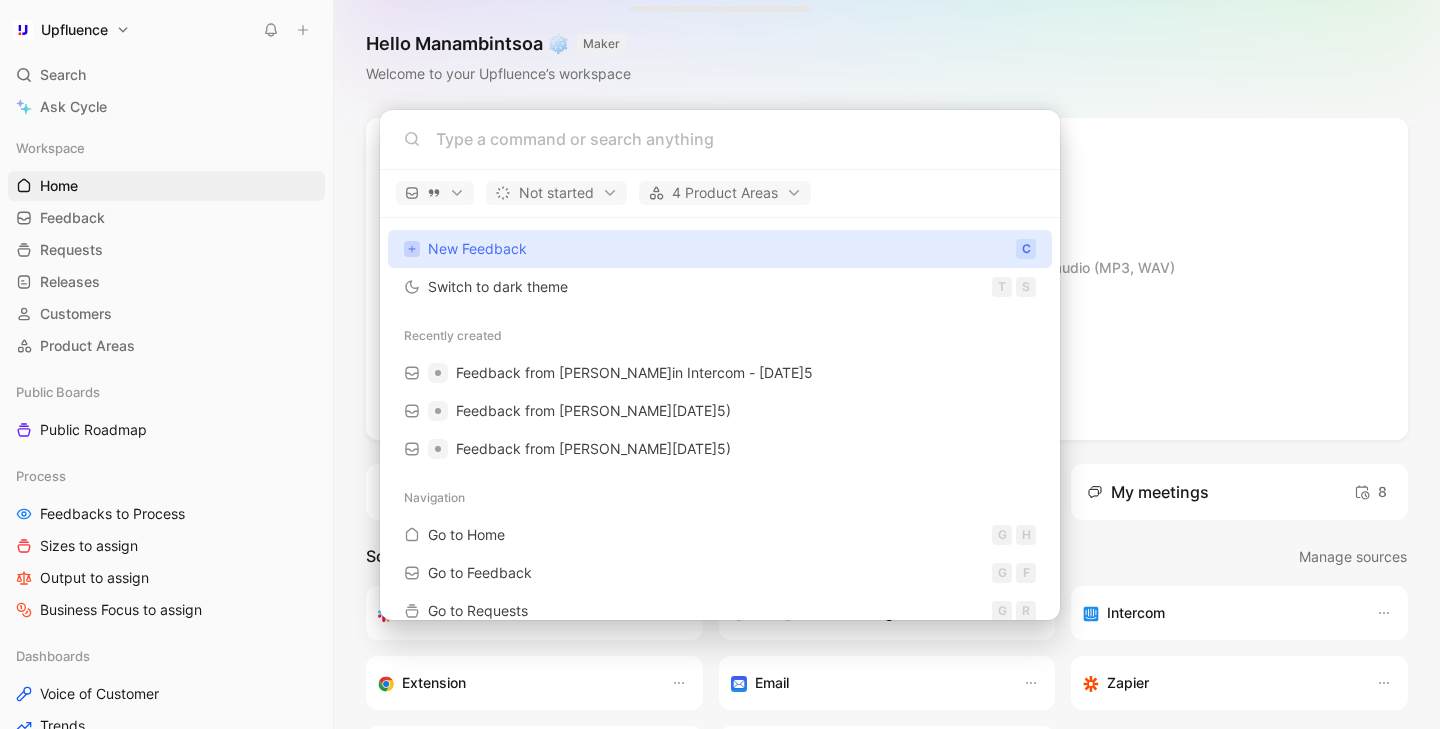 click at bounding box center [736, 139] 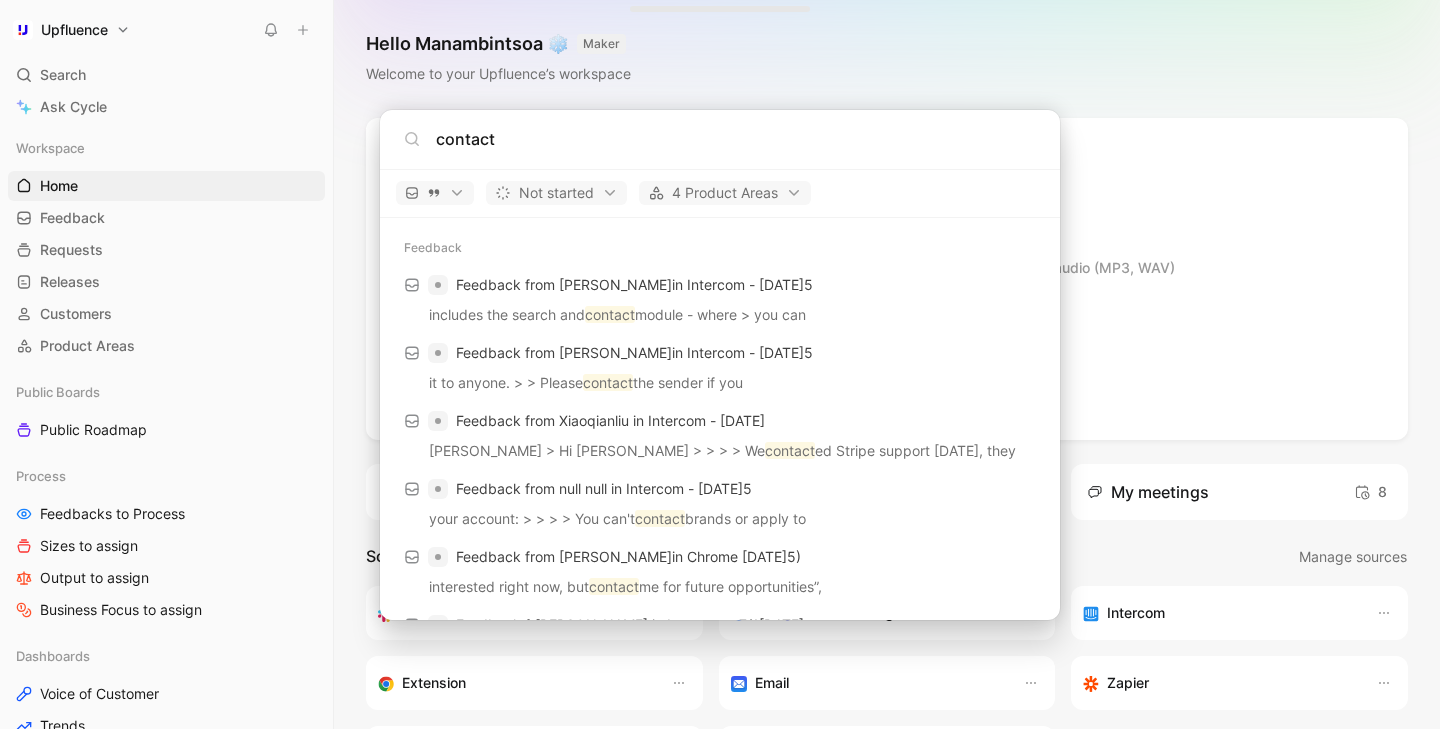 click on "contact" at bounding box center (736, 139) 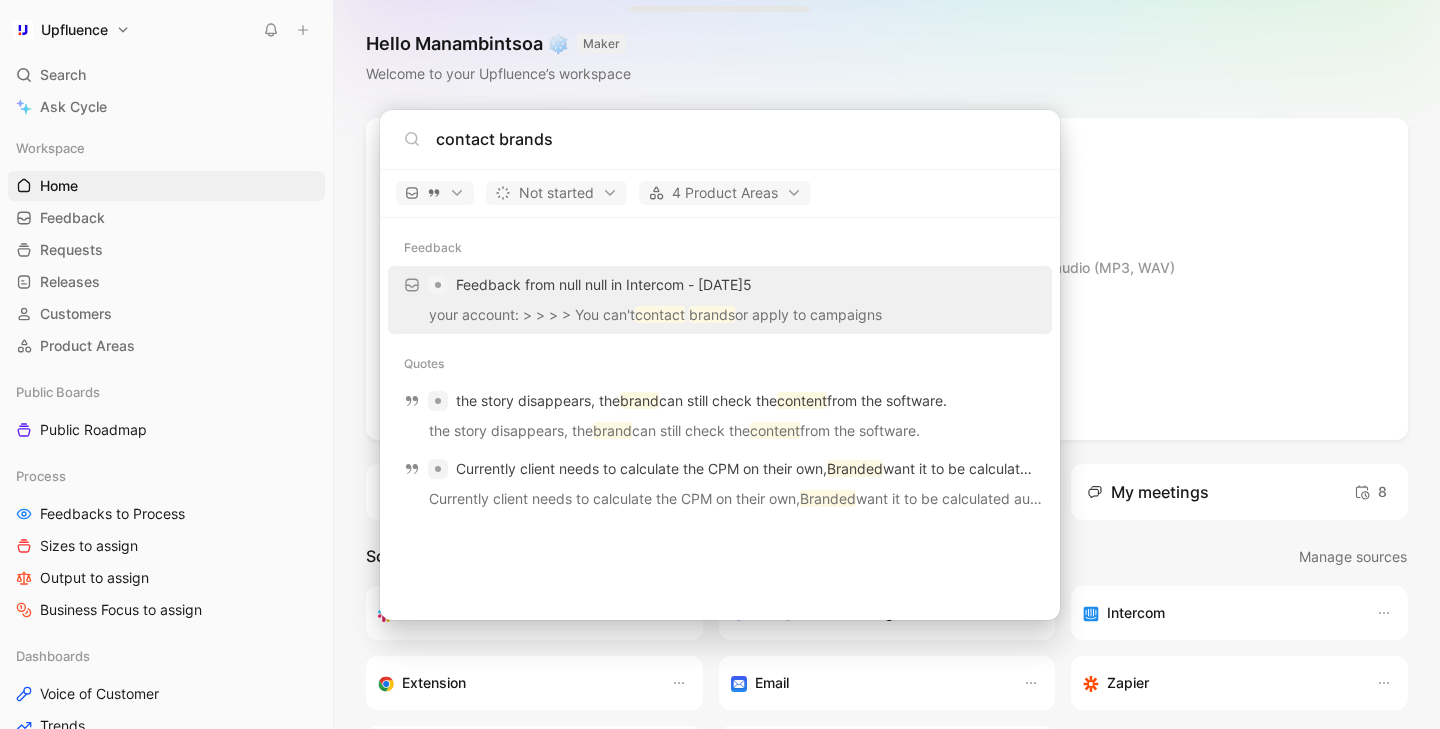 click on "contact brands" at bounding box center [736, 139] 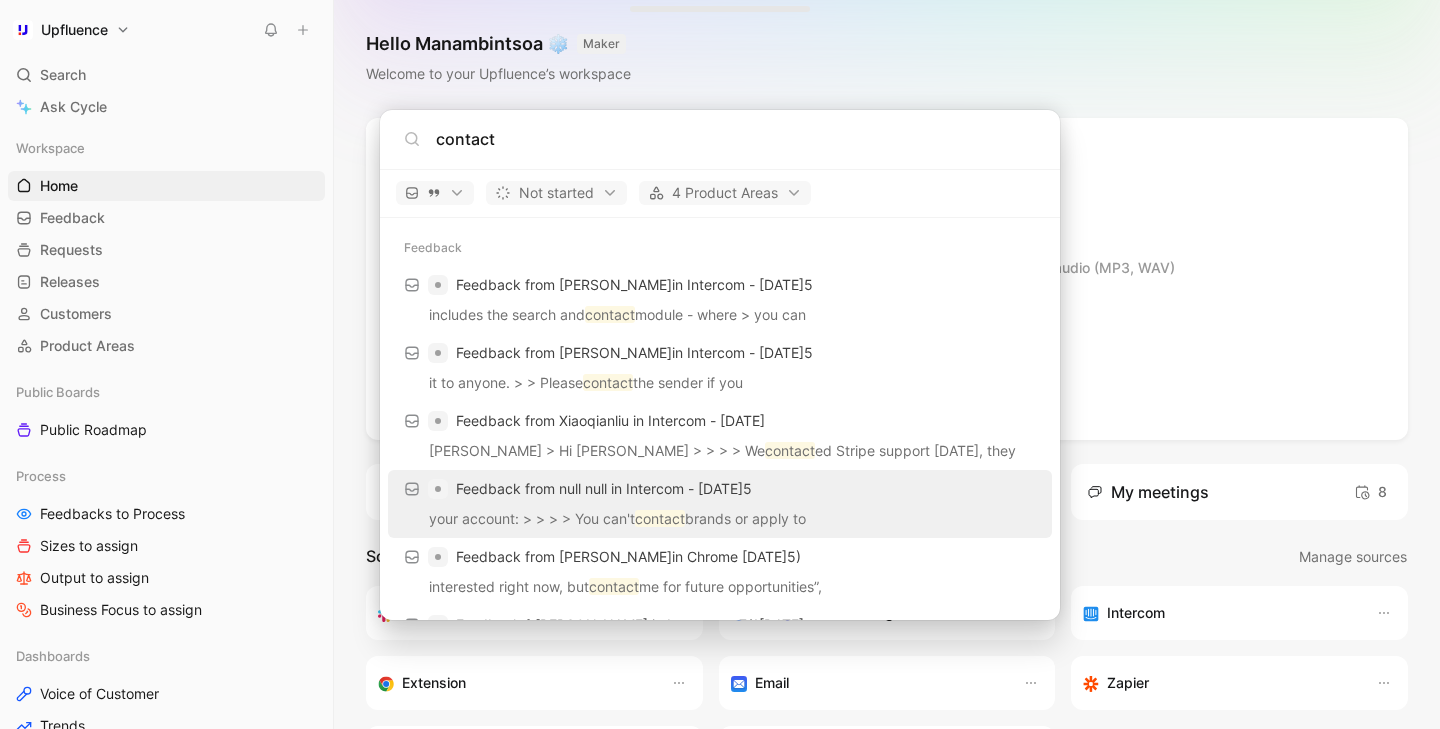 click on "contact" at bounding box center (736, 139) 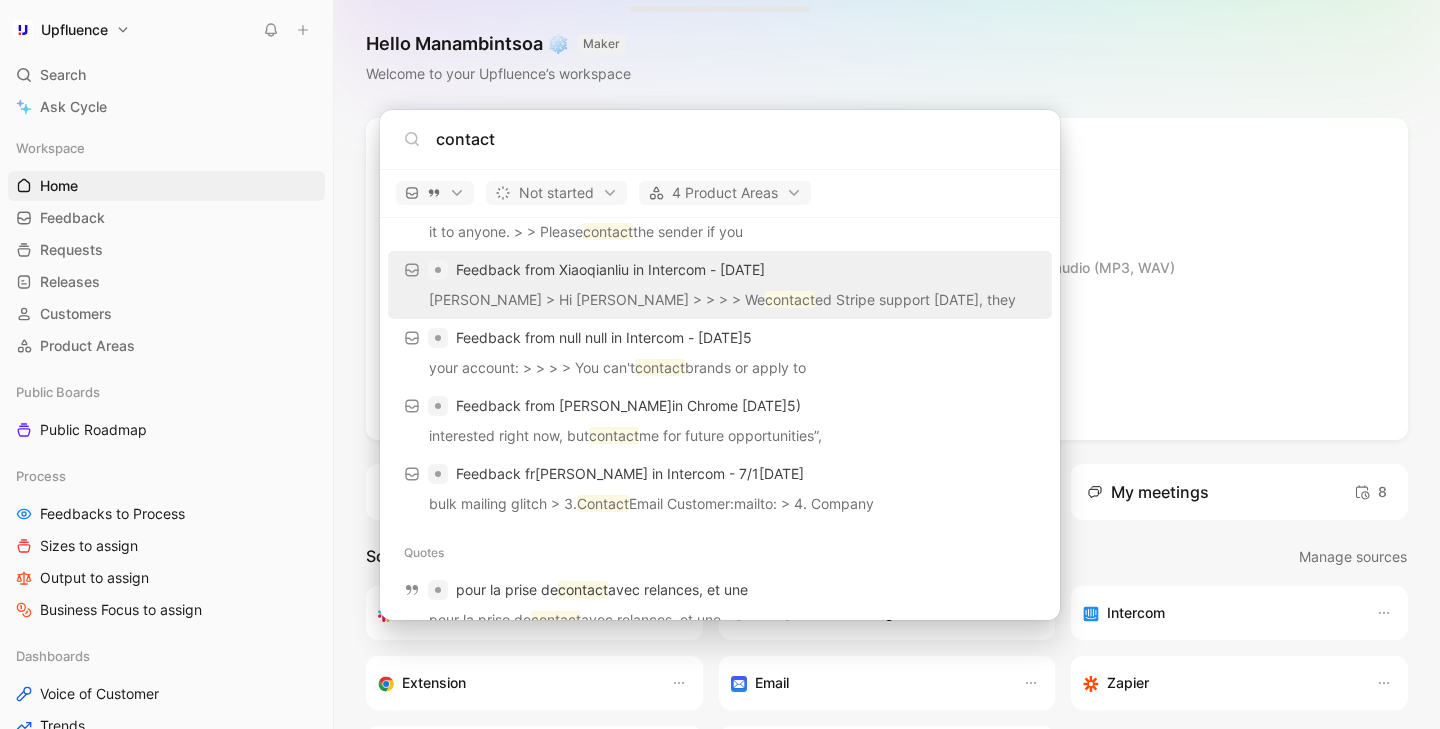 scroll, scrollTop: 159, scrollLeft: 0, axis: vertical 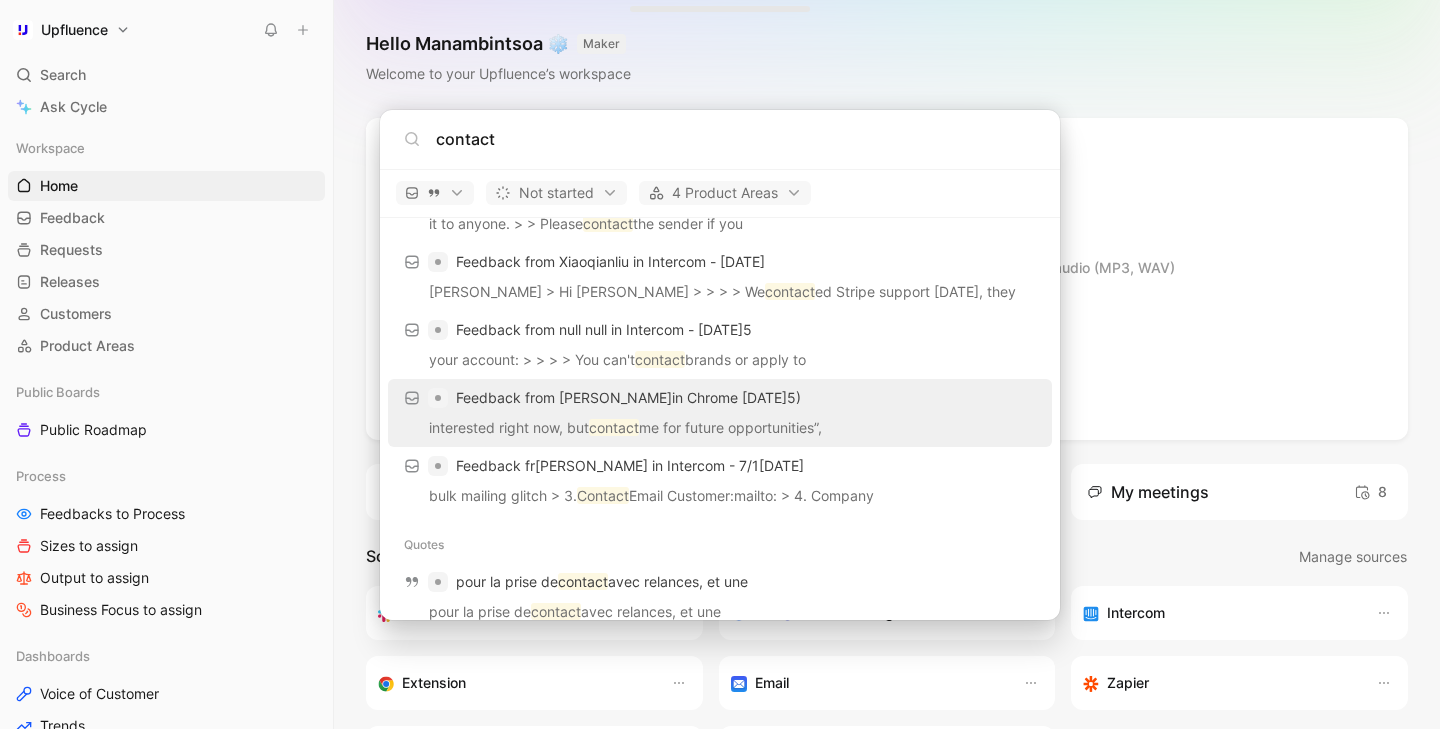 type on "contact" 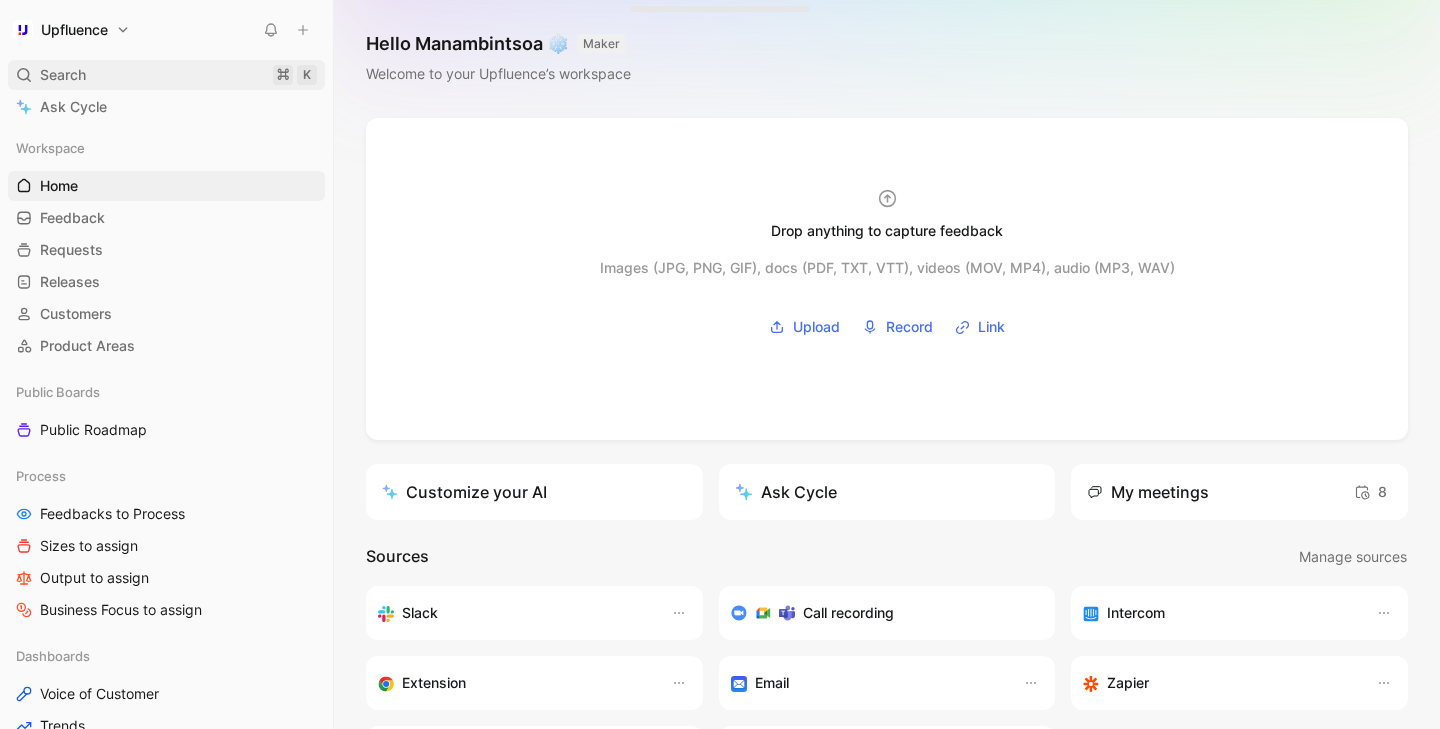 click on "Search ⌘ K" at bounding box center (166, 75) 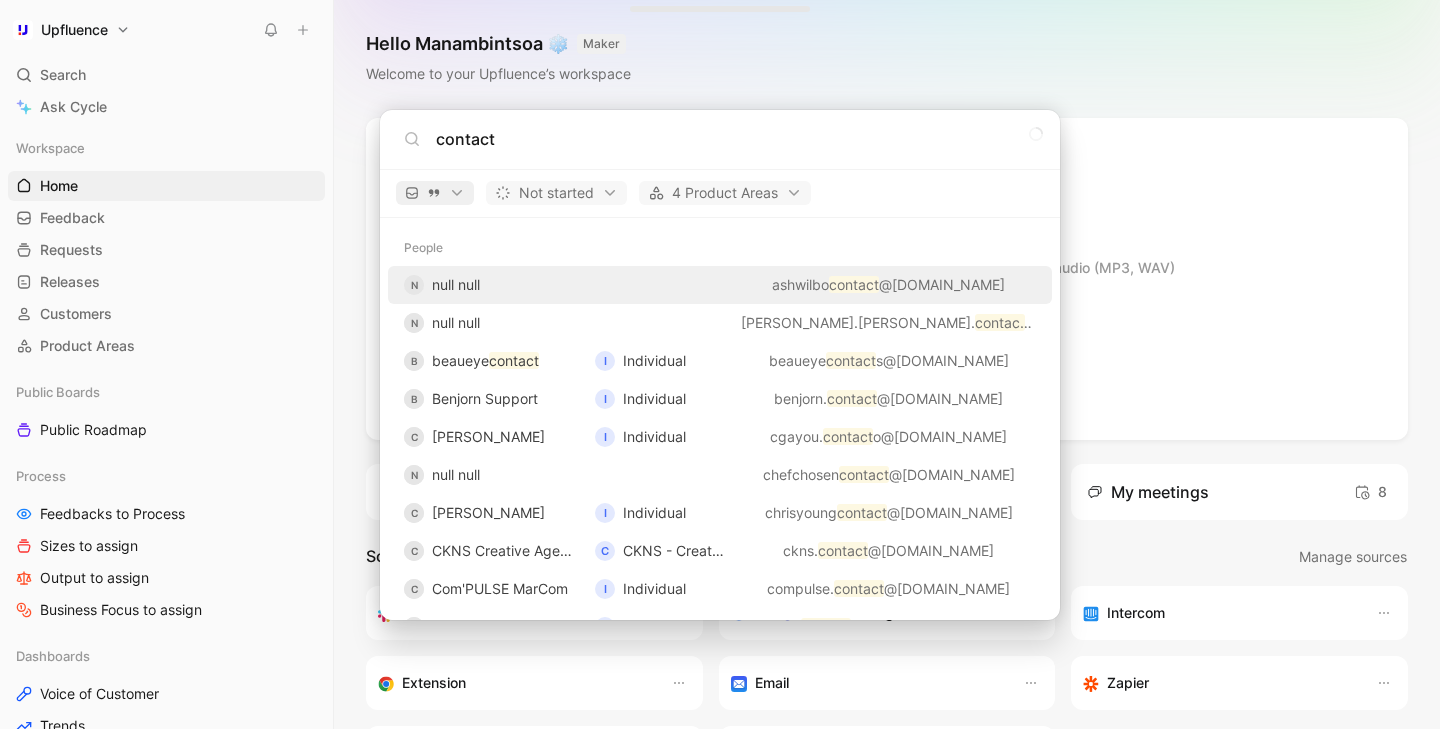type on "contact" 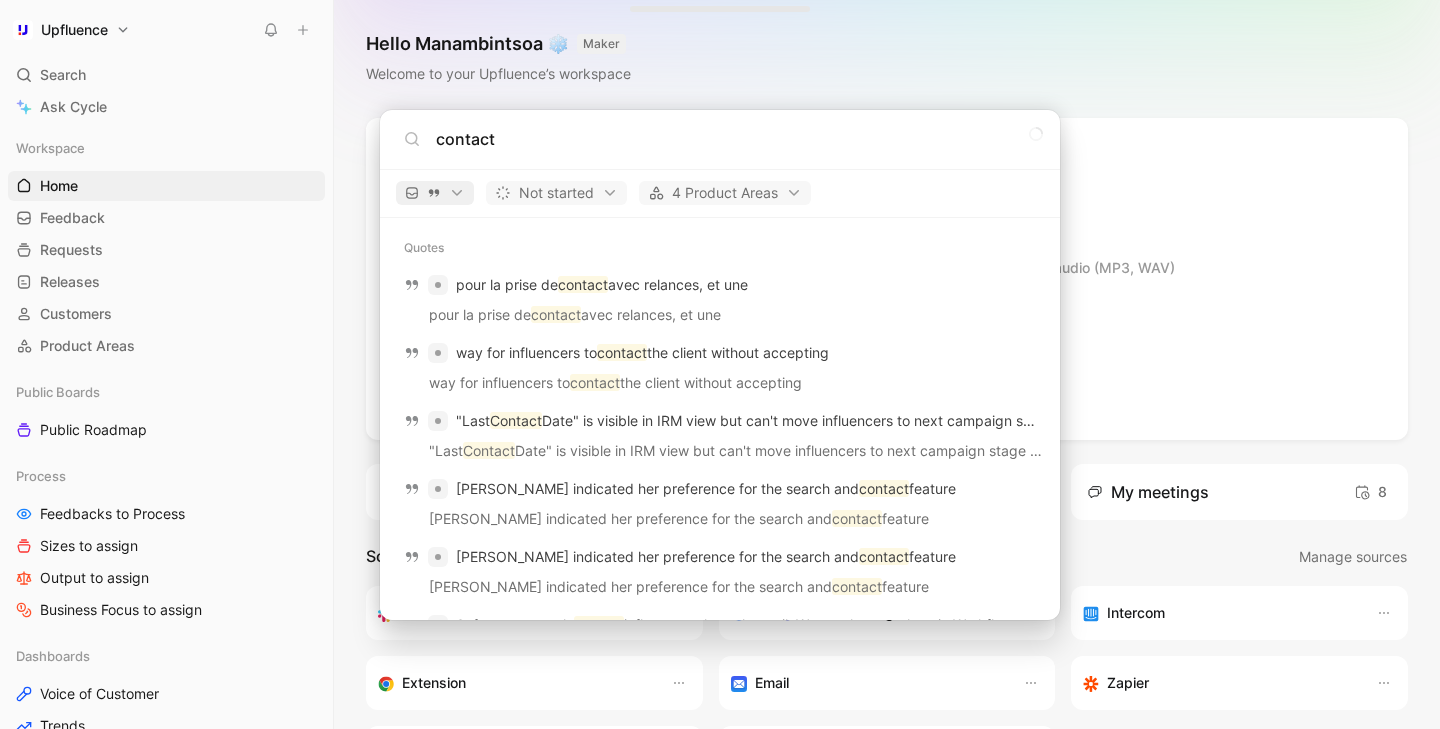 click on "Upfluence Search ⌘ K Ask Cycle Workspace Home G then H Feedback G then F Requests G then R Releases G then L Customers Product Areas Public Boards Public Roadmap Process Feedbacks to Process Sizes to assign Output to assign Business Focus to assign Dashboards Voice of Customer Trends Support/GTM Documentation Go-to-Market Feedback from support Product Ideas Prioritized Backlog Conception Ready Per Area Delivery Graveyard
To pick up a draggable item, press the space bar.
While dragging, use the arrow keys to move the item.
Press space again to drop the item in its new position, or press escape to cancel.
Help center Invite member Hello Manambintsoa ❄️ MAKER Welcome to your Upfluence’s workspace Drop anything to capture feedback Images (JPG, PNG, GIF), docs (PDF, TXT, VTT), videos (MOV, MP4), audio (MP3, WAV) Upload Record Link Customize your AI Ask Cycle My meetings 8 Sources Manage sources Slack Call recording Intercom Extension Email Zapier Salesforce Cycle API contact" at bounding box center [720, 364] 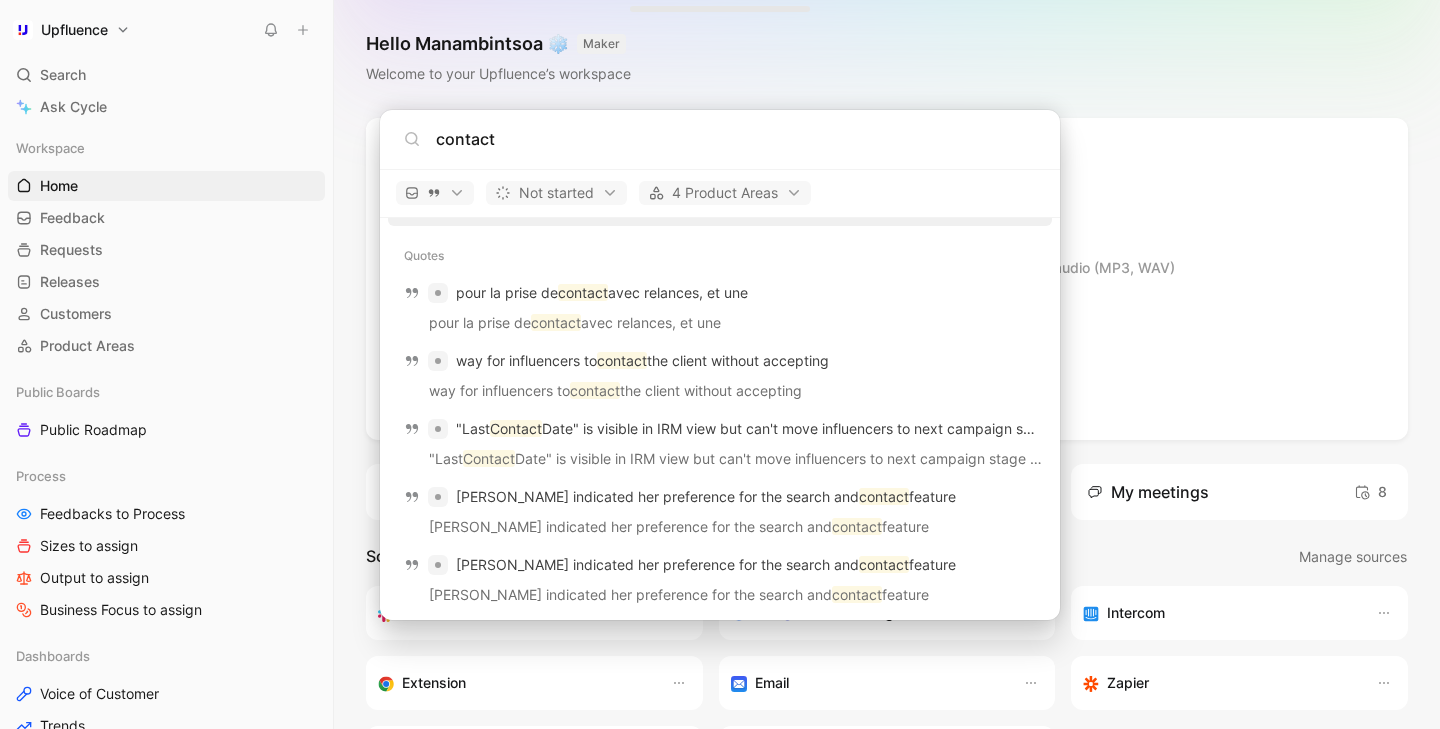 scroll, scrollTop: 449, scrollLeft: 0, axis: vertical 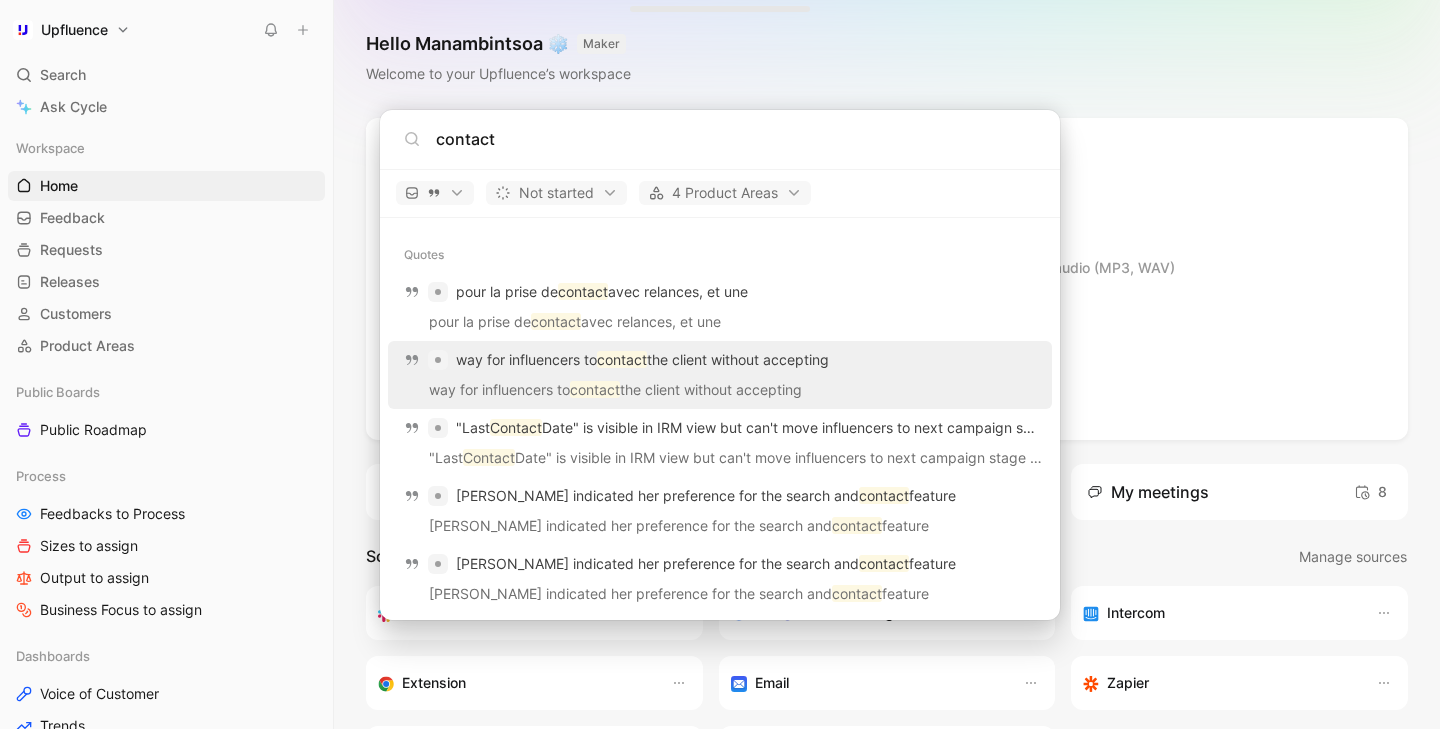 click on "way for influencers to  contact  the client without accepting" at bounding box center [720, 393] 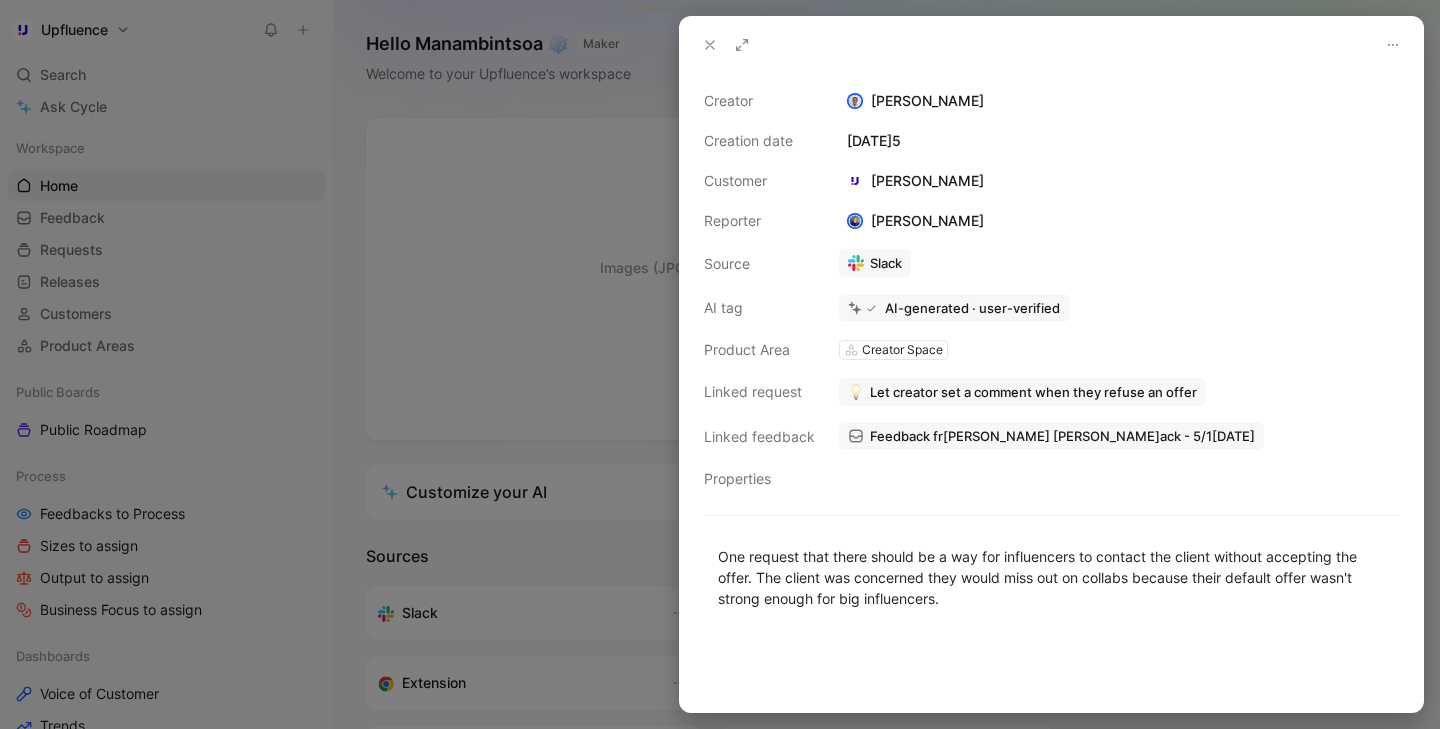 click at bounding box center [710, 45] 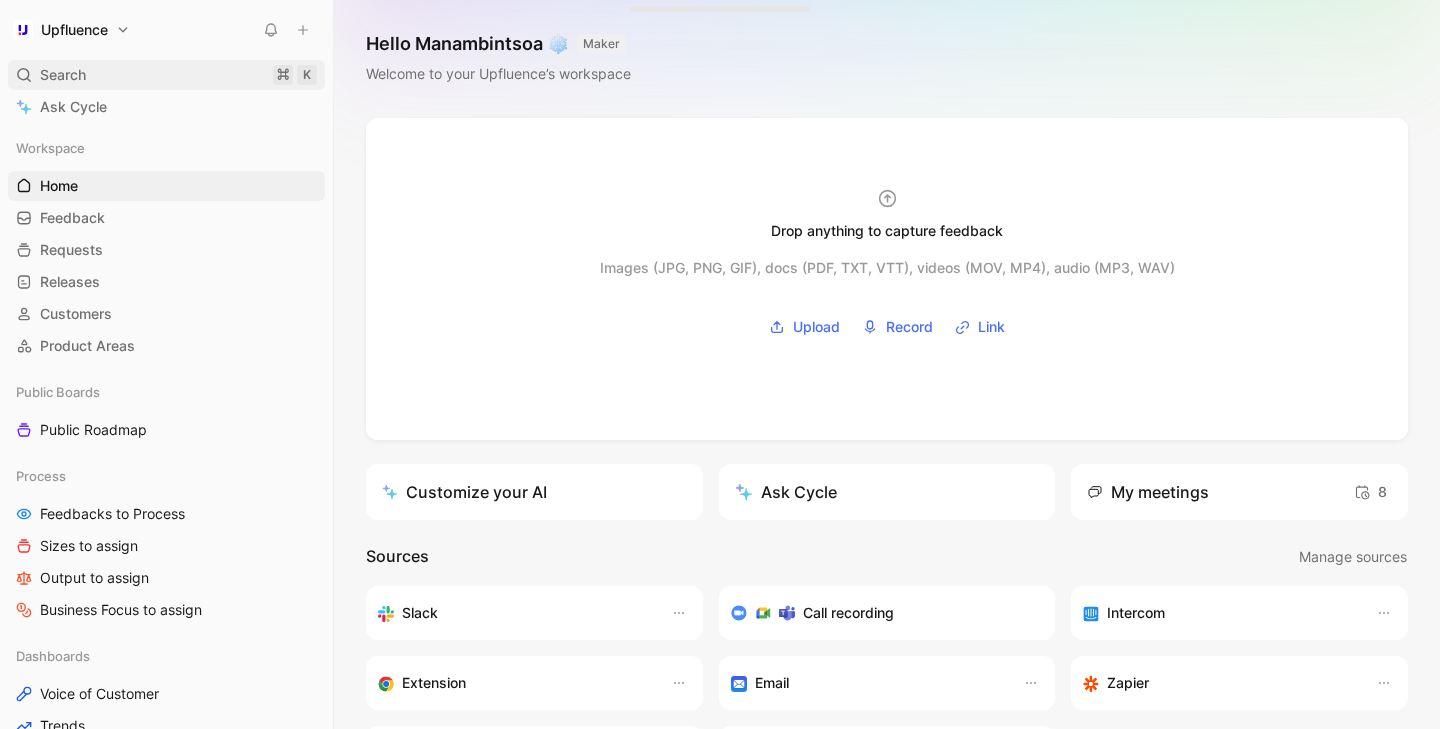 click on "Search ⌘ K" at bounding box center (166, 75) 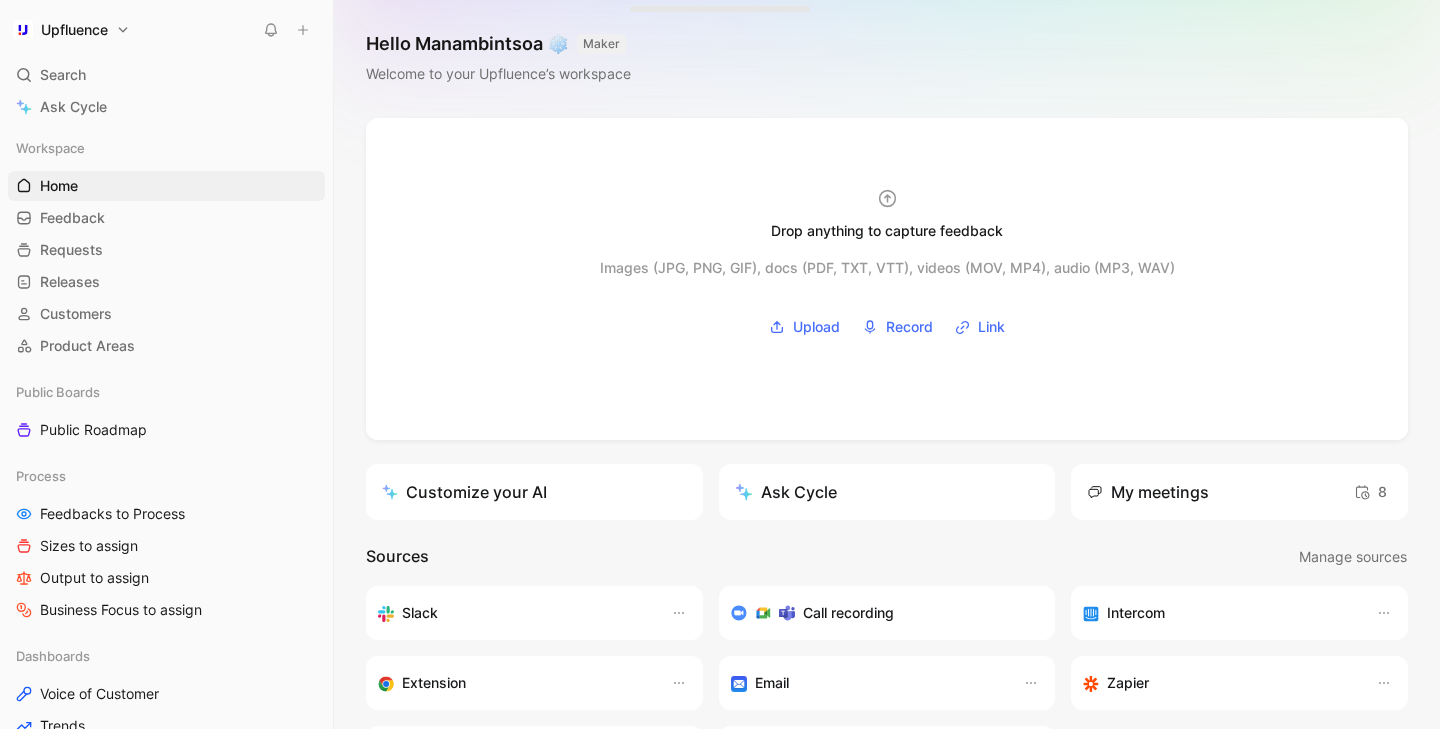 click on "Upfluence Search ⌘ K Ask Cycle Workspace Home G then H Feedback G then F Requests G then R Releases G then L Customers Product Areas Public Boards Public Roadmap Process Feedbacks to Process Sizes to assign Output to assign Business Focus to assign Dashboards Voice of Customer Trends Support/GTM Documentation Go-to-Market Feedback from support Product Ideas Prioritized Backlog Conception Ready Per Area Delivery Graveyard
To pick up a draggable item, press the space bar.
While dragging, use the arrow keys to move the item.
Press space again to drop the item in its new position, or press escape to cancel.
Help center Invite member Hello Manambintsoa ❄️ MAKER Welcome to your Upfluence’s workspace Drop anything to capture feedback Images (JPG, PNG, GIF), docs (PDF, TXT, VTT), videos (MOV, MP4), audio (MP3, WAV) Upload Record Link Customize your AI Ask Cycle My meetings 8 Sources Manage sources Slack Call recording Intercom Extension Email Zapier Salesforce Cycle API 4   C T" at bounding box center [720, 364] 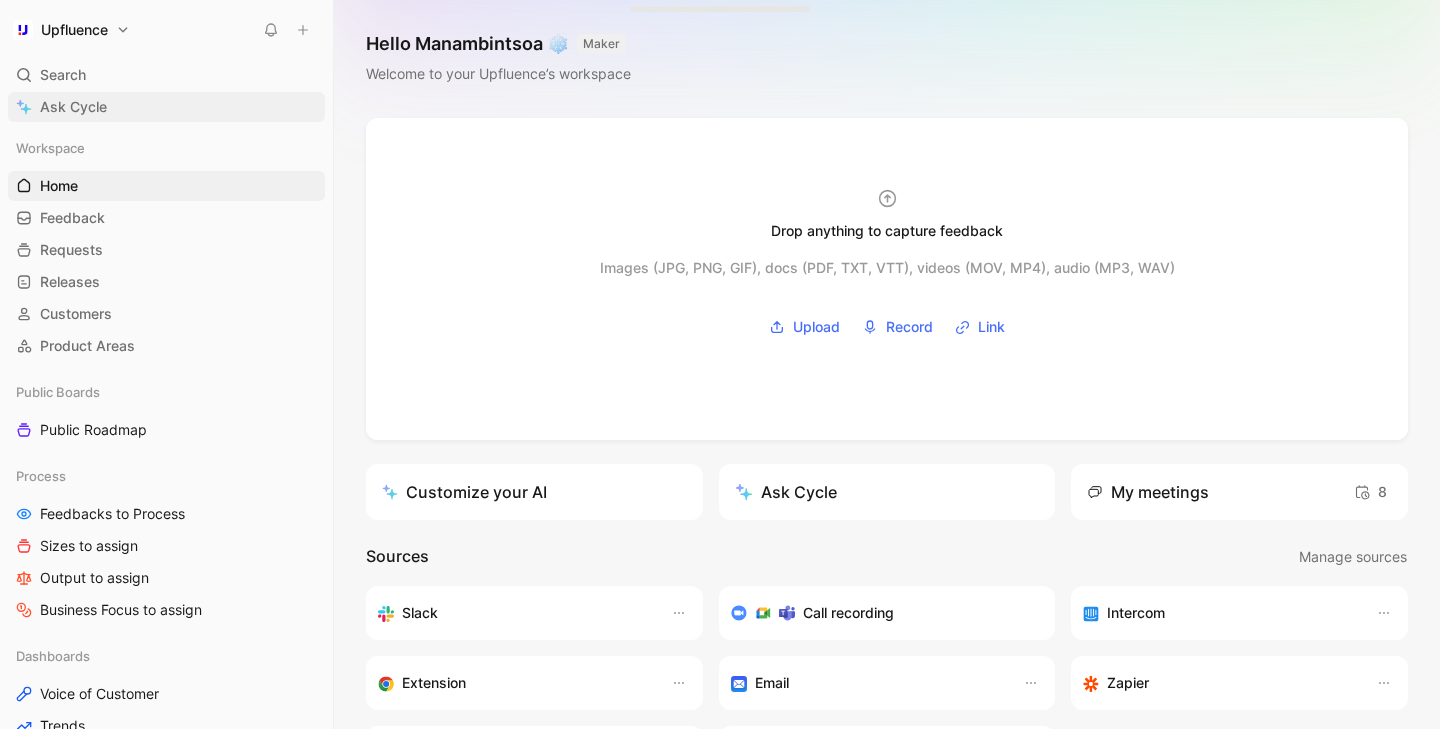 click on "Ask Cycle" at bounding box center [166, 107] 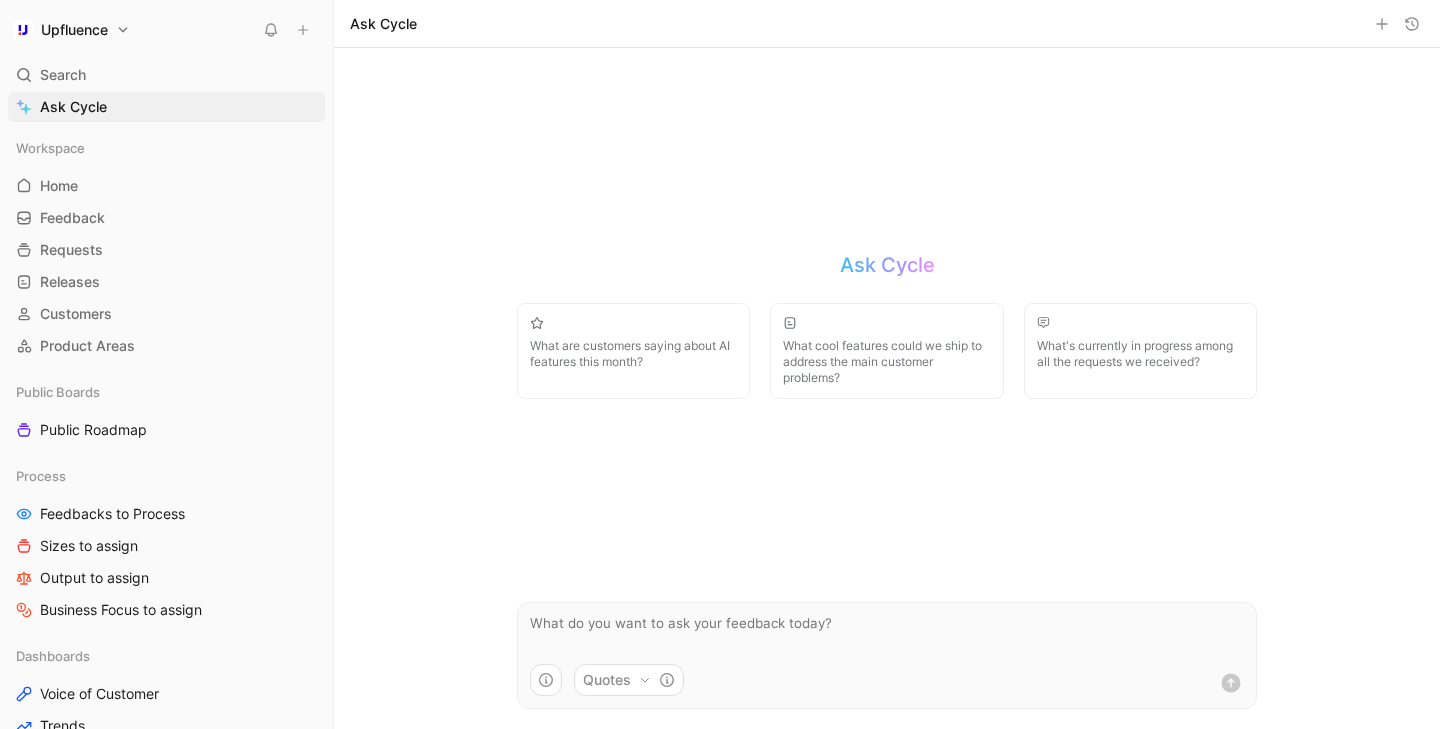 click at bounding box center [887, 633] 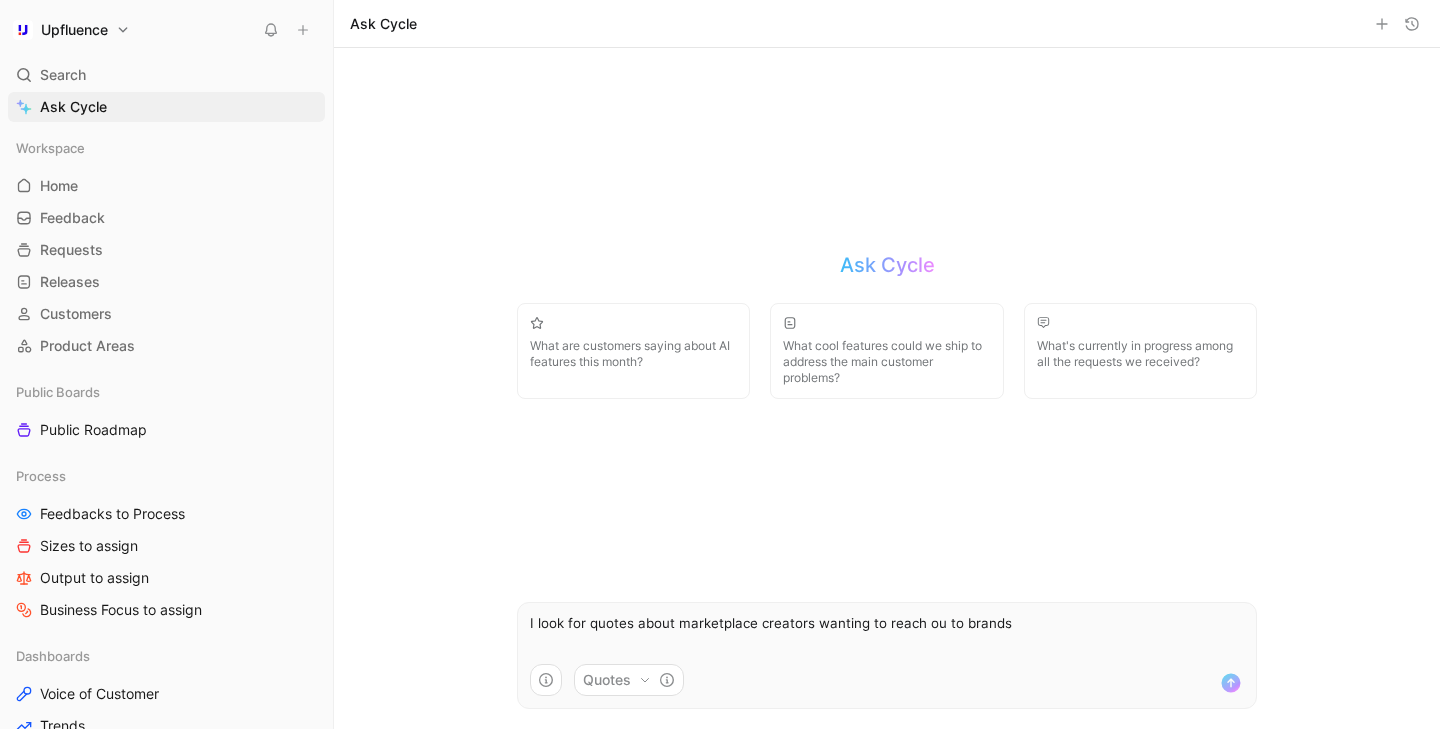 click on "Quotes" at bounding box center [629, 680] 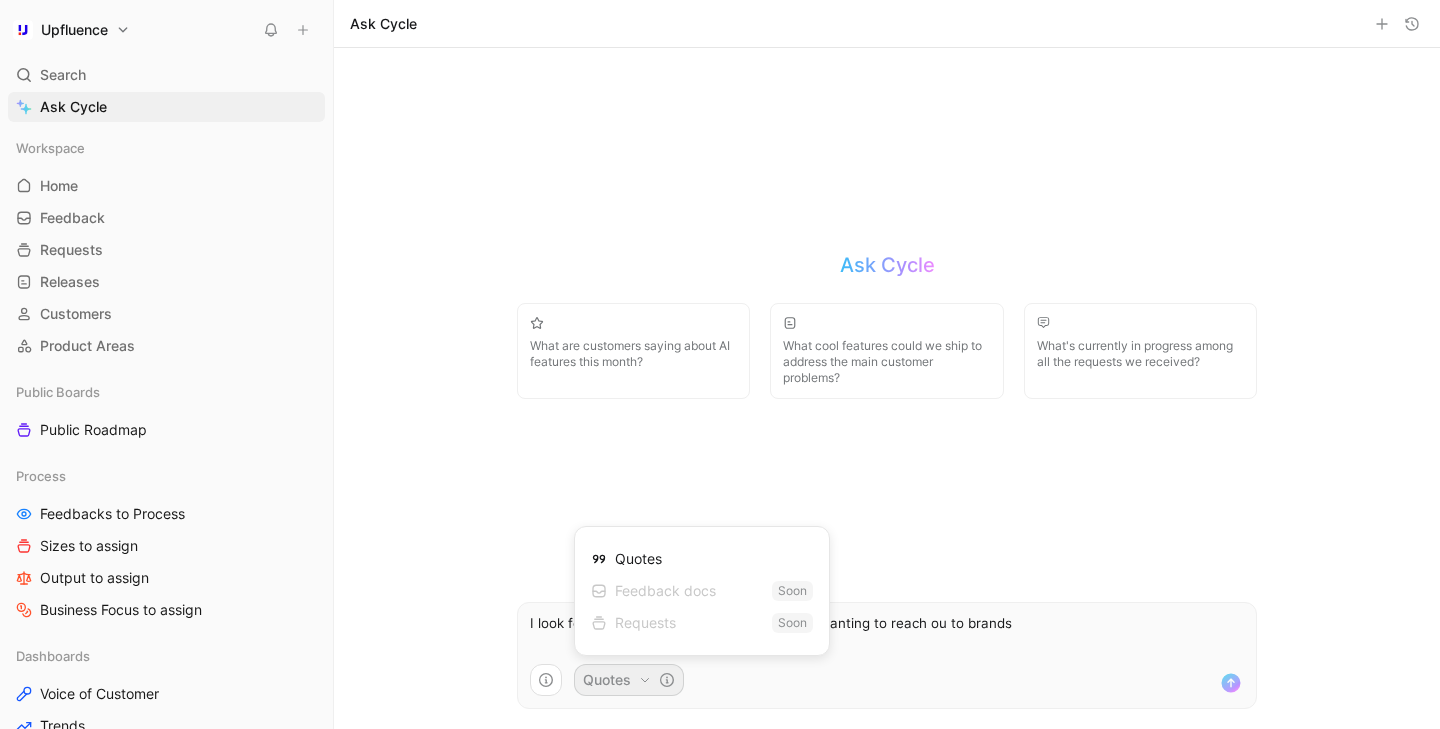 click on "Upfluence Search ⌘ K Ask Cycle Workspace Home G then H Feedback G then F Requests G then R Releases G then L Customers Product Areas Public Boards Public Roadmap Process Feedbacks to Process Sizes to assign Output to assign Business Focus to assign Dashboards Voice of Customer Trends Support/GTM Documentation Go-to-Market Feedback from support Product Ideas Prioritized Backlog Conception Ready Per Area Delivery Graveyard
To pick up a draggable item, press the space bar.
While dragging, use the arrow keys to move the item.
Press space again to drop the item in its new position, or press escape to cancel.
Help center Invite member Ask Cycle Ask Cycle What are customers saying about AI features this month? What cool features could we ship to address the main customer problems? What's currently in progress among all the requests we received? I look for quotes about marketplace creators wanting to reach ou to brands  Quotes Quotes Feedback docs Soon Requests Soon" at bounding box center [720, 364] 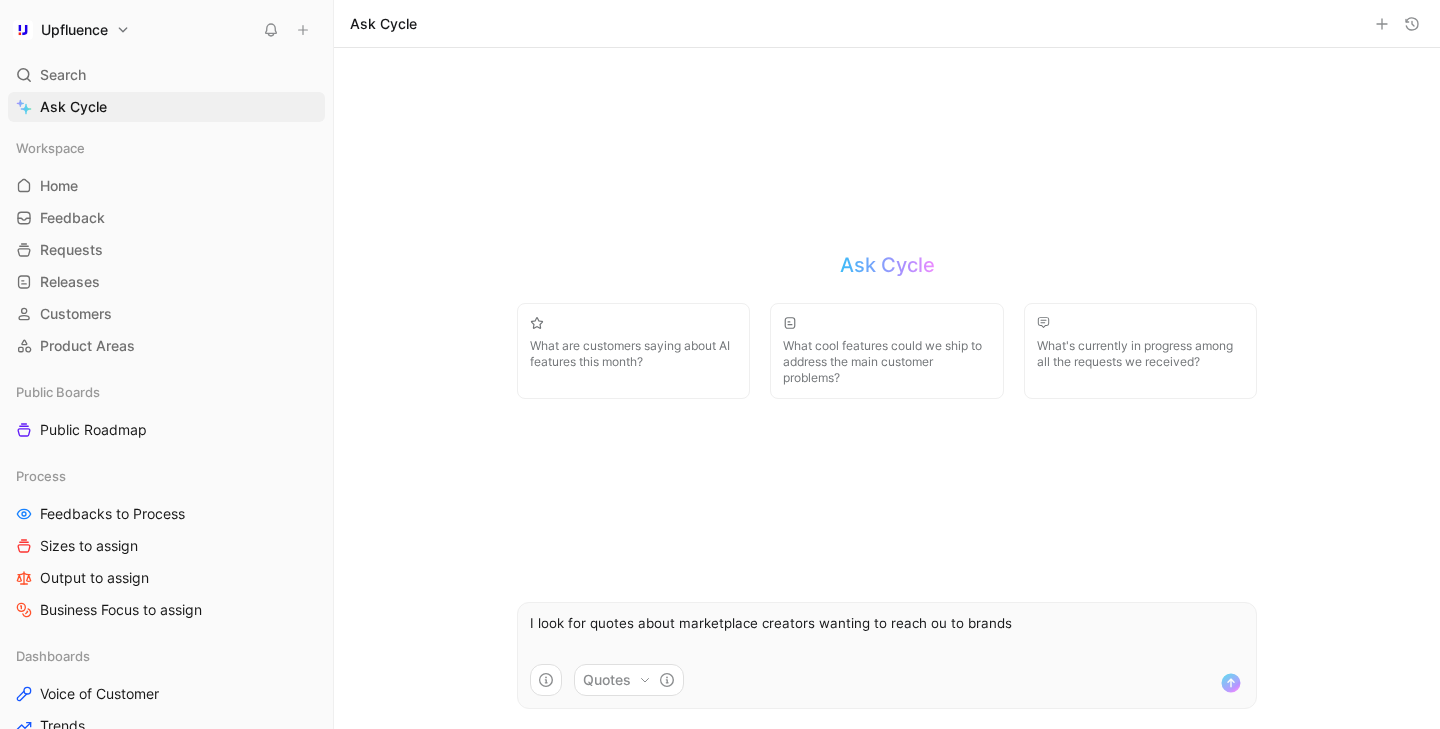 click on "I look for quotes about marketplace creators wanting to reach ou to brands" at bounding box center (887, 633) 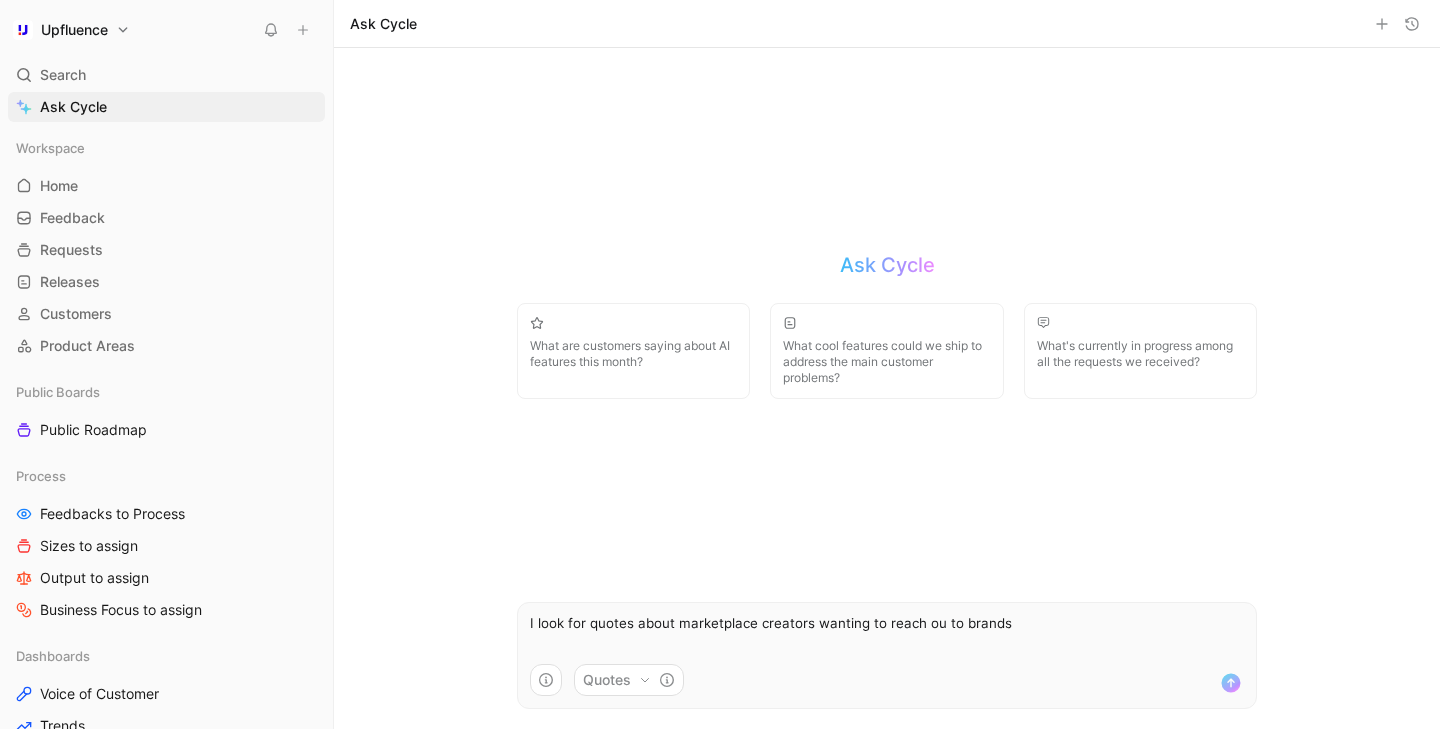 click on "I look for quotes about marketplace creators wanting to reach ou to brands" at bounding box center (887, 633) 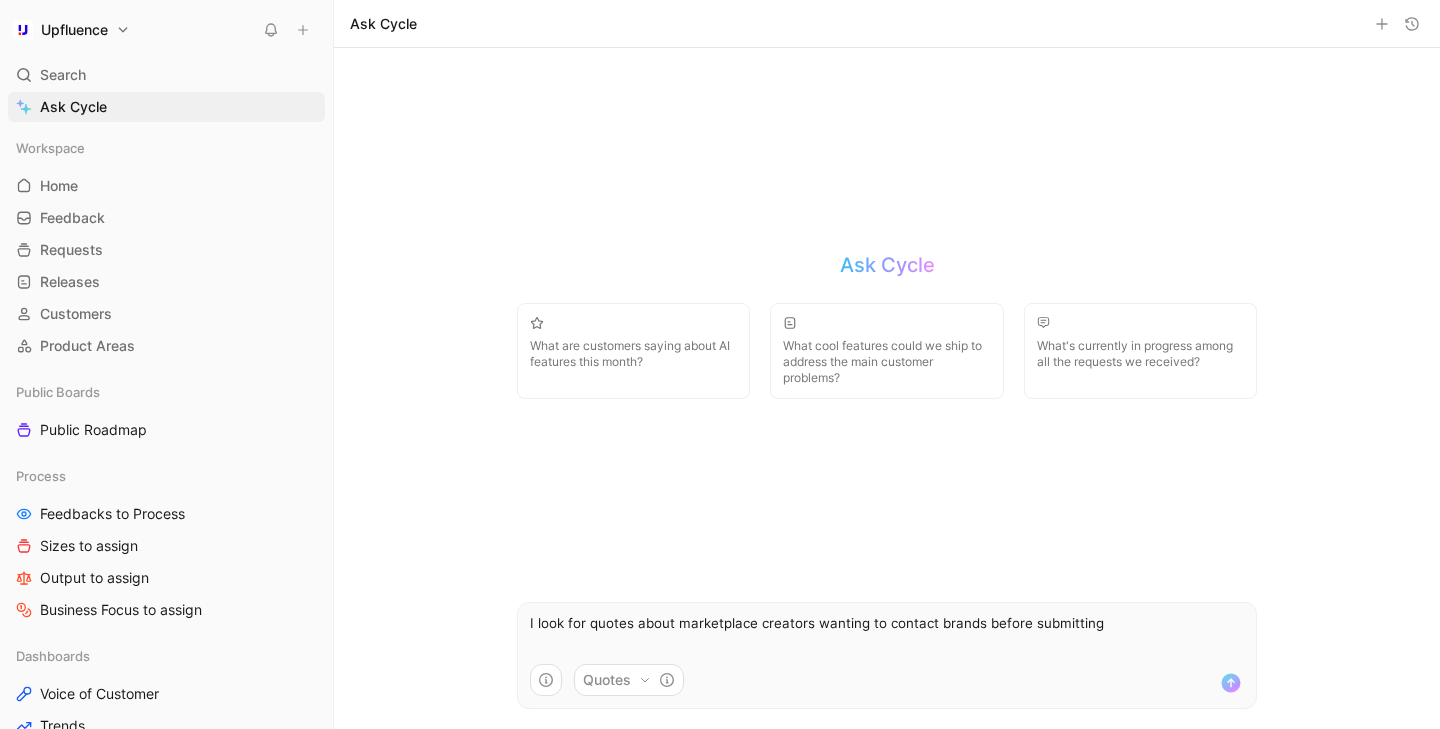 drag, startPoint x: 810, startPoint y: 625, endPoint x: 1259, endPoint y: 625, distance: 449 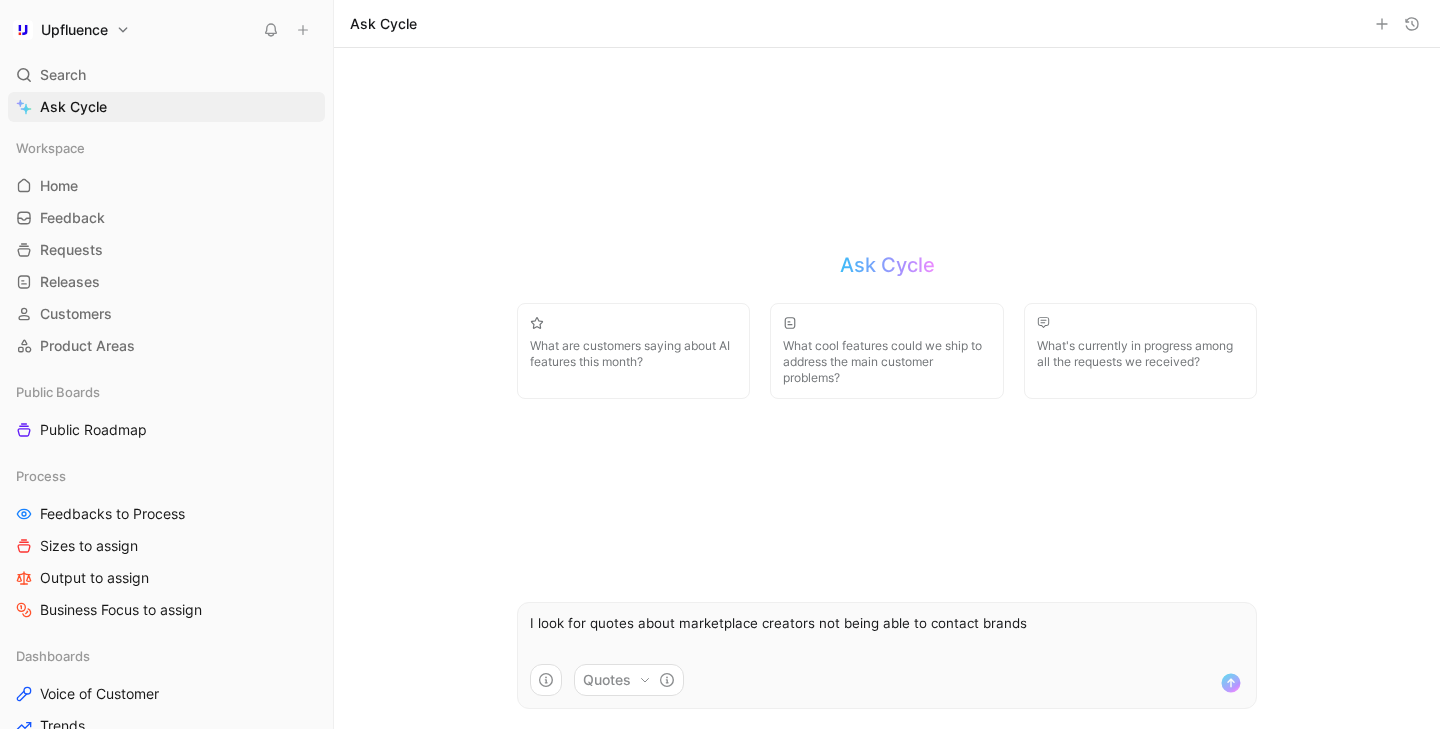 type on "I look for quotes about marketplace creators not being able to contact brands" 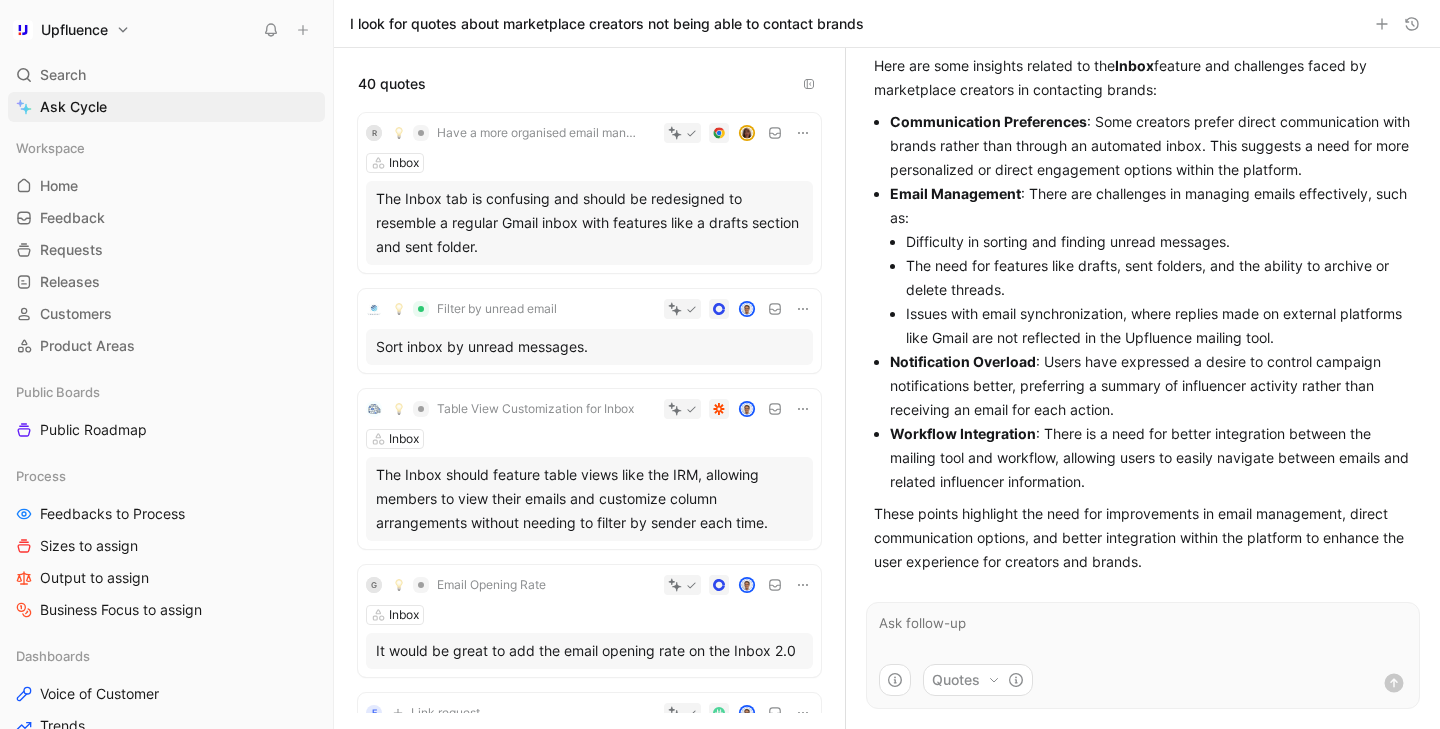 scroll, scrollTop: 122, scrollLeft: 0, axis: vertical 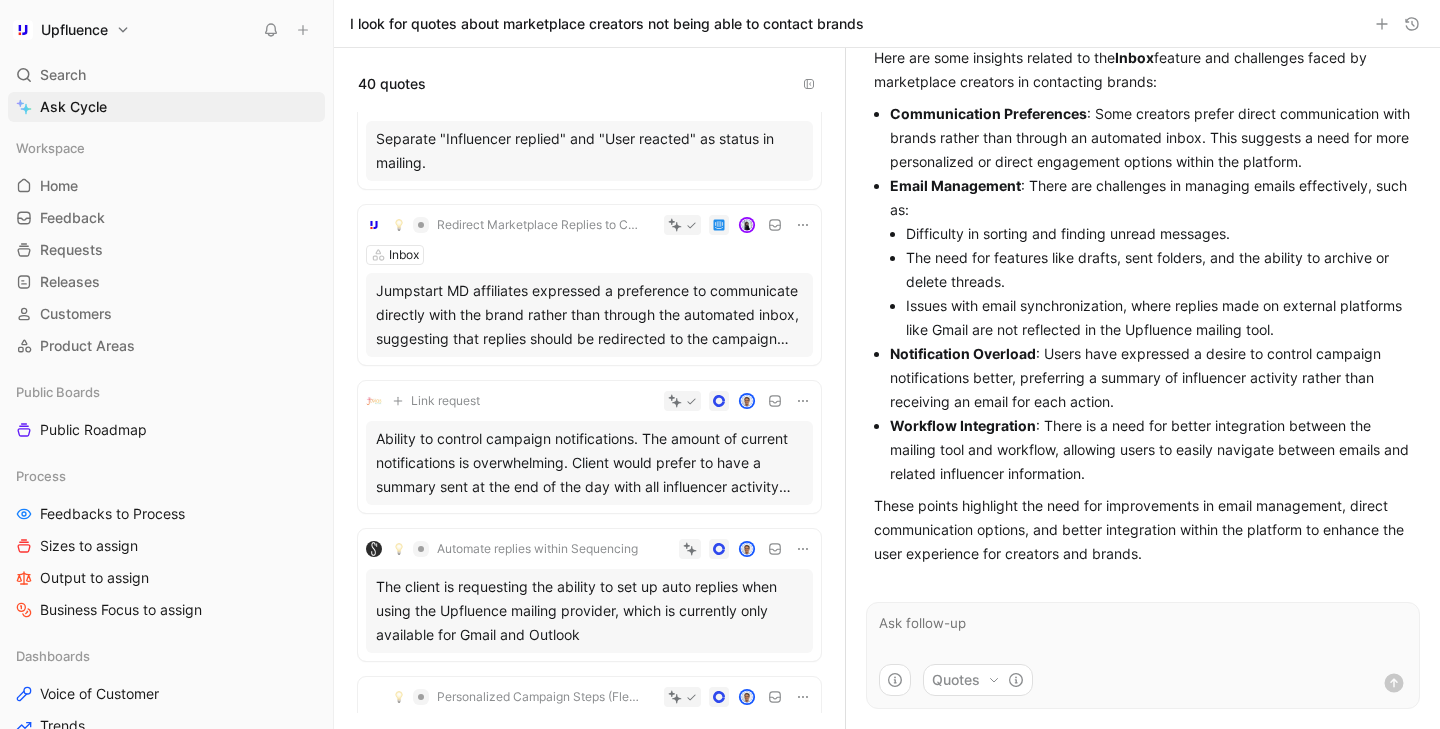 click on "Jumpstart MD affiliates expressed a preference to communicate directly with the brand rather than through the automated inbox, suggesting that replies should be redirected to the campaign owner's email for direct engagement with creators." at bounding box center [589, 315] 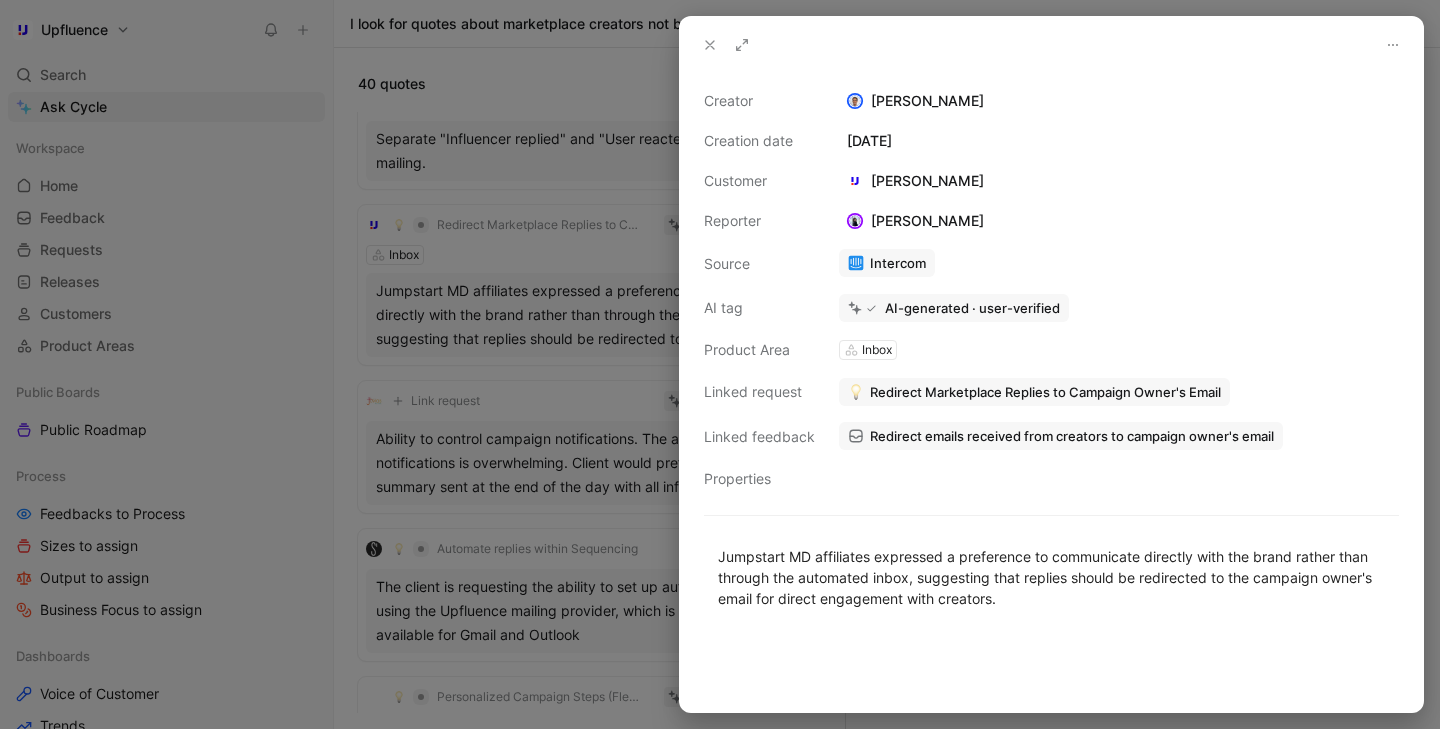 click 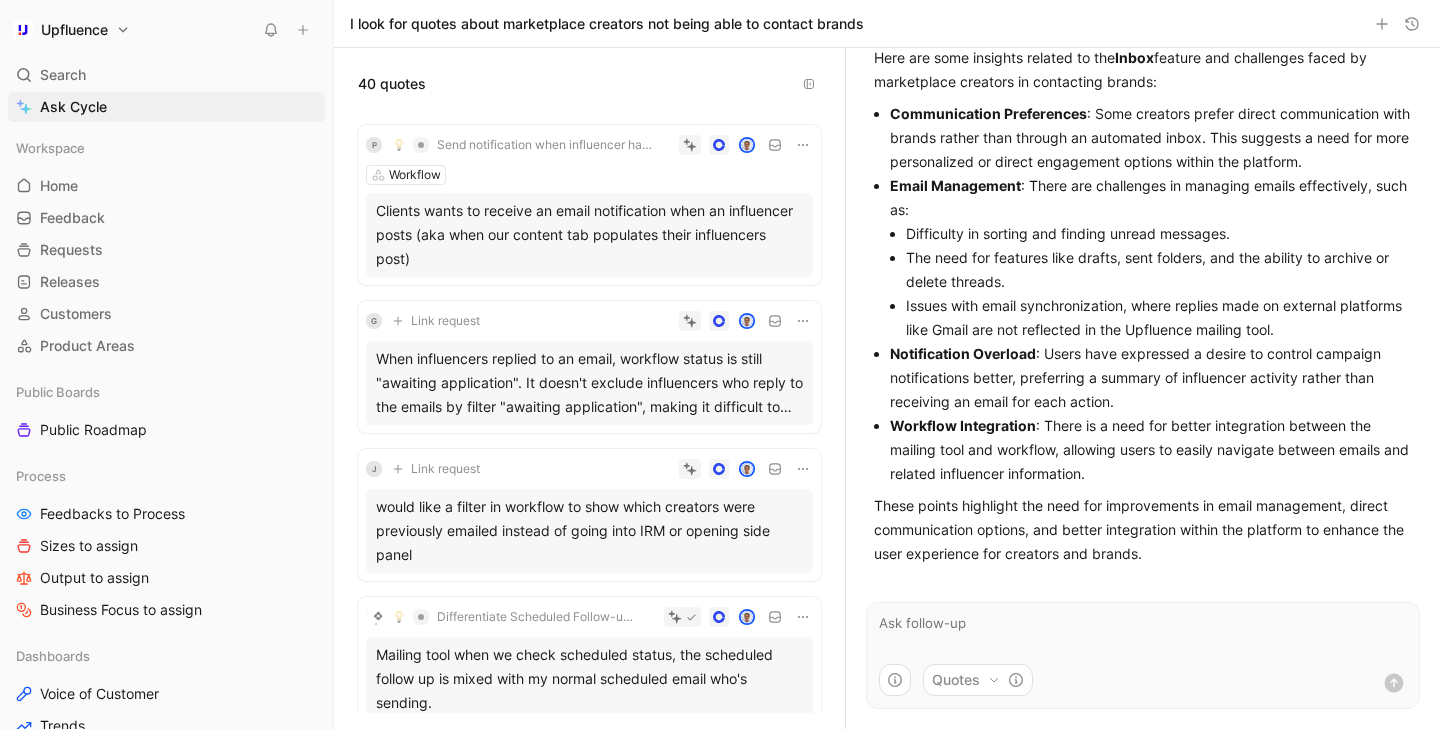 scroll, scrollTop: 5196, scrollLeft: 0, axis: vertical 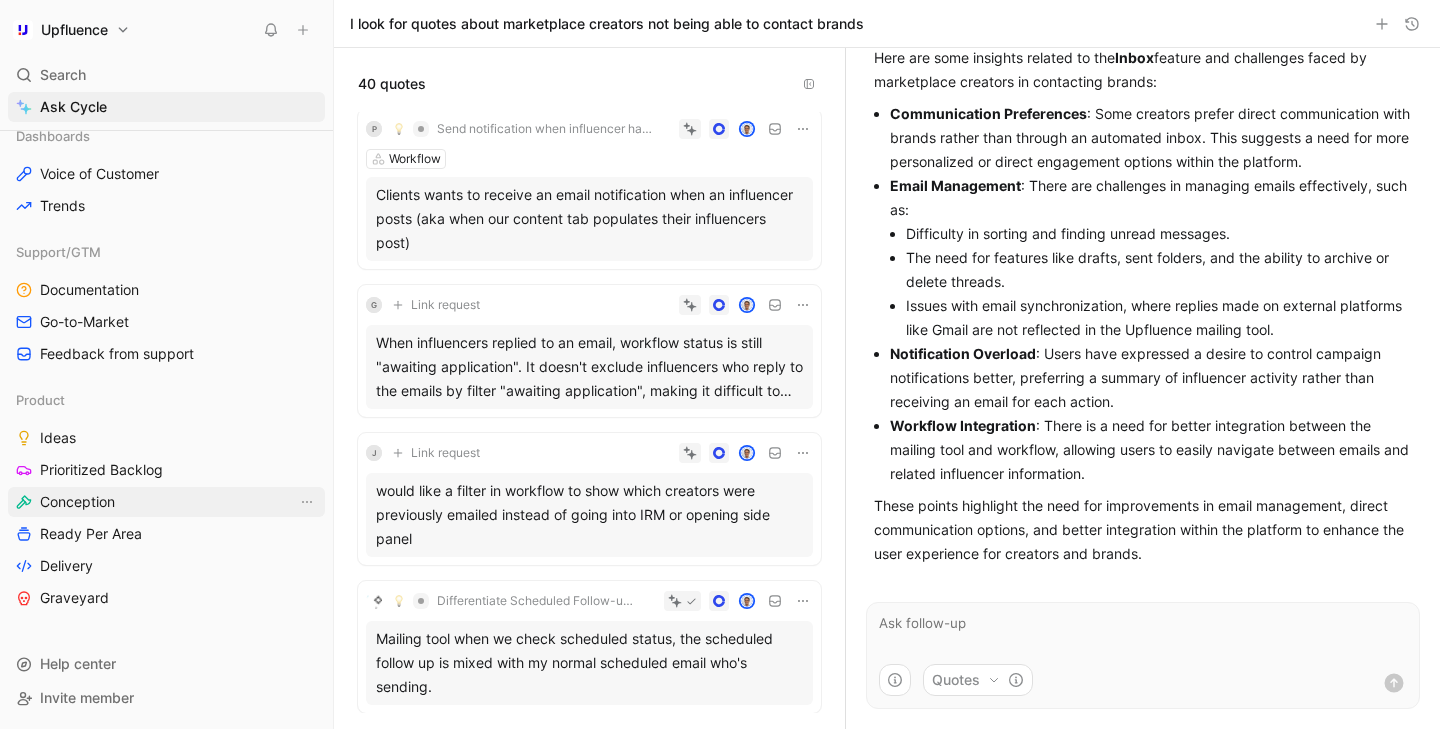 click on "Conception" at bounding box center [166, 502] 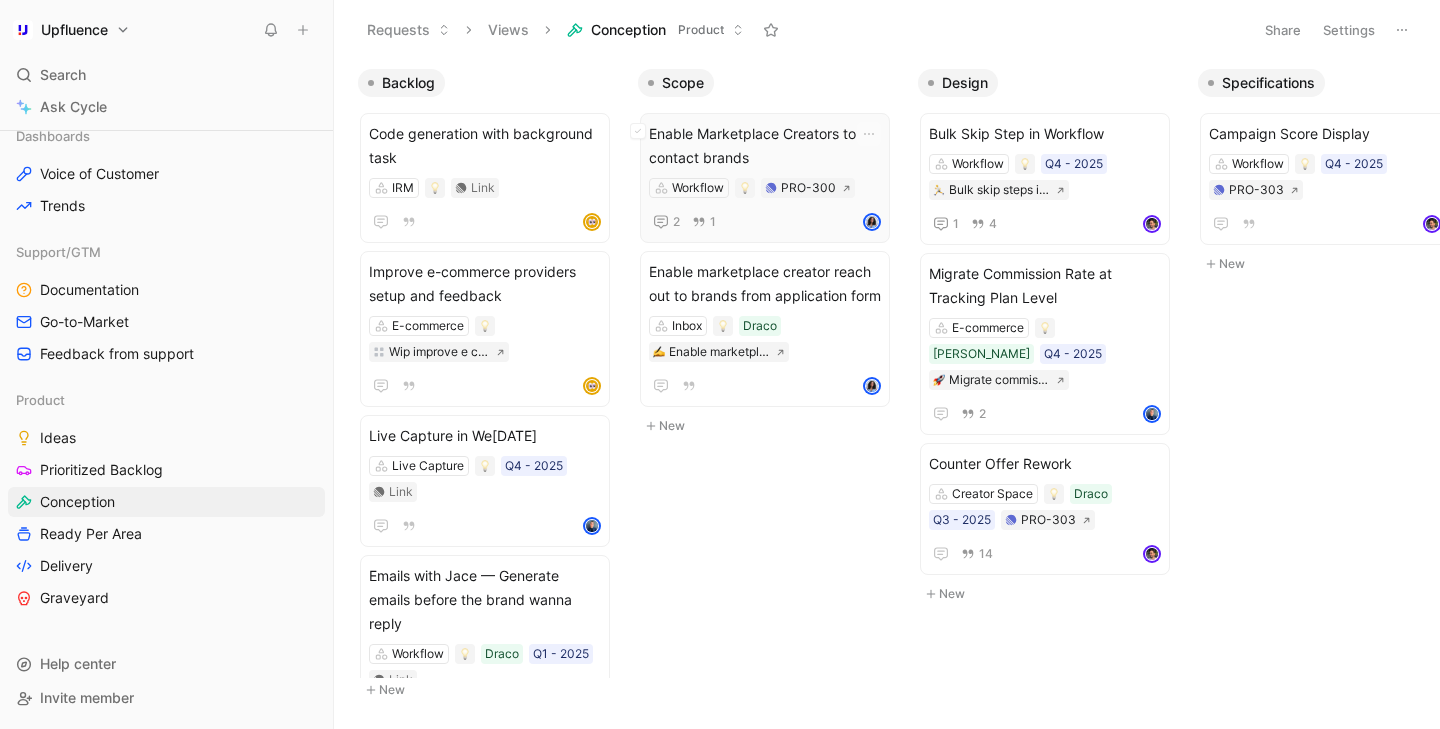 click on "Enable Marketplace Creators to contact brands" at bounding box center (765, 146) 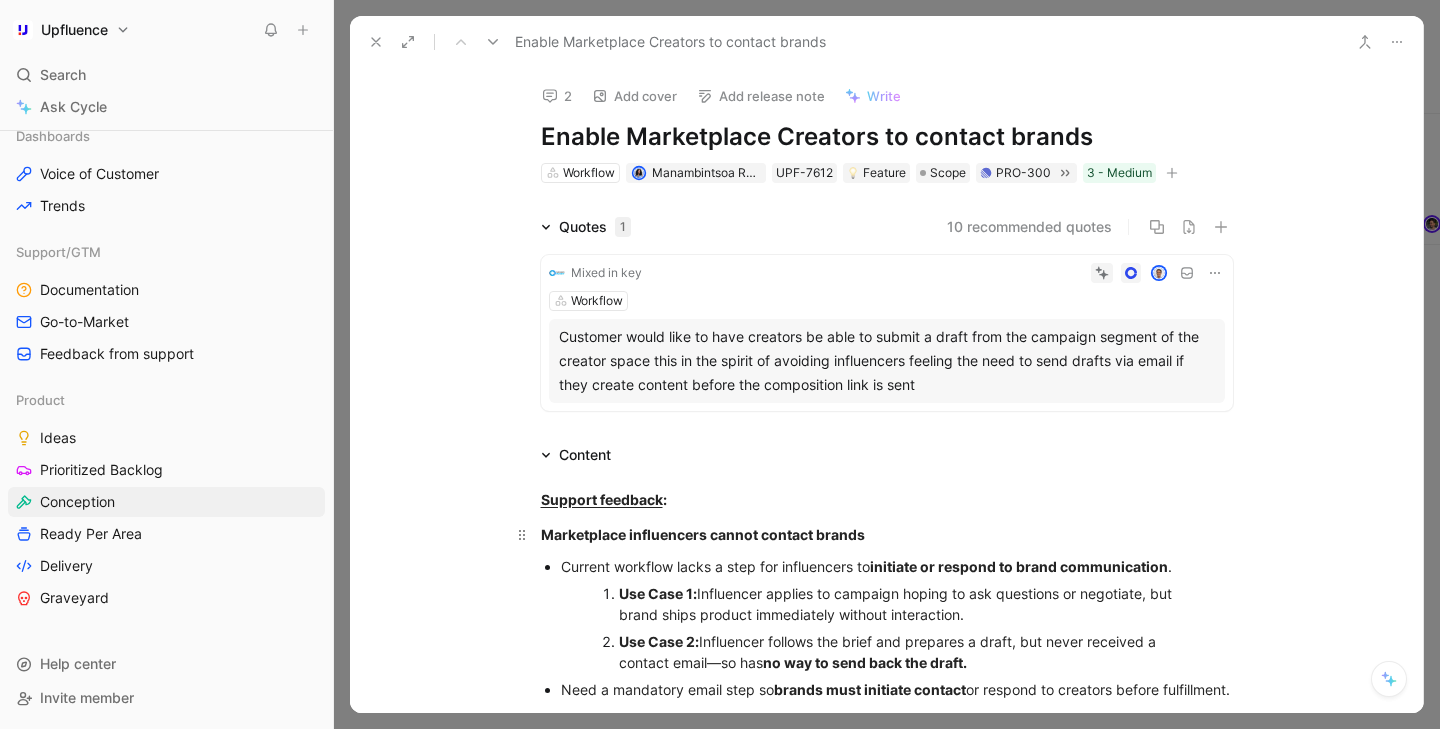 scroll, scrollTop: 288, scrollLeft: 0, axis: vertical 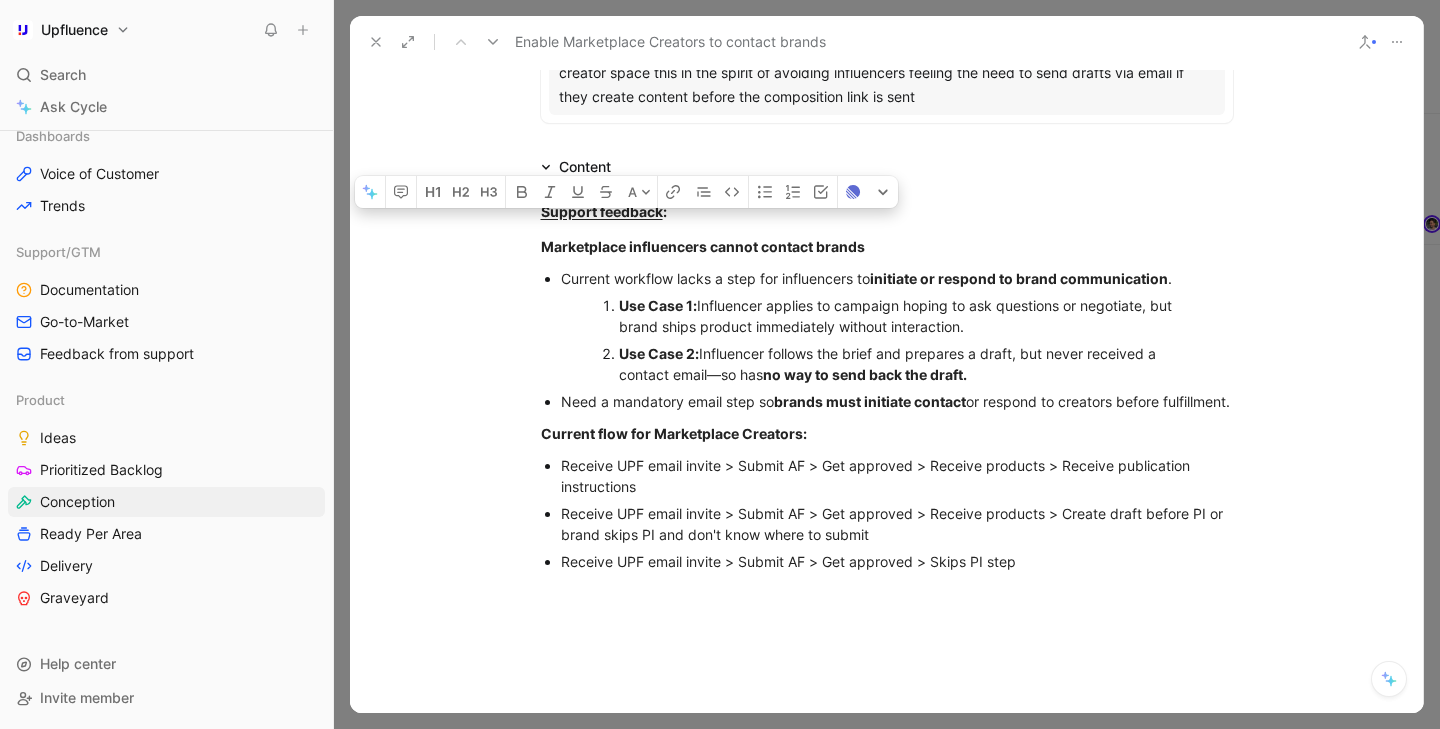 drag, startPoint x: 541, startPoint y: 239, endPoint x: 903, endPoint y: 426, distance: 407.44693 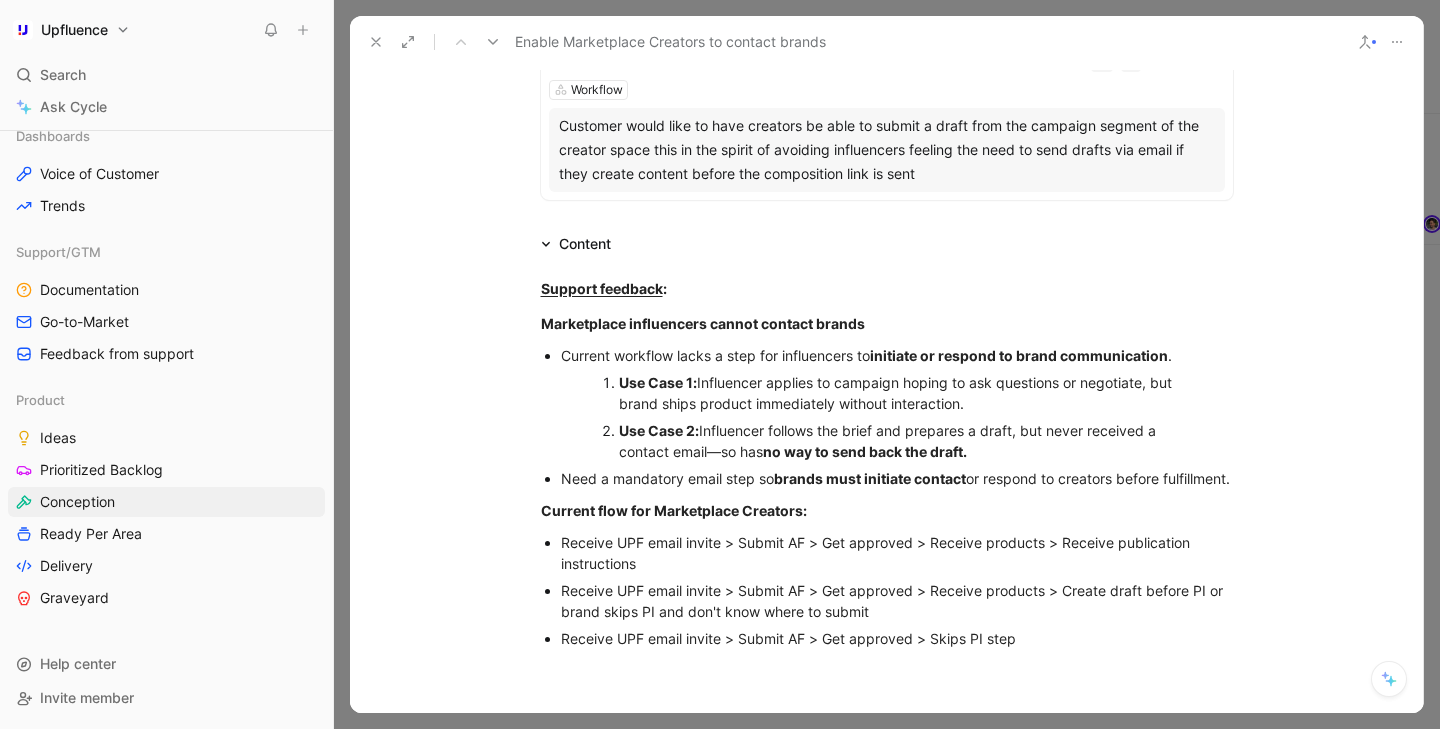 scroll, scrollTop: 224, scrollLeft: 0, axis: vertical 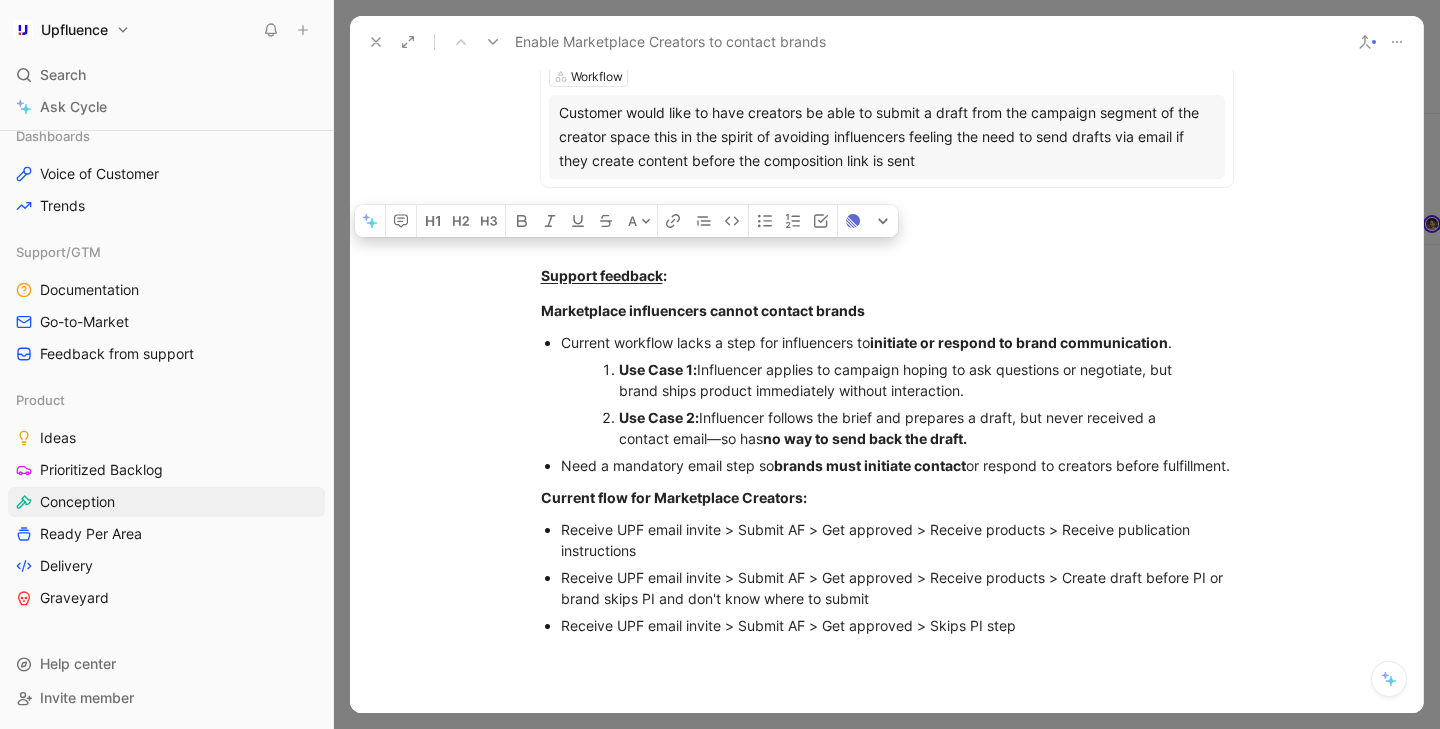 drag, startPoint x: 536, startPoint y: 275, endPoint x: 916, endPoint y: 483, distance: 433.20203 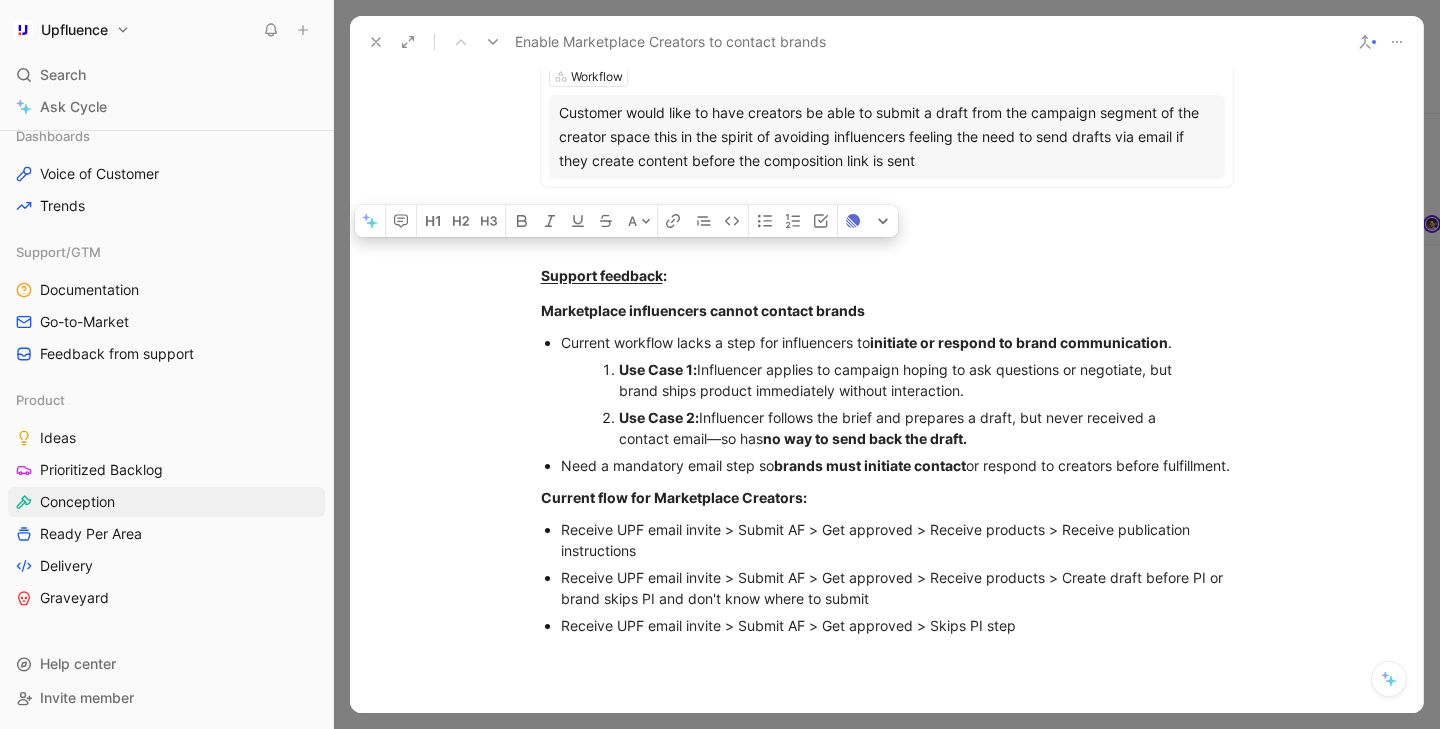 copy on "Support feedback : Marketplace influencers cannot contact brands Current workflow lacks a step for influencers to  initiate or respond to brand communication . Use Case 1:  Influencer applies to campaign hoping to ask questions or negotiate, but brand ships product immediately without interaction. Use Case 2:  Influencer follows the brief and prepares a draft, but never received a contact email—so has  no way to send back the draft. Need a mandatory email step so  brands must initiate contact  or respond to creators before fulfillment." 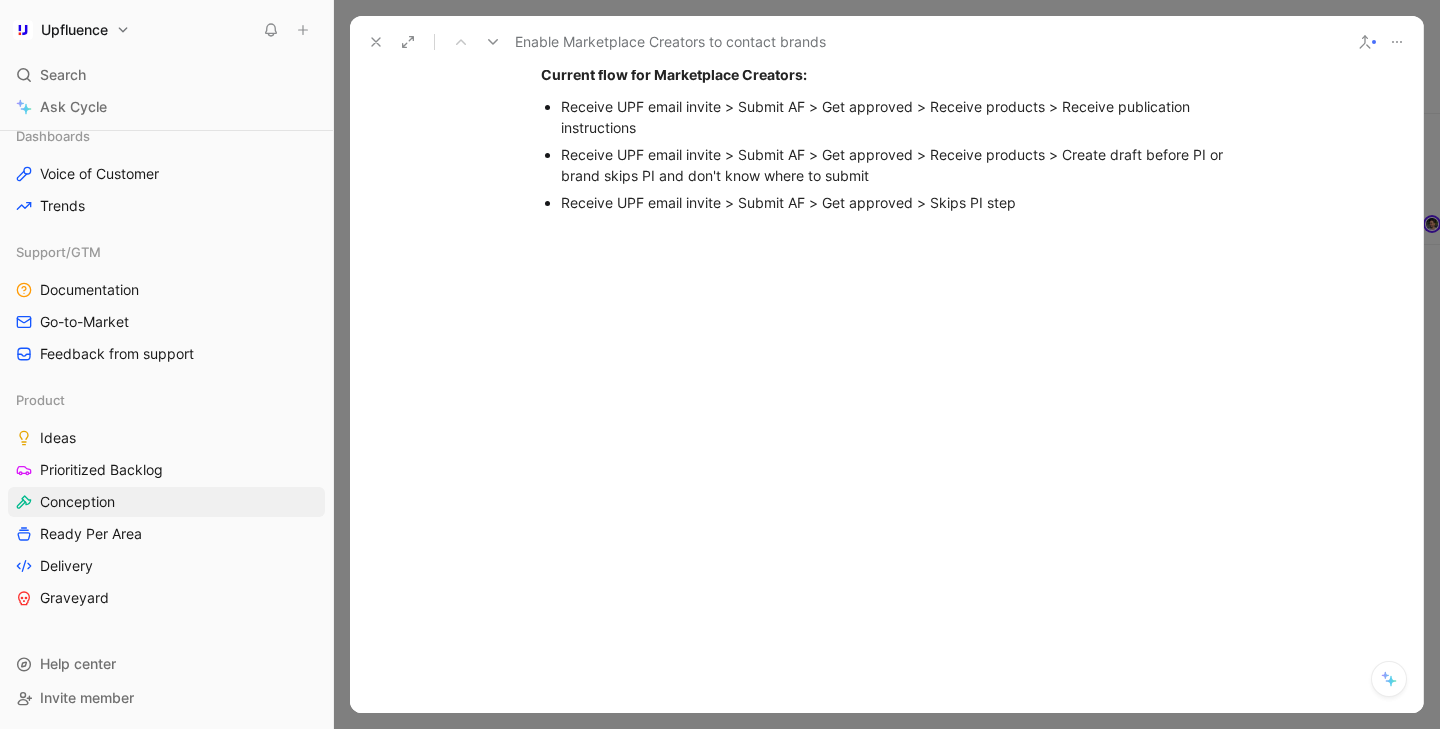 scroll, scrollTop: 0, scrollLeft: 0, axis: both 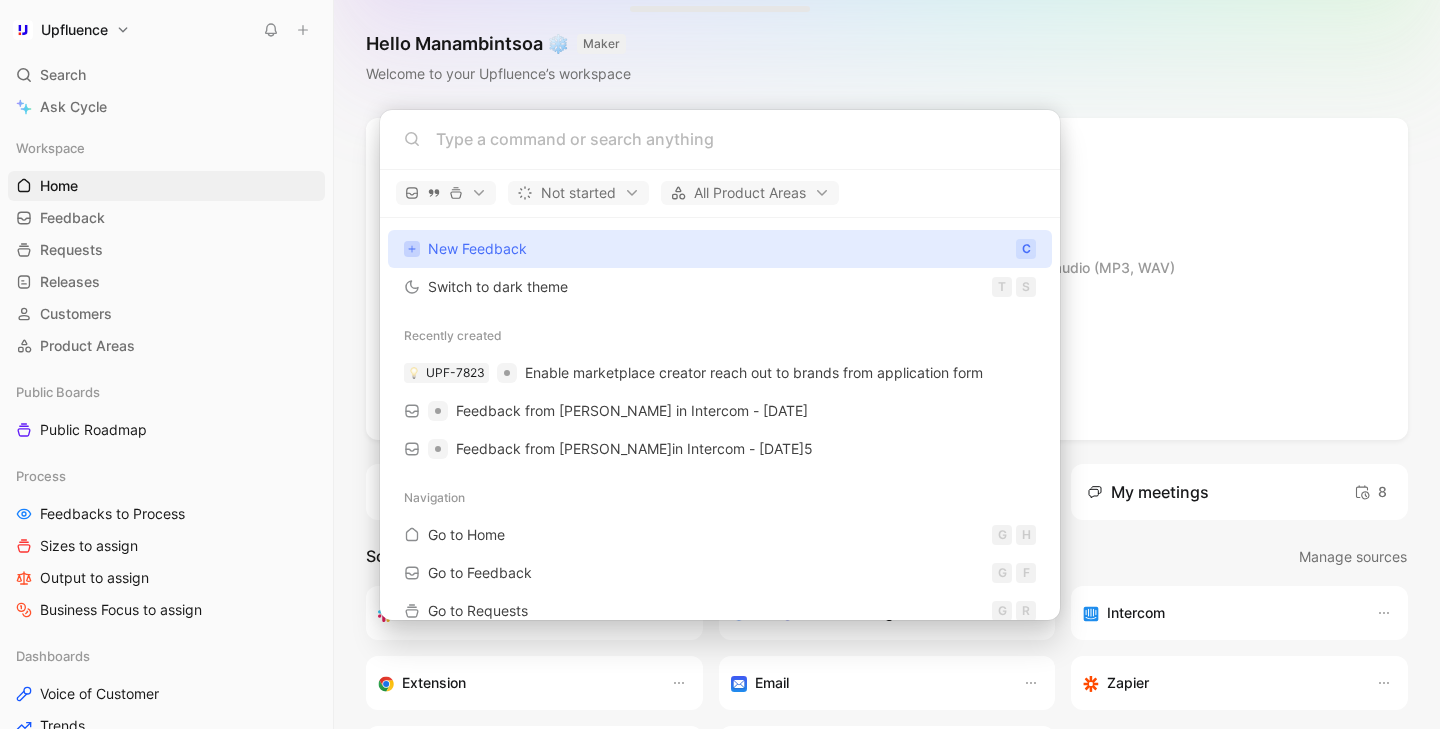 paste on "contact brands" 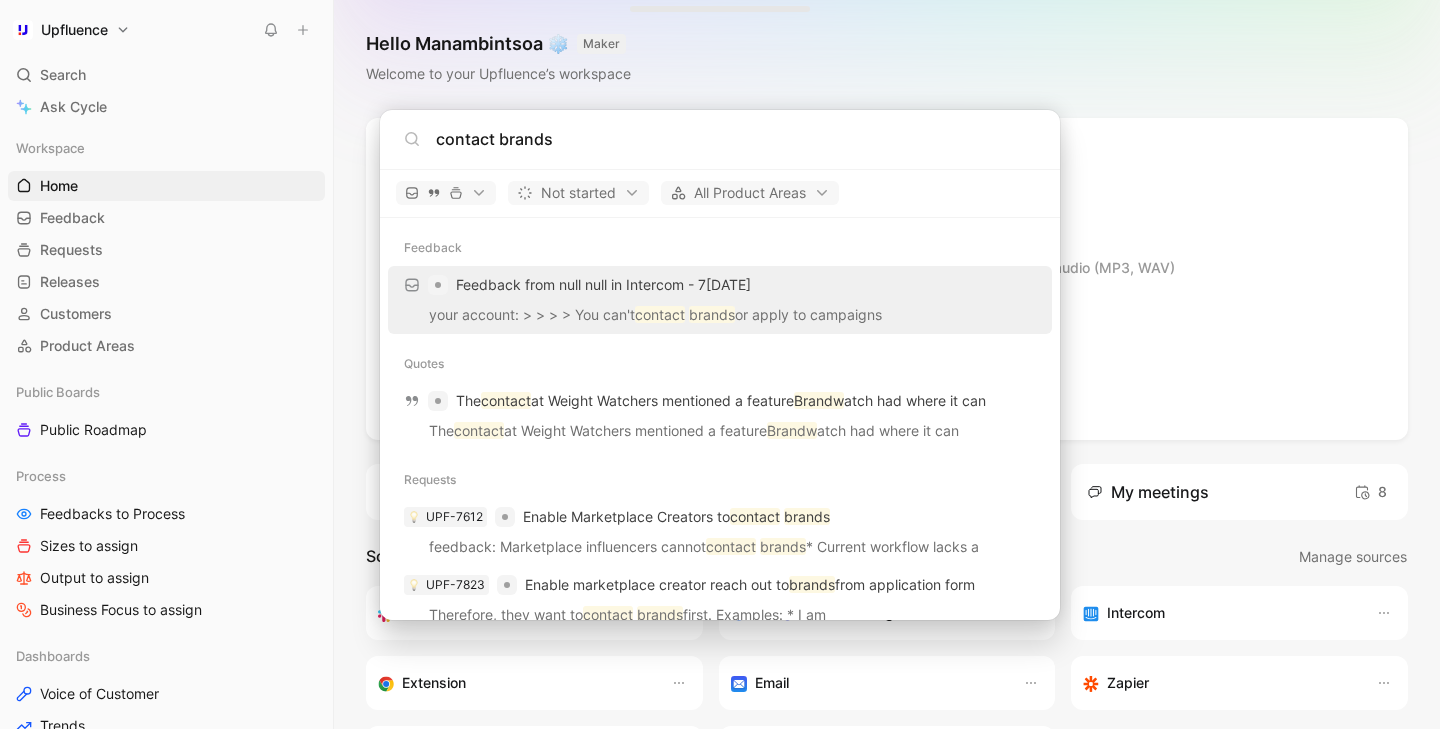 type on "contact brands" 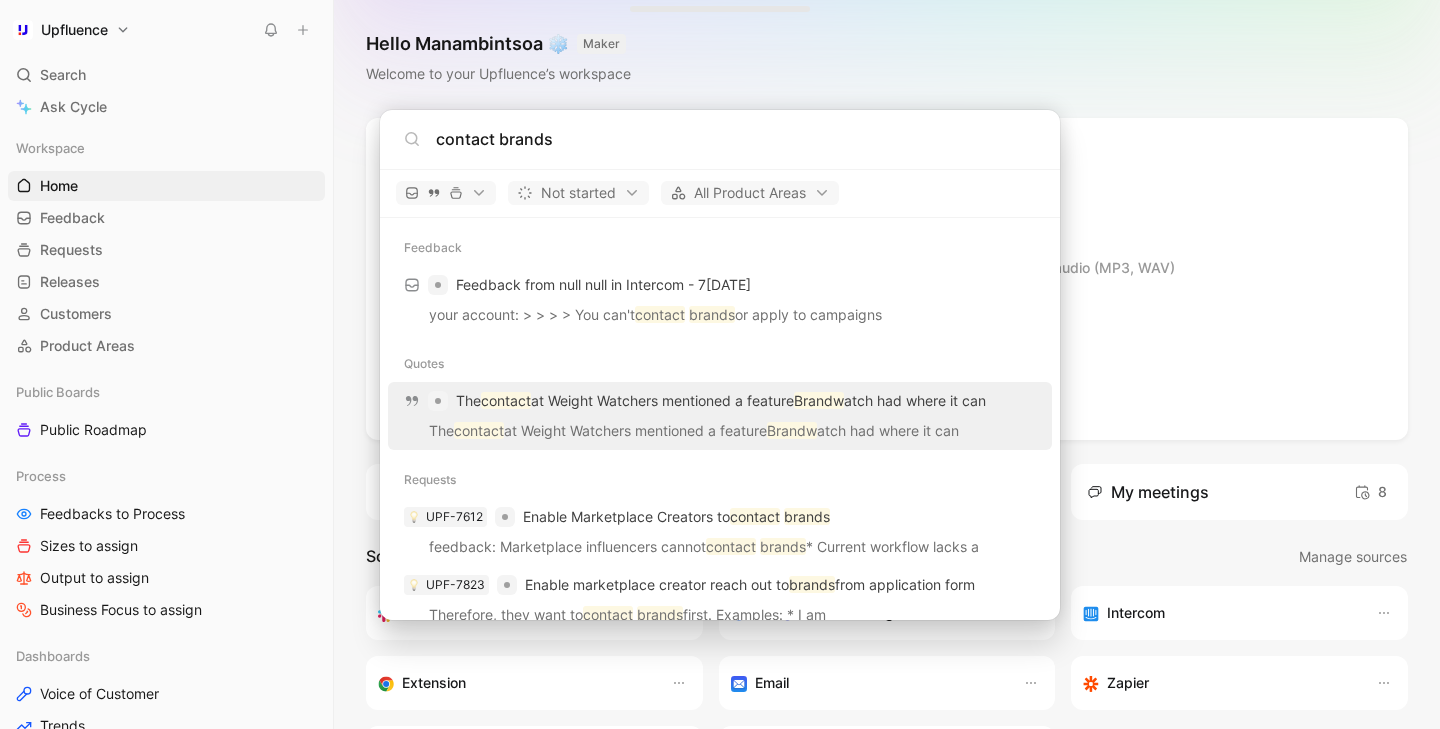 scroll, scrollTop: 30, scrollLeft: 0, axis: vertical 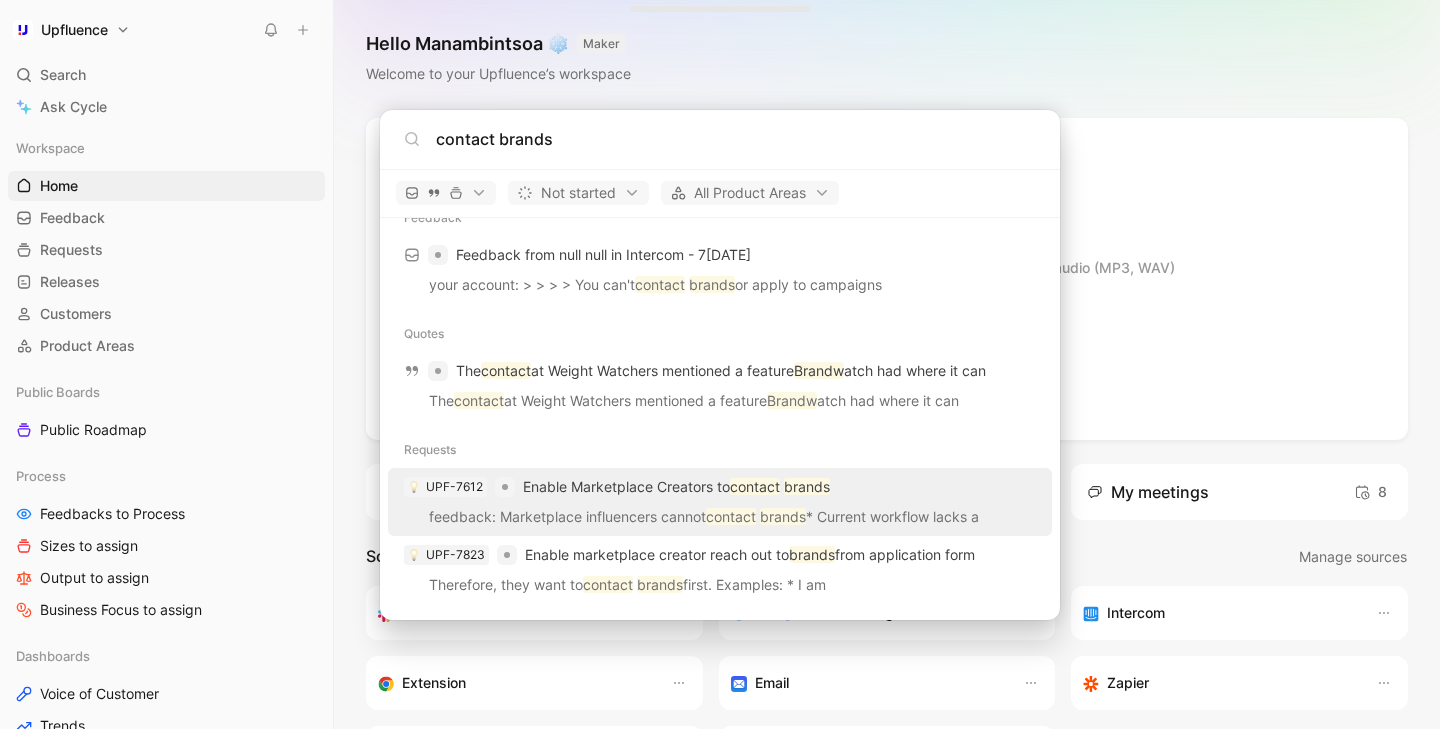 click on "UPF-7612 Enable Marketplace Creators to  contact   brands" at bounding box center (720, 487) 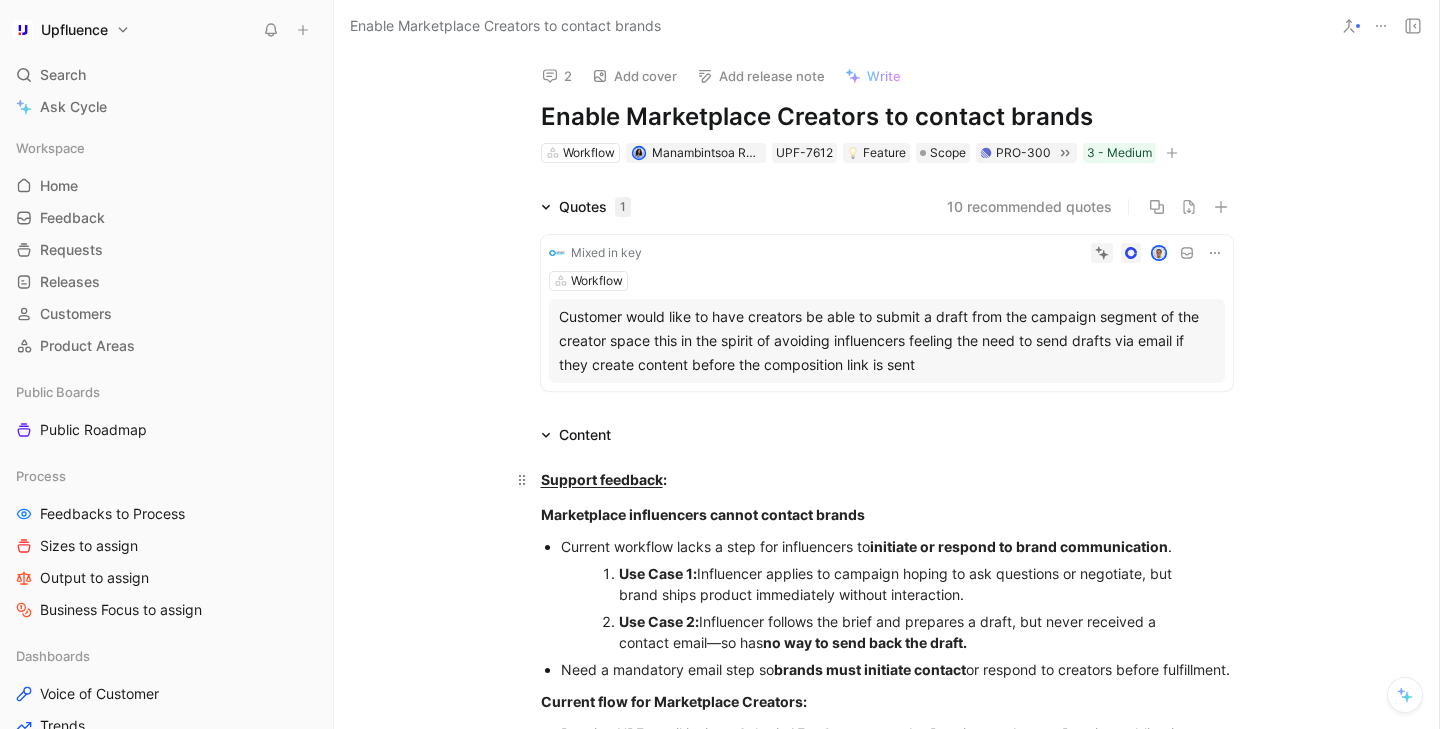 scroll, scrollTop: 0, scrollLeft: 0, axis: both 